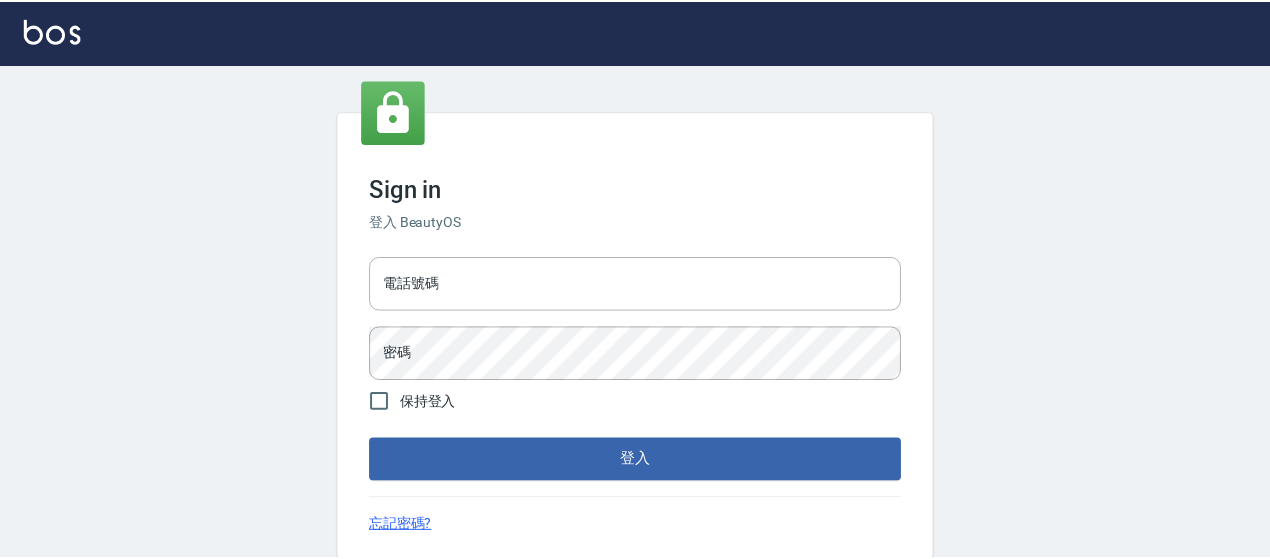 scroll, scrollTop: 0, scrollLeft: 0, axis: both 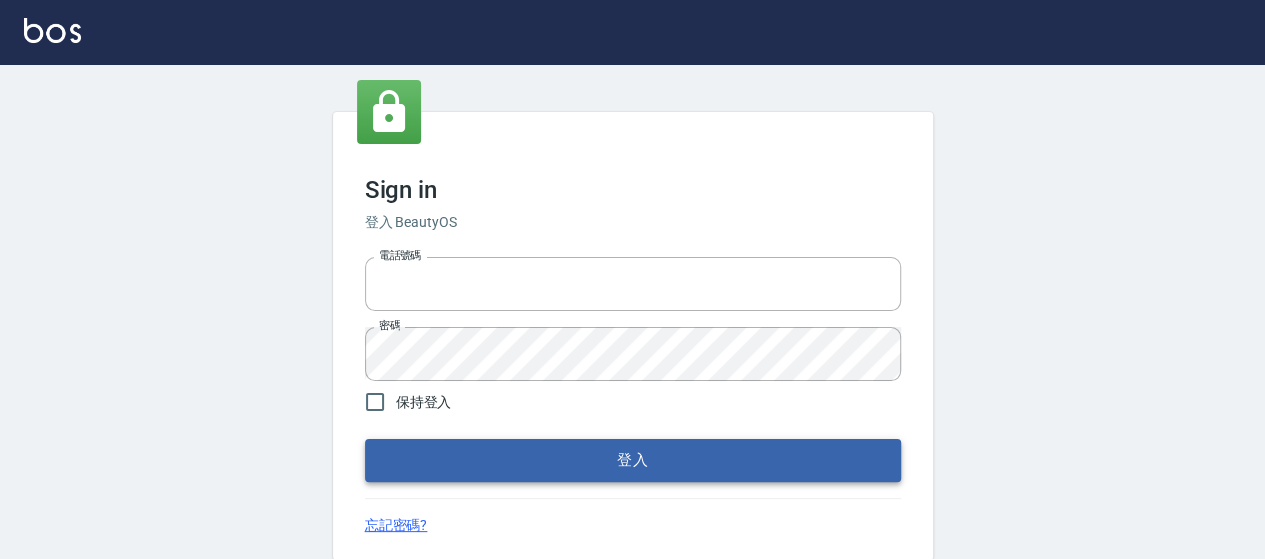 type on "[PHONE]" 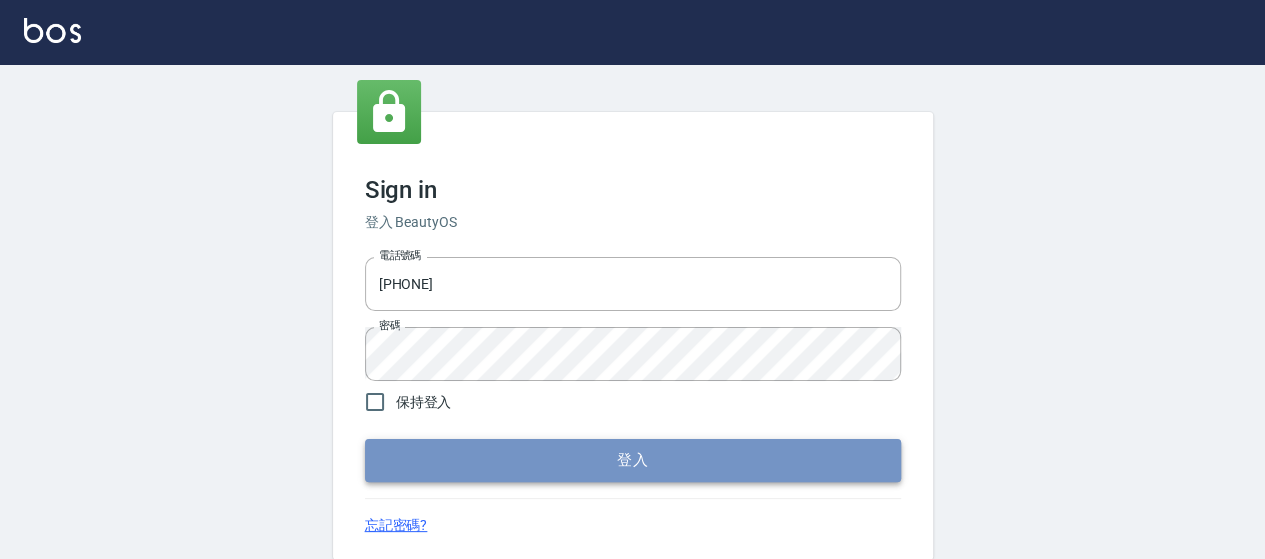 click on "登入" at bounding box center [633, 460] 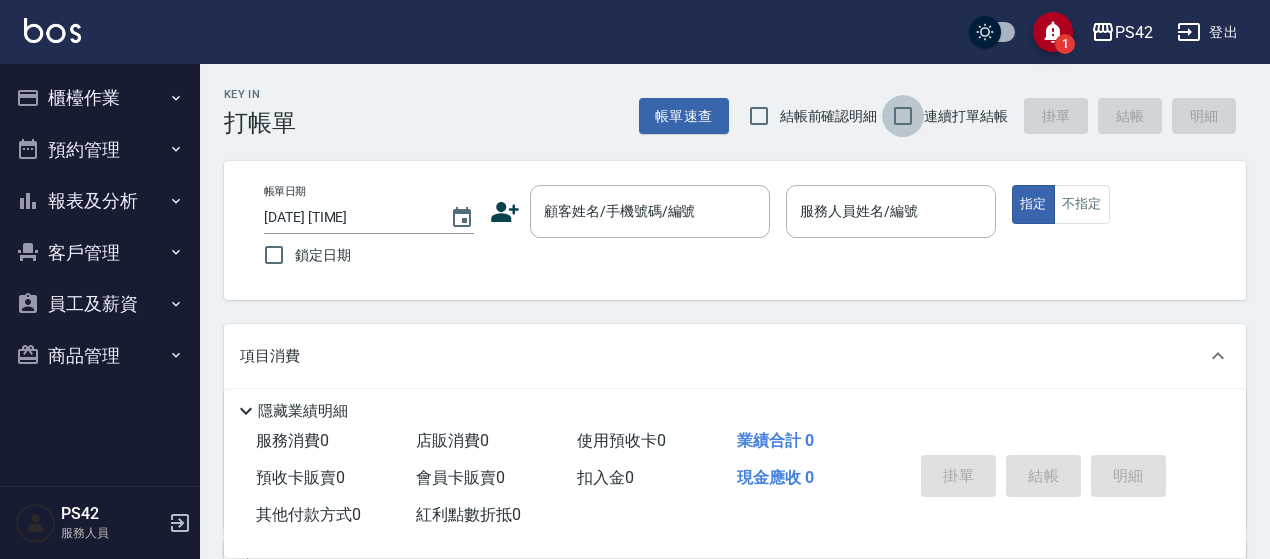 click on "連續打單結帳" at bounding box center (903, 116) 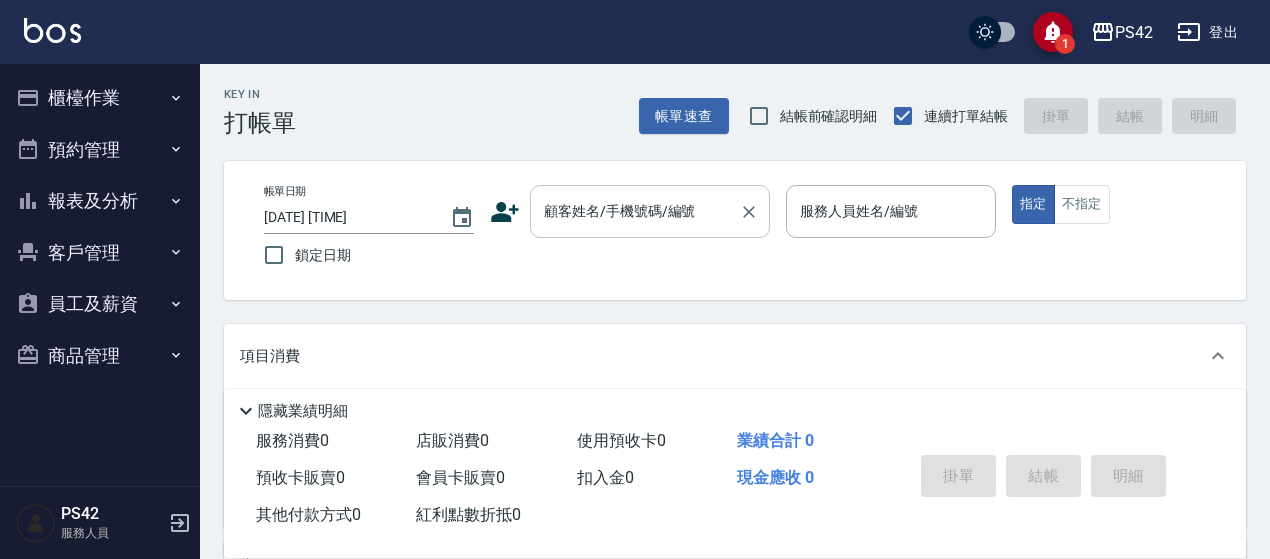 click on "顧客姓名/手機號碼/編號" at bounding box center (635, 211) 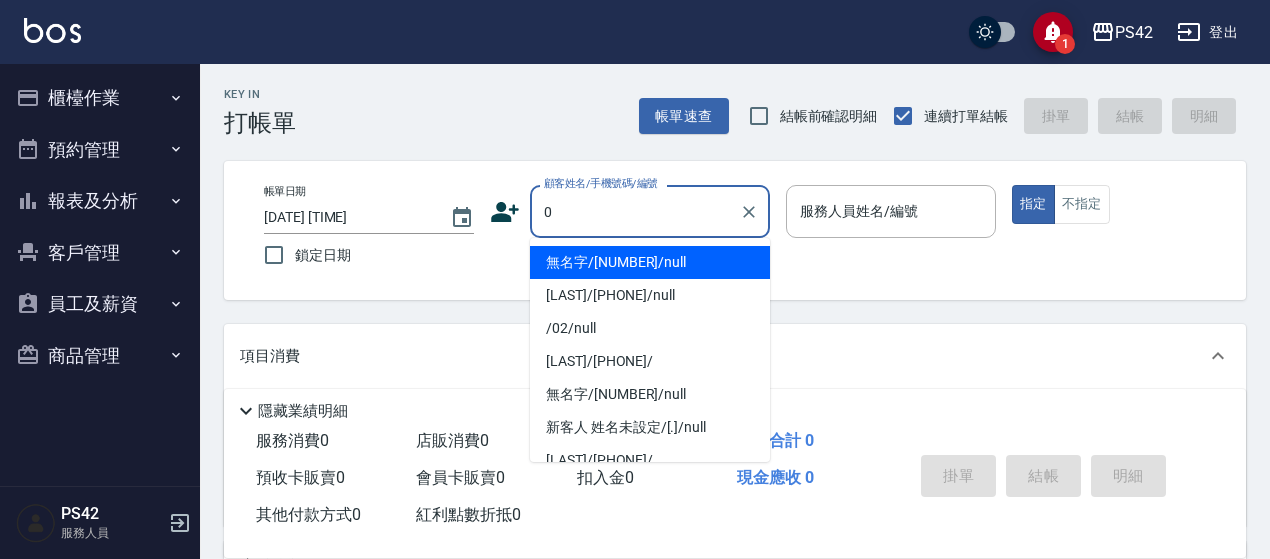 type on "無名字/[NUMBER]/null" 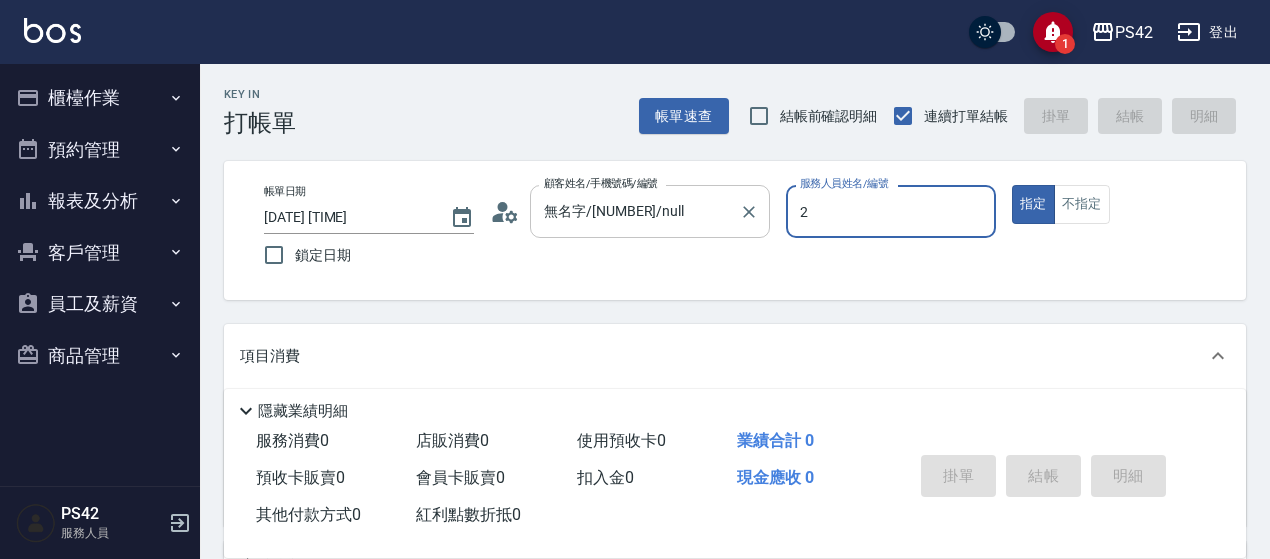 type on "[LAST]-2" 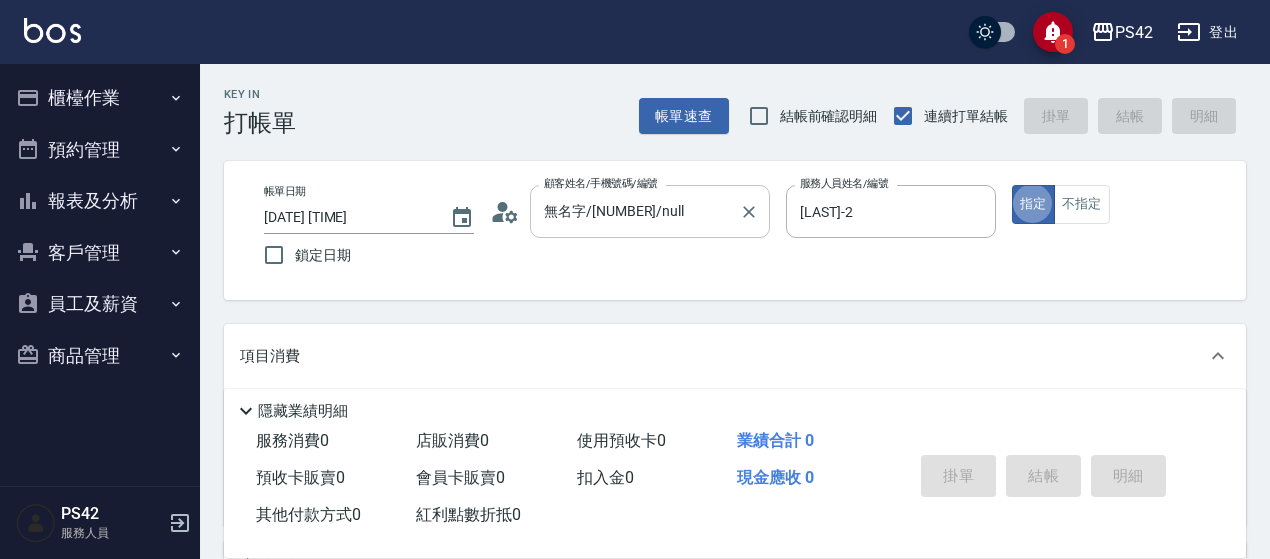 type on "true" 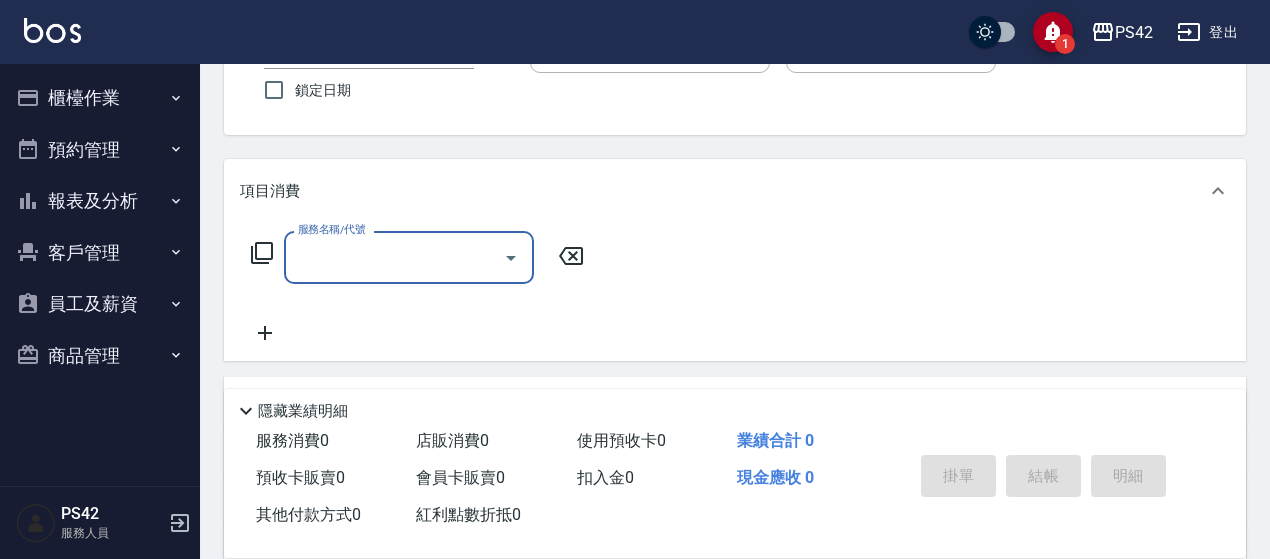 scroll, scrollTop: 200, scrollLeft: 0, axis: vertical 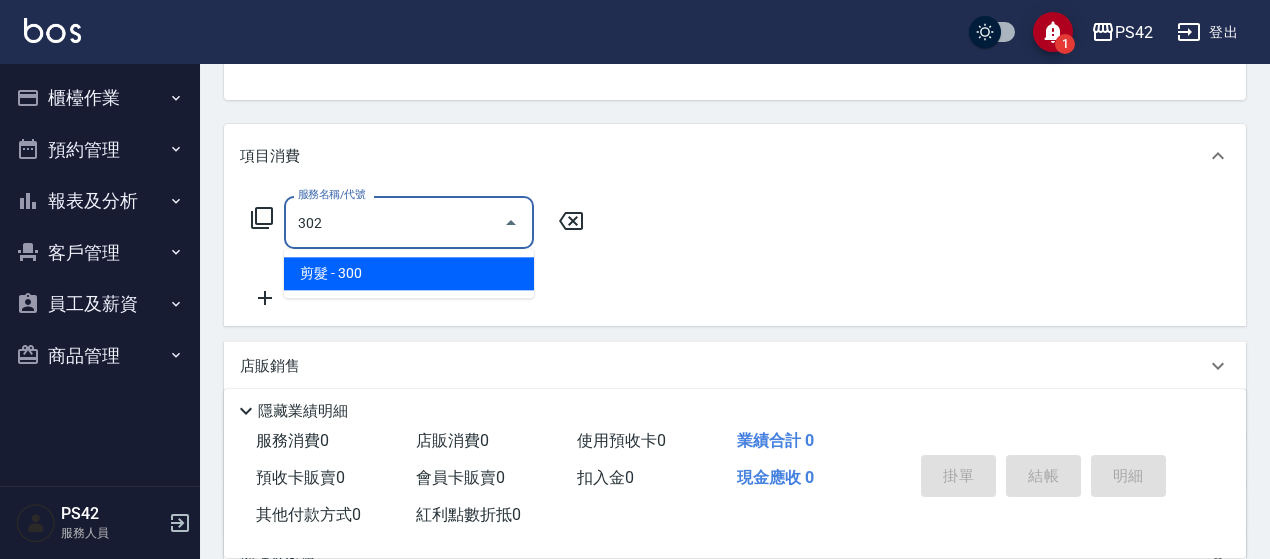type on "剪髮(302)" 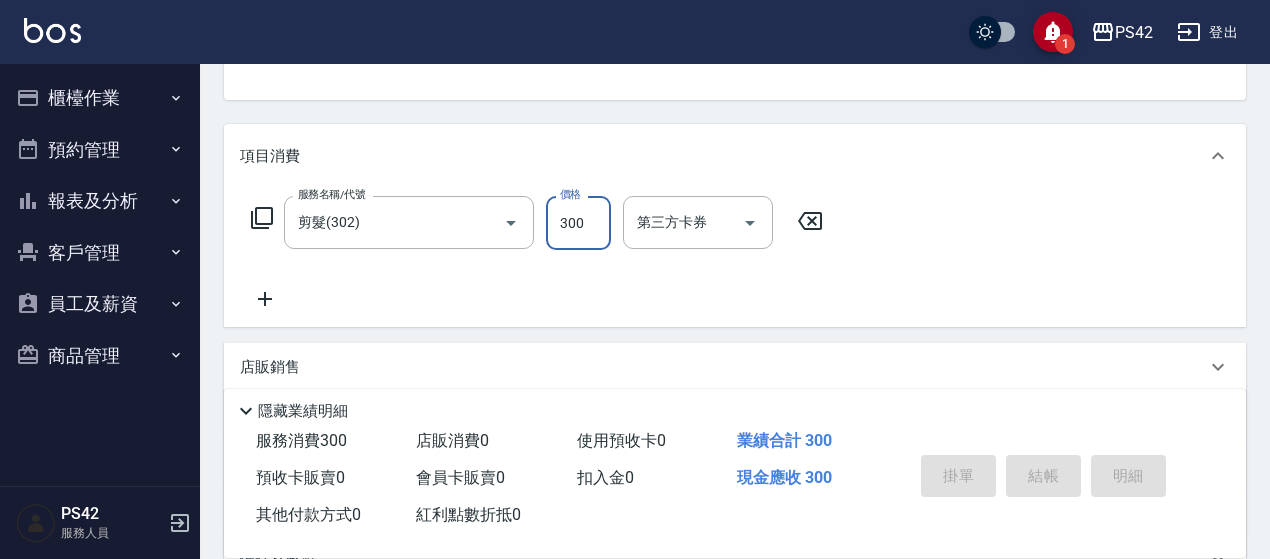 type 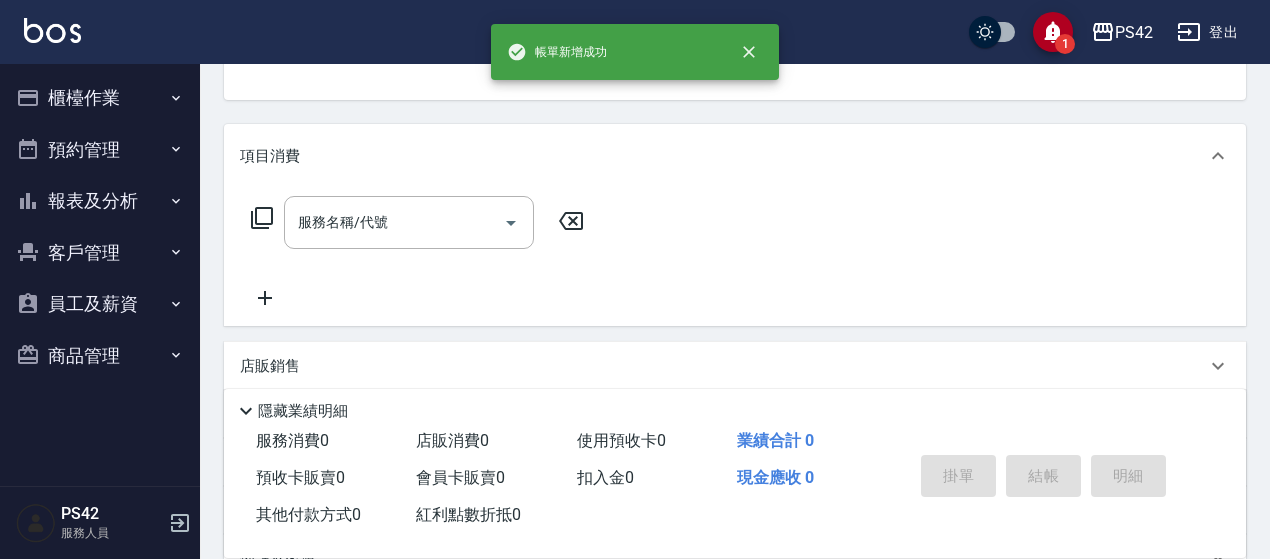 scroll, scrollTop: 194, scrollLeft: 0, axis: vertical 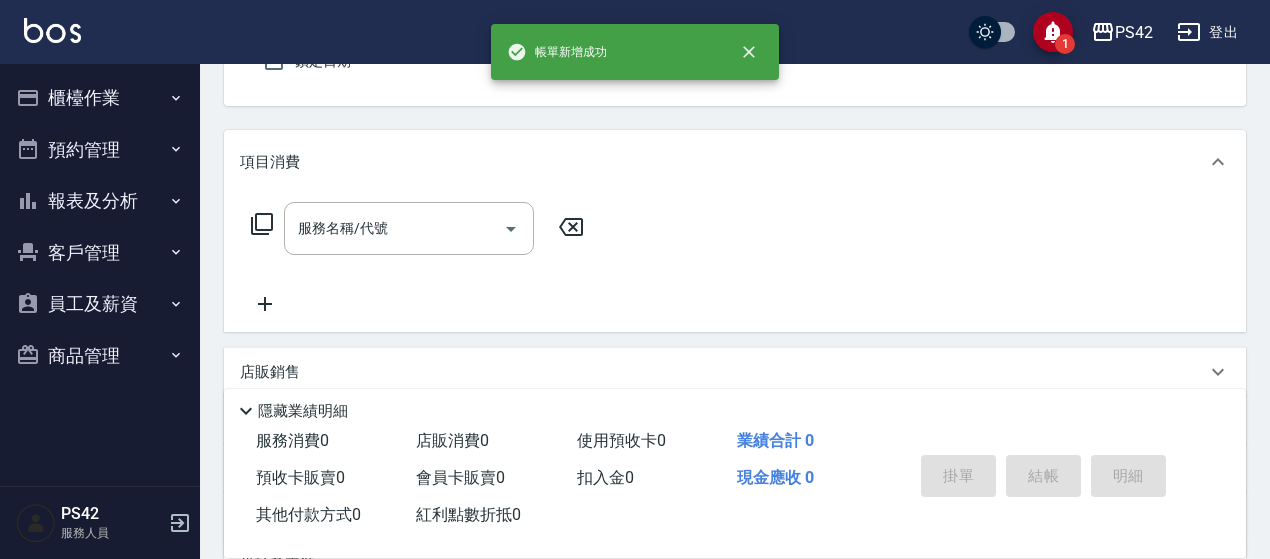 type on "0" 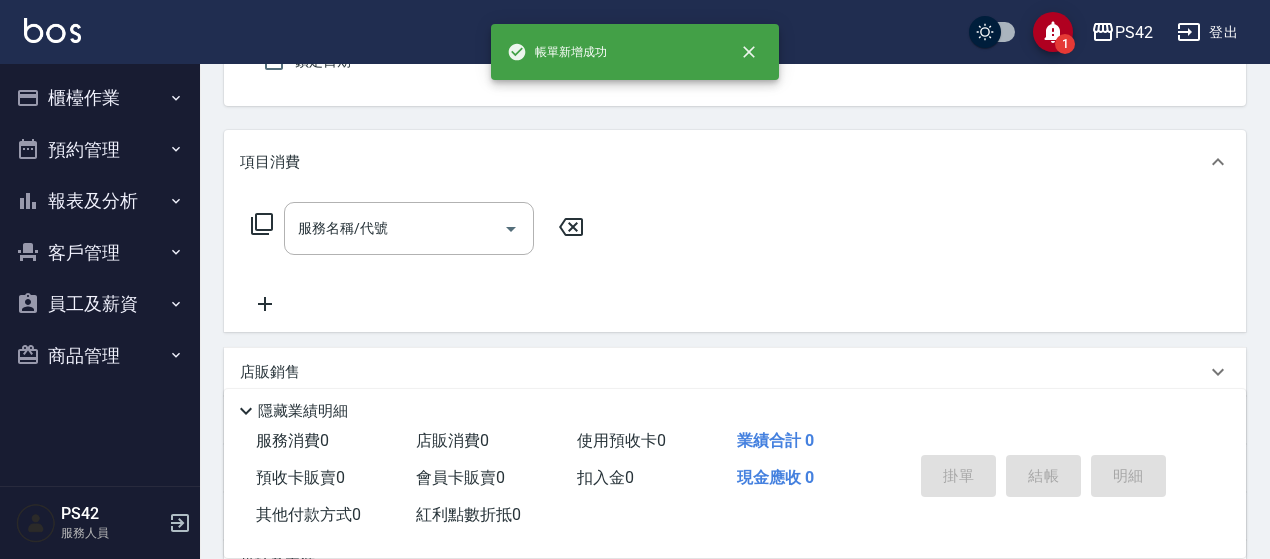 type on "2" 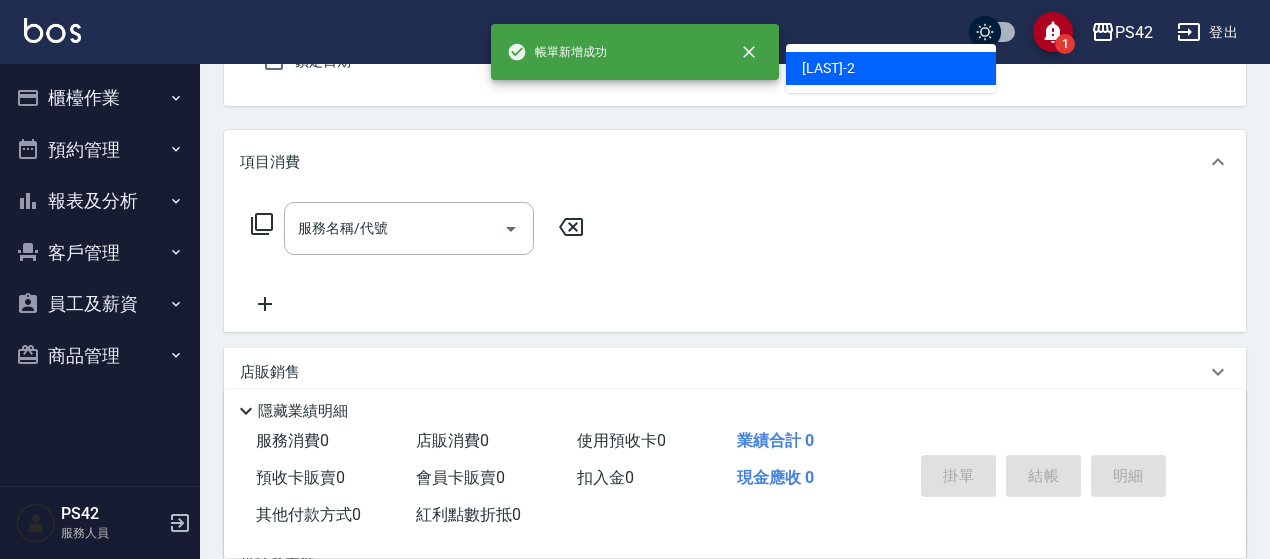 type on "[LAST]-2" 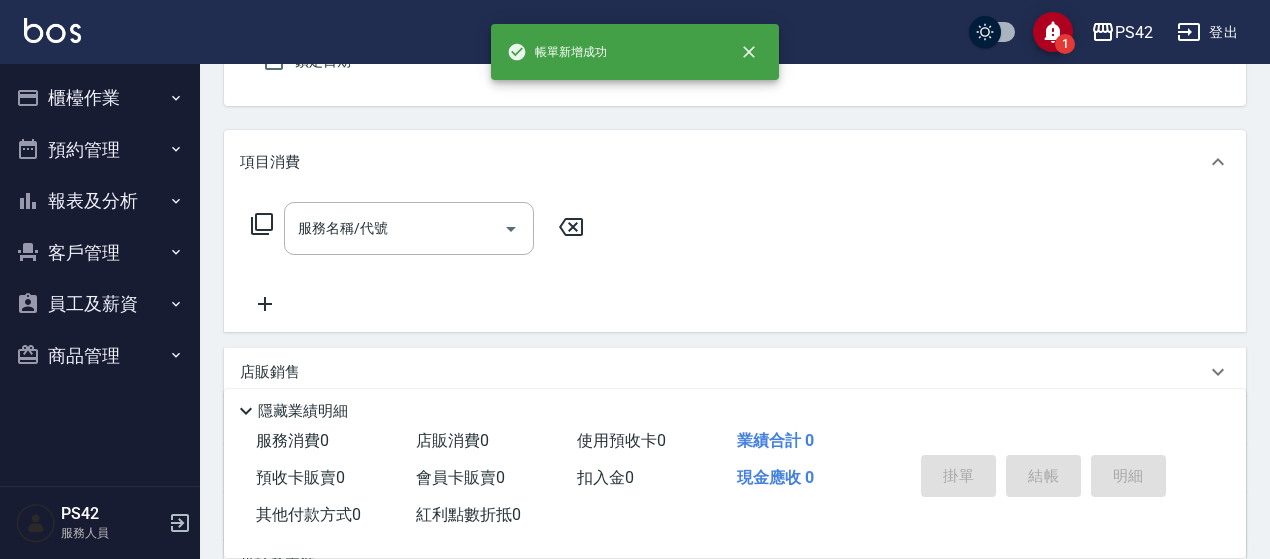 scroll, scrollTop: 185, scrollLeft: 0, axis: vertical 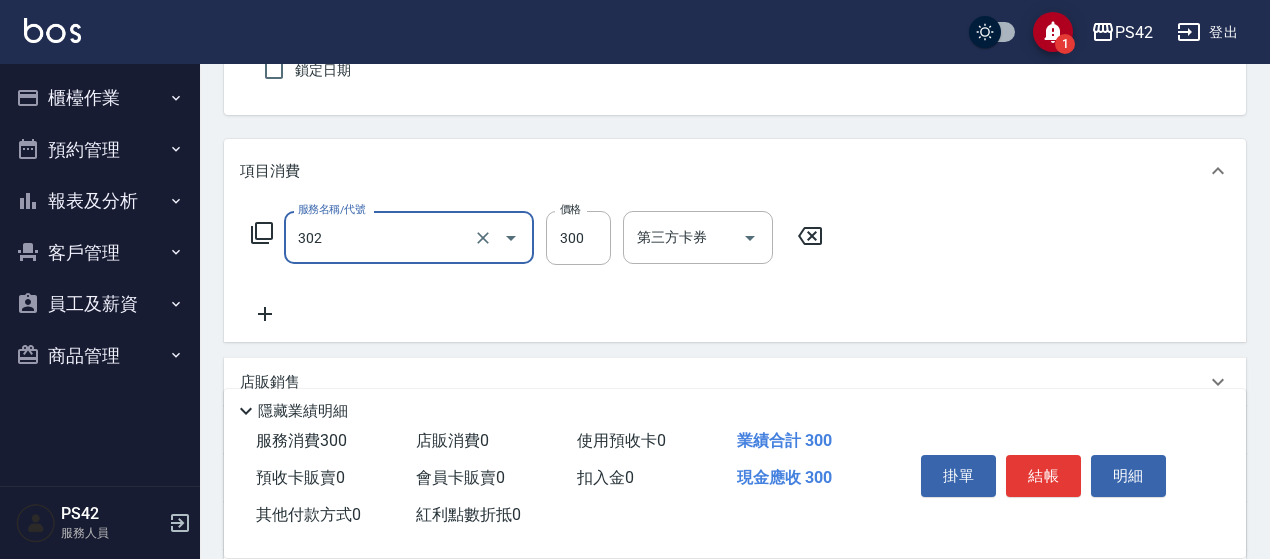 type on "剪髮(302)" 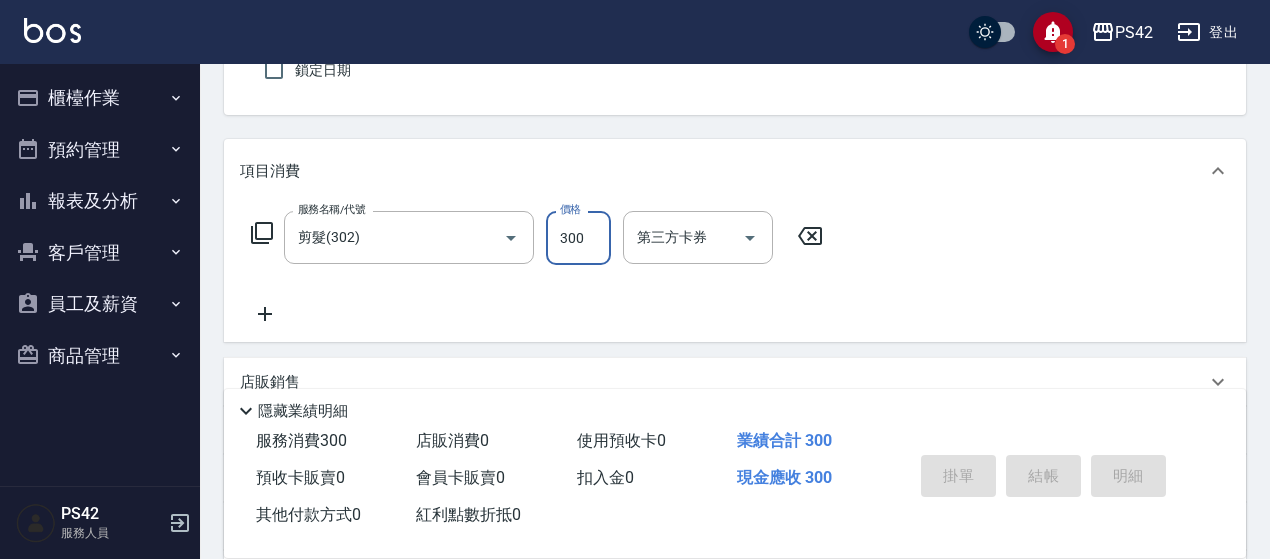 type on "2025/08/02 17:02" 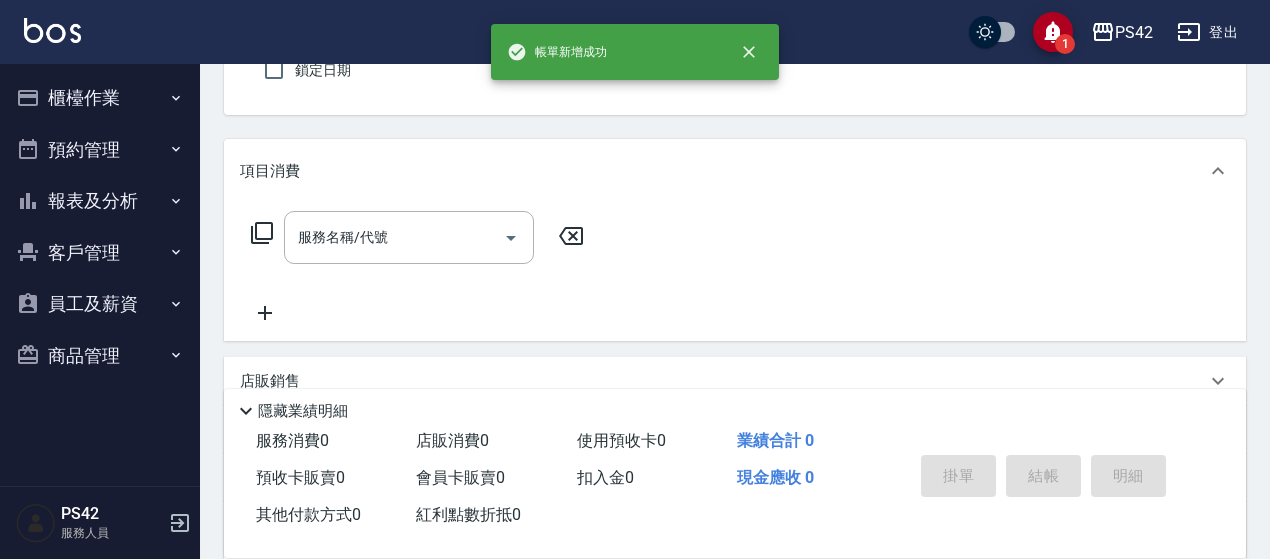 type on "無名字/[NUMBER]/null" 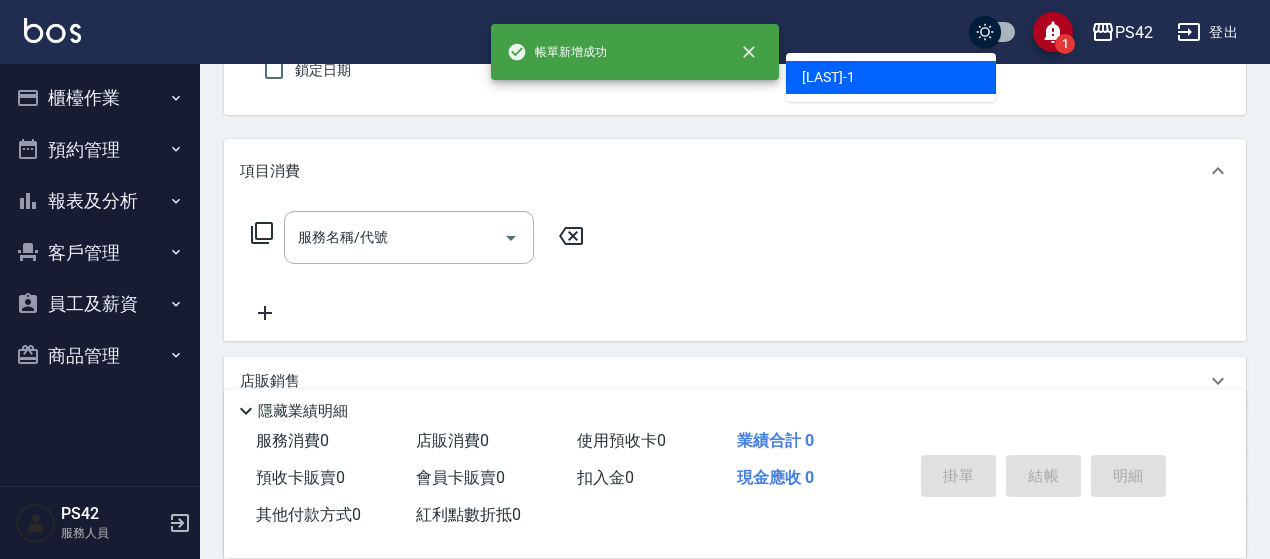 type on "[LAST]-1" 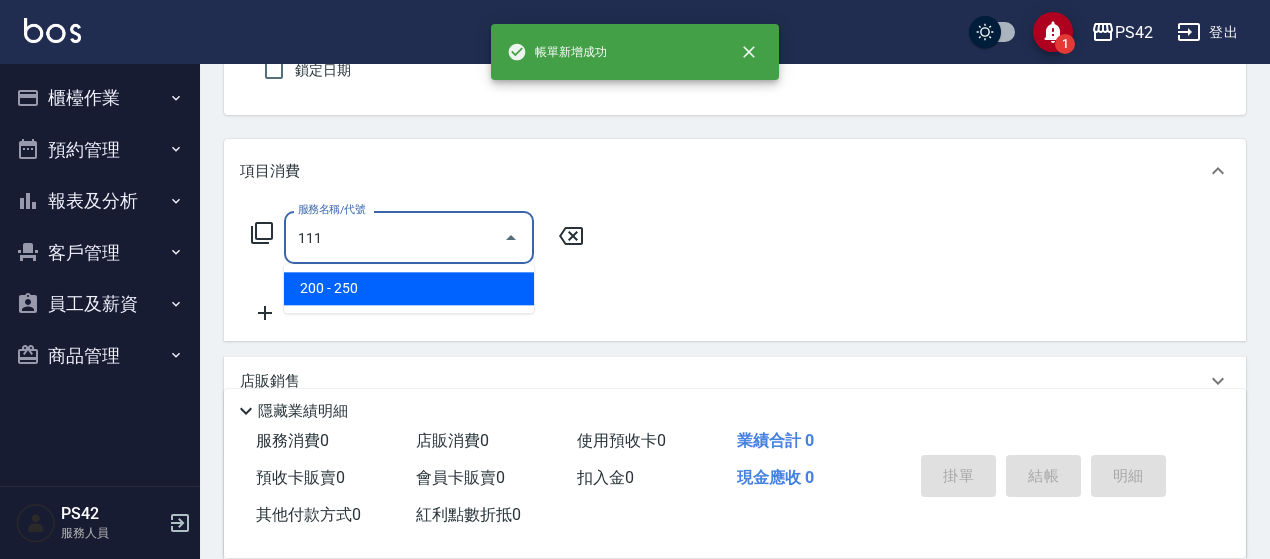 type on "200(111)" 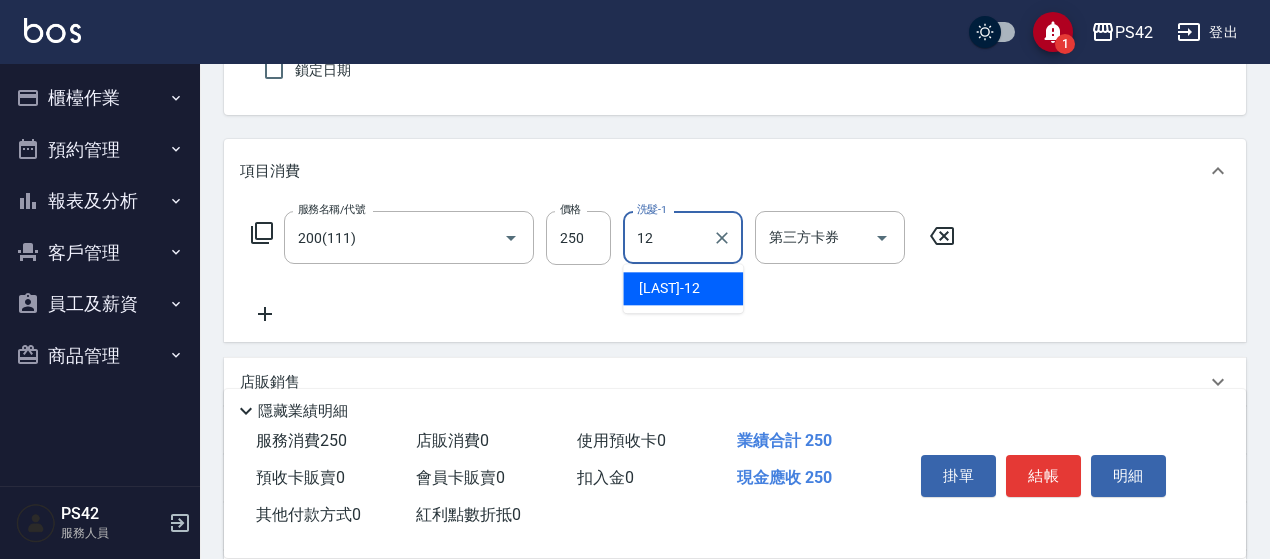 type on "[LAST]-12" 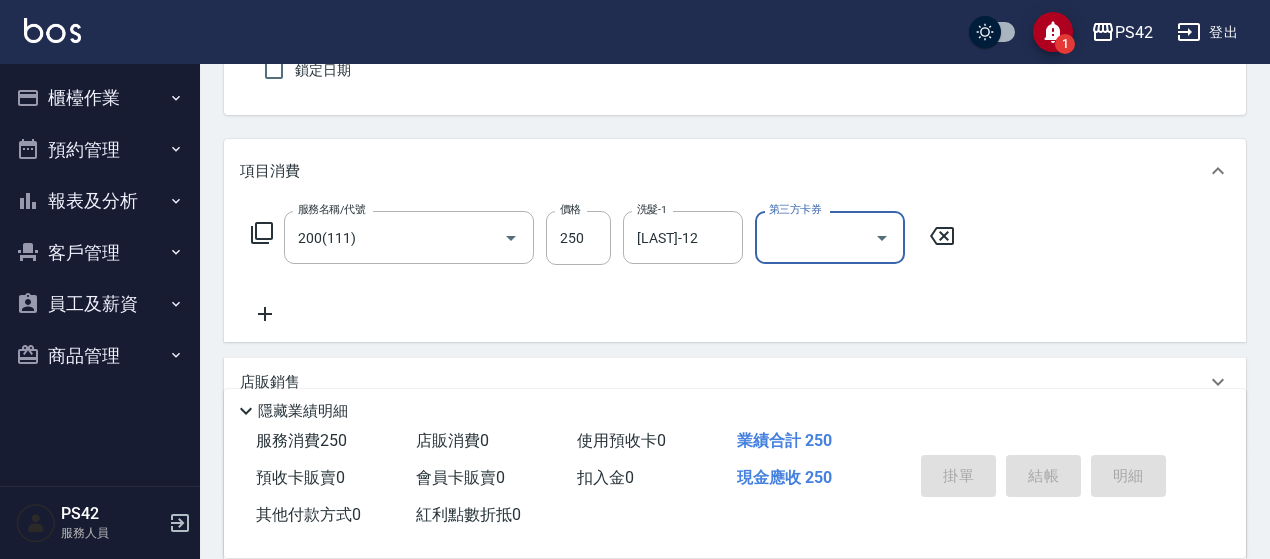type 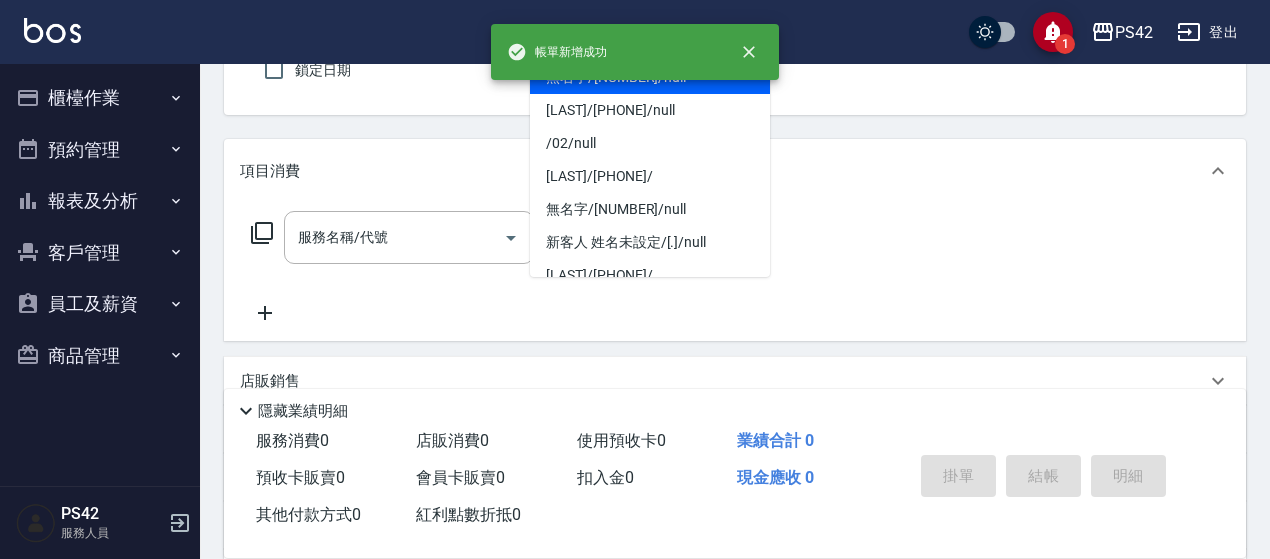 type on "無名字/[NUMBER]/null" 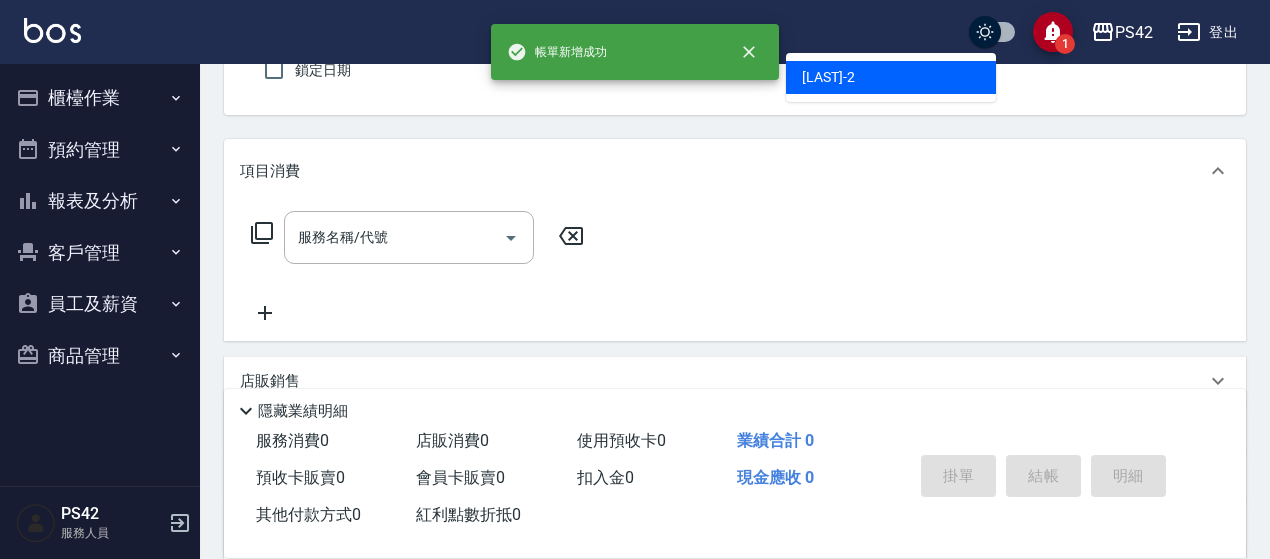type on "[LAST]-2" 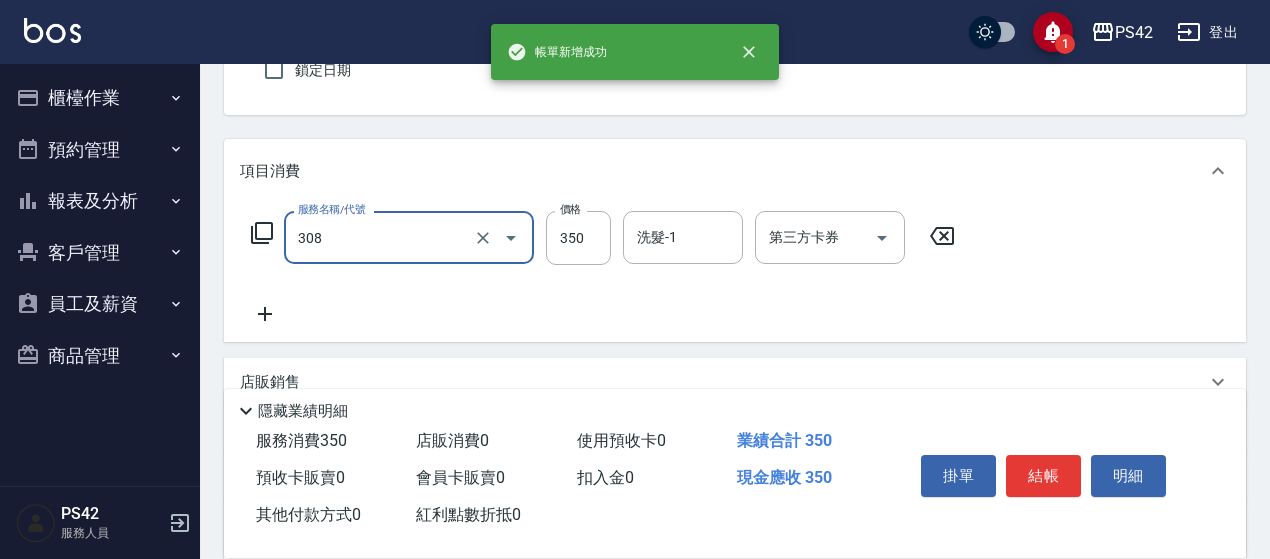 type on "洗+剪(308)" 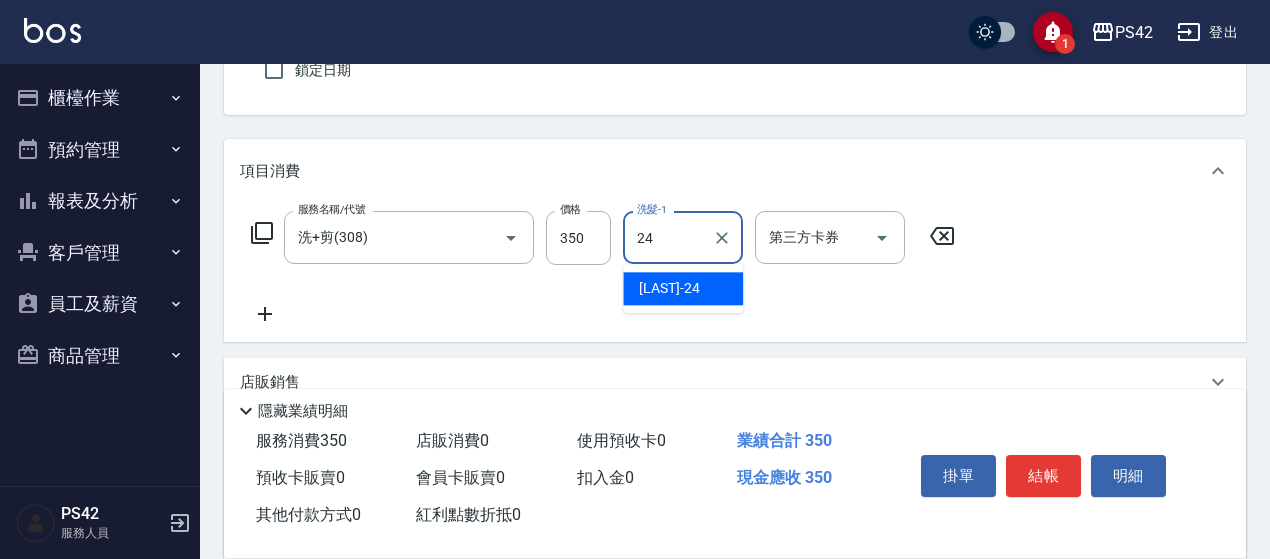 type on "[LAST]-24" 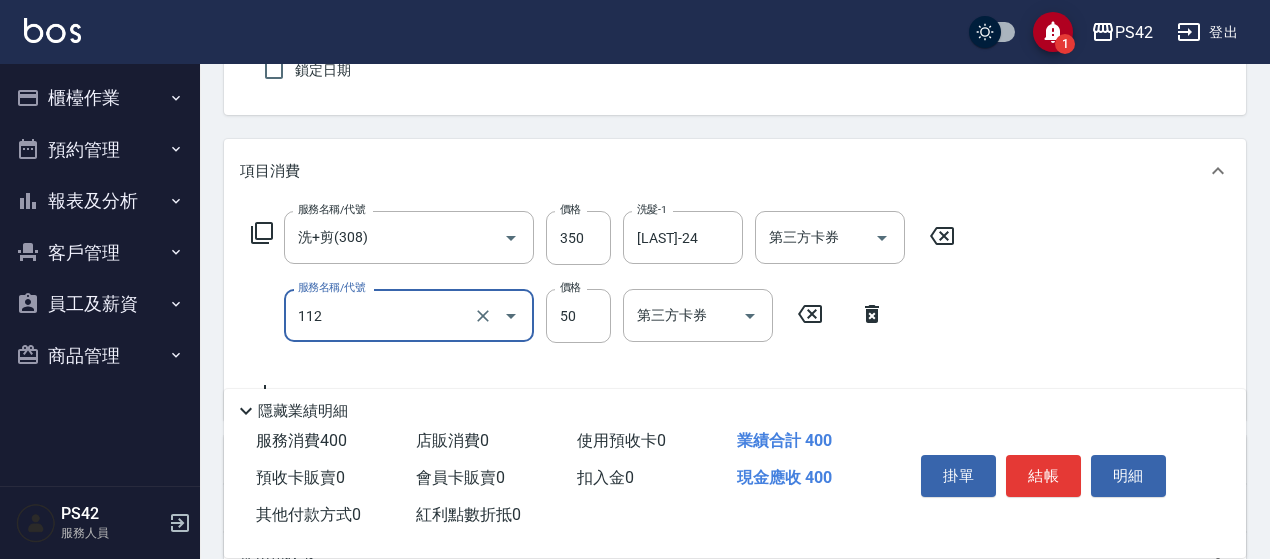 type on "精油50(112)" 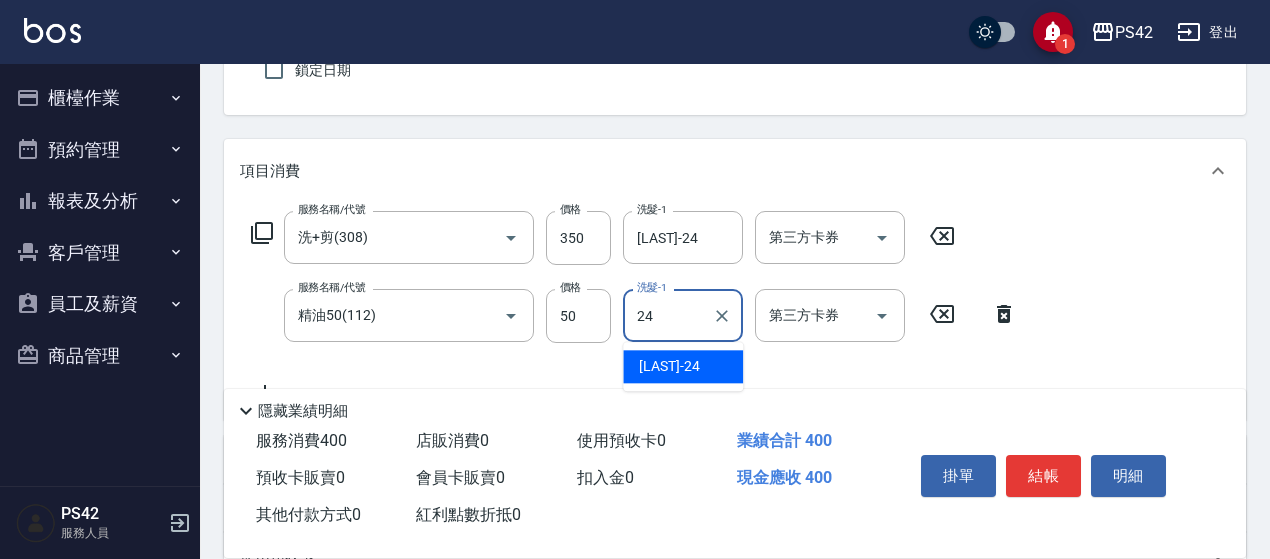 type on "[LAST]-24" 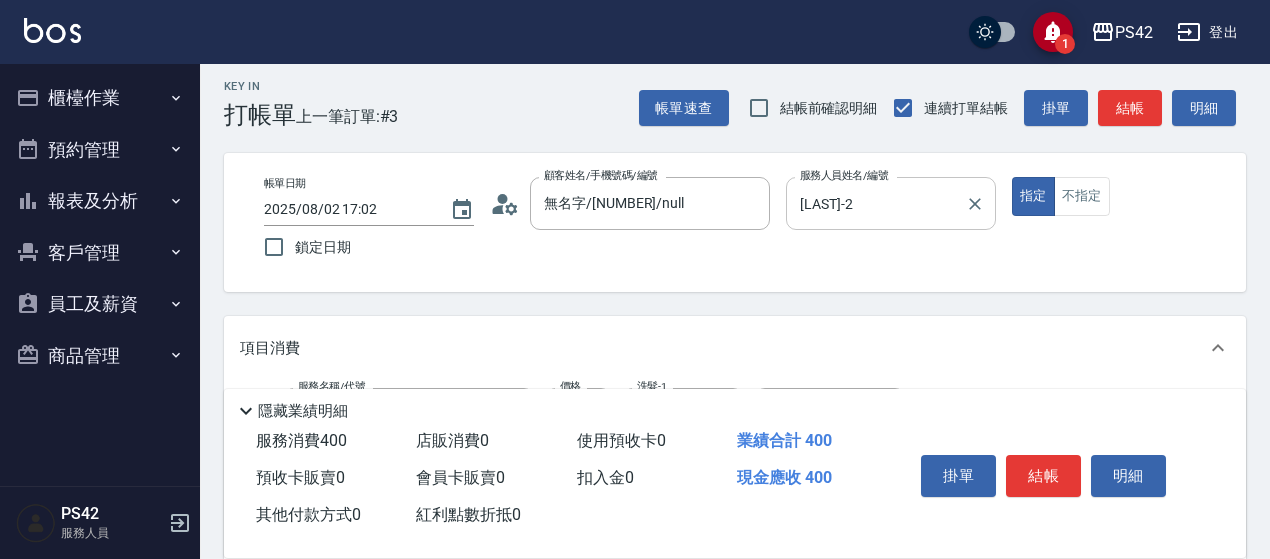 scroll, scrollTop: 0, scrollLeft: 0, axis: both 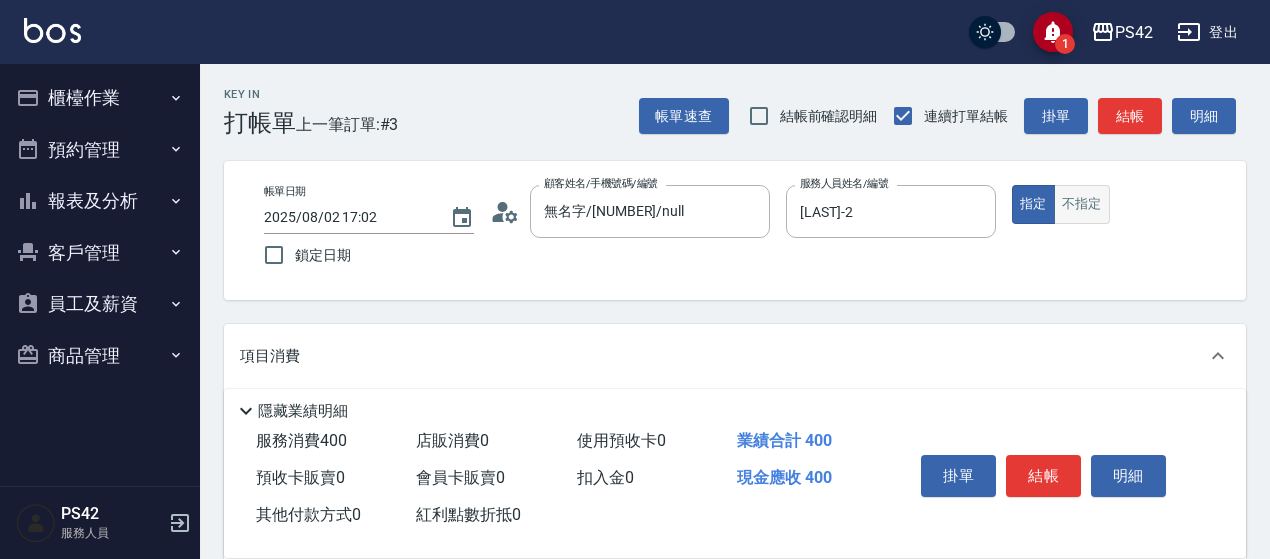 click on "不指定" at bounding box center (1082, 204) 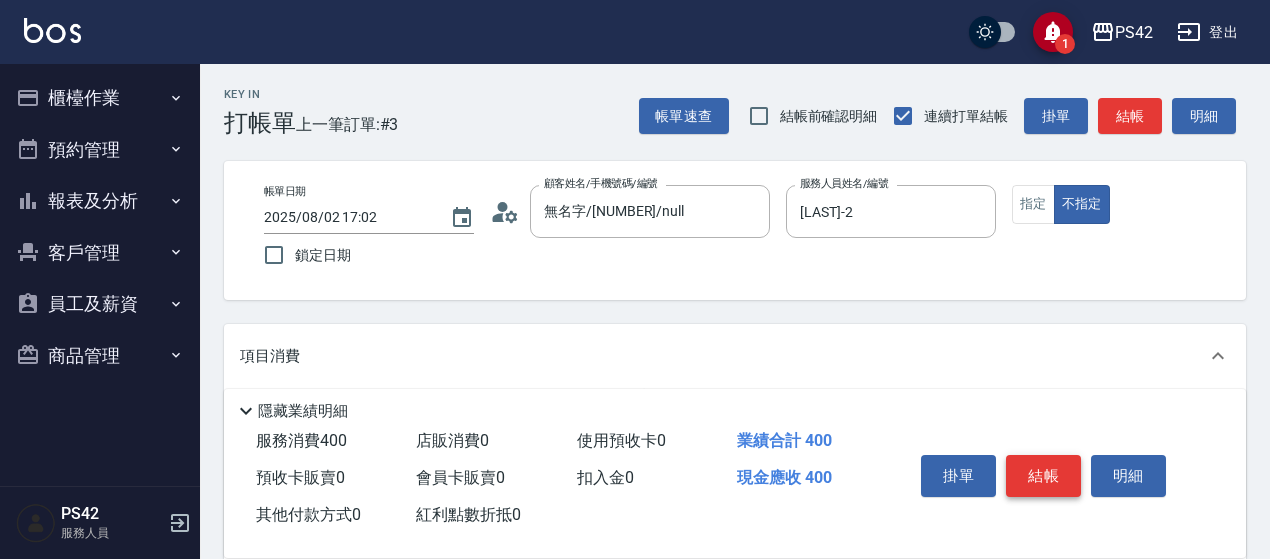 click on "結帳" at bounding box center [1043, 476] 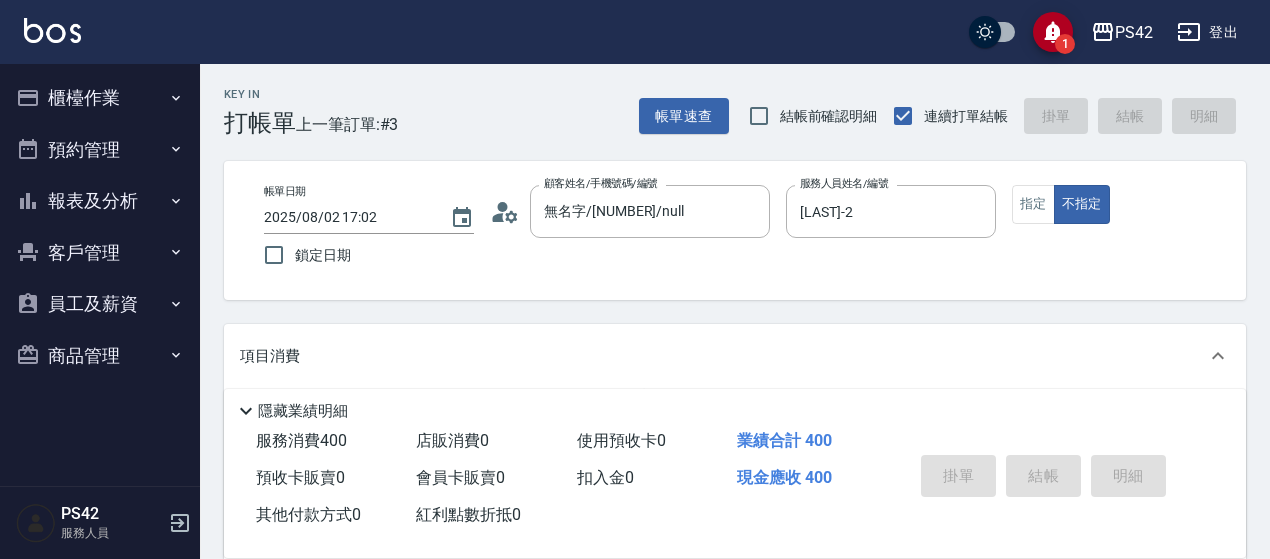 type 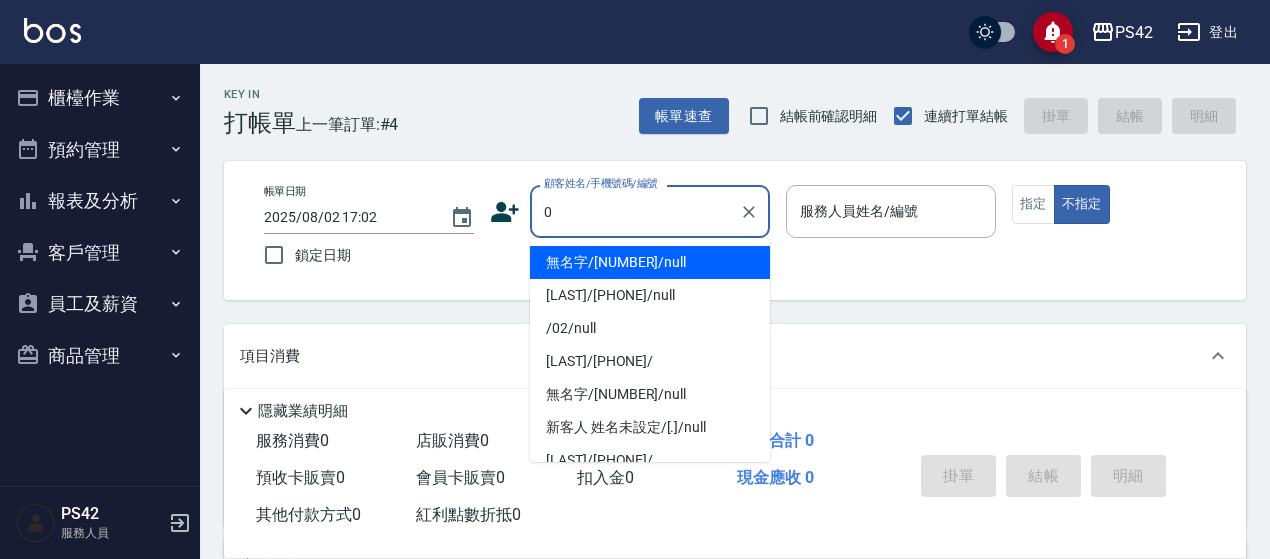 type on "無名字/[NUMBER]/null" 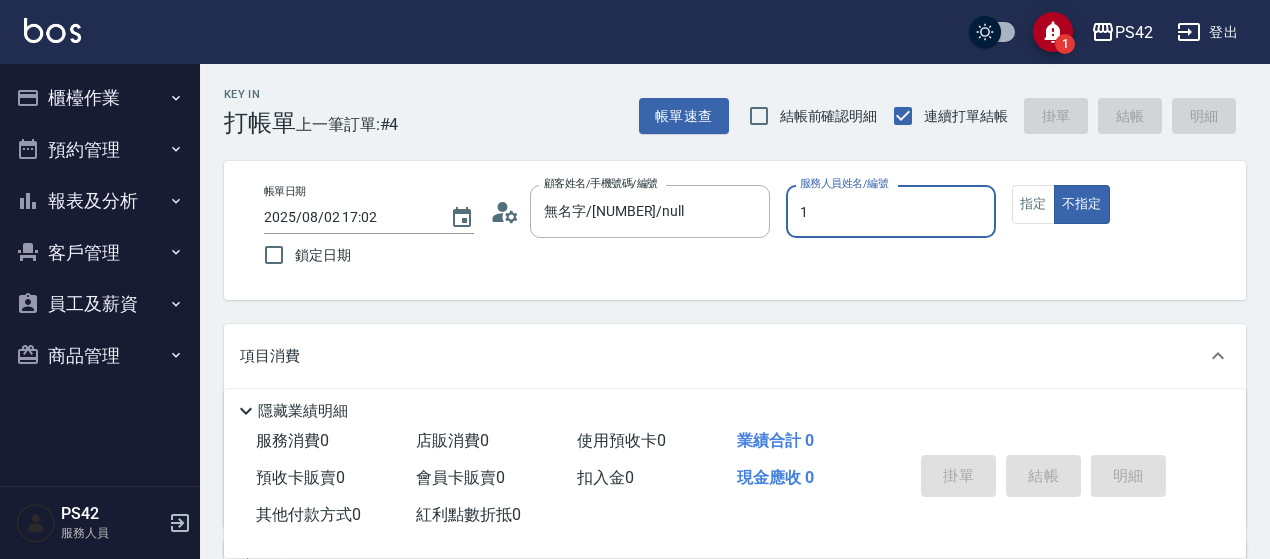 type on "[LAST]-1" 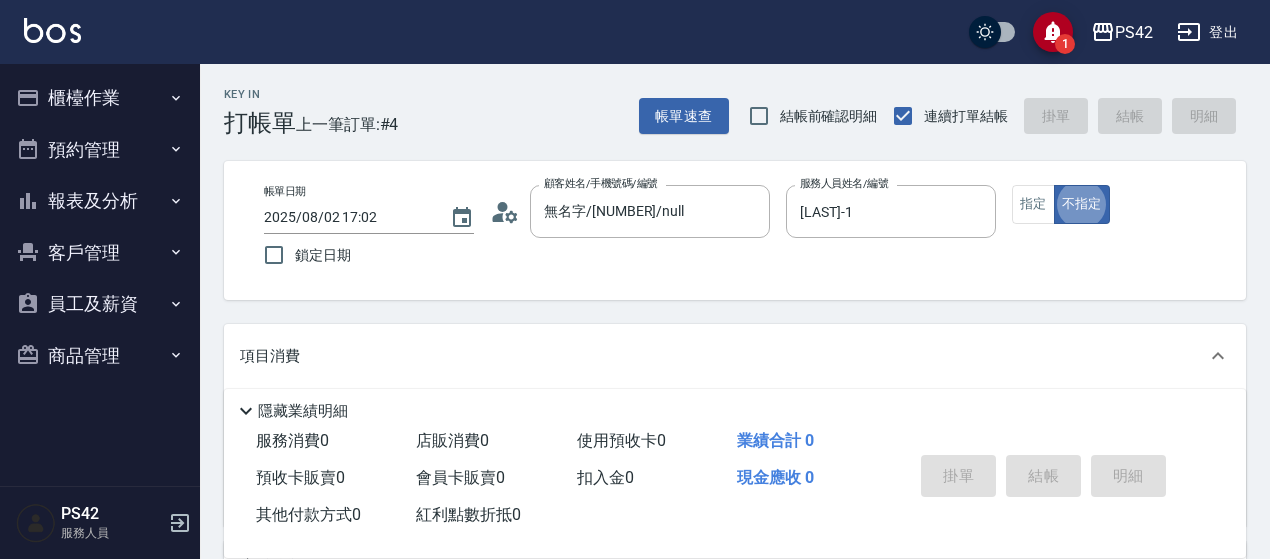 type on "false" 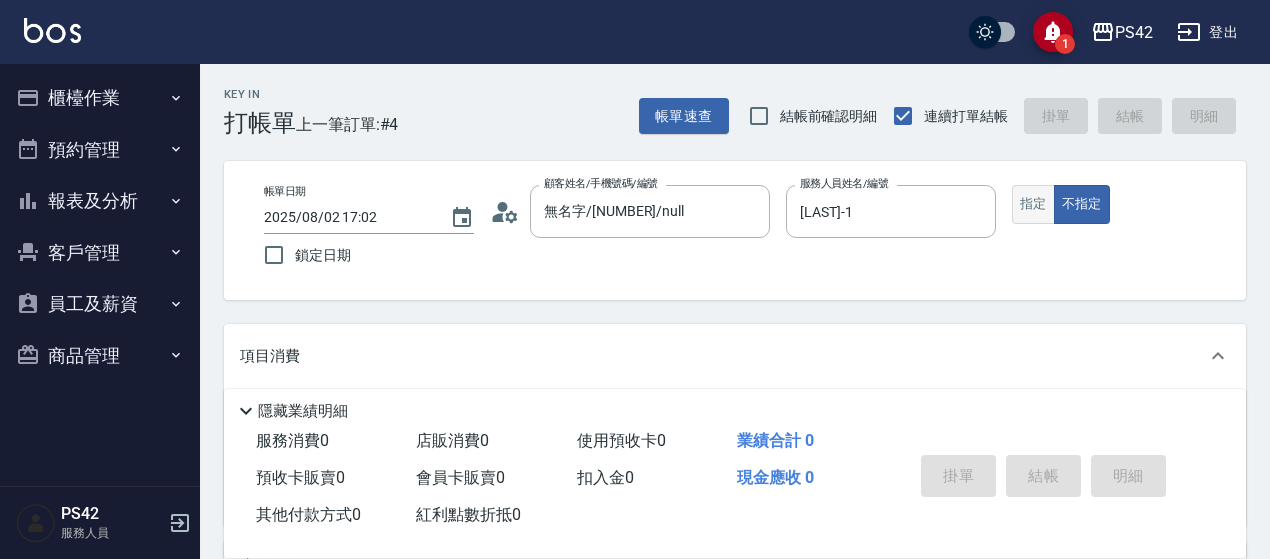 click on "指定" at bounding box center (1033, 204) 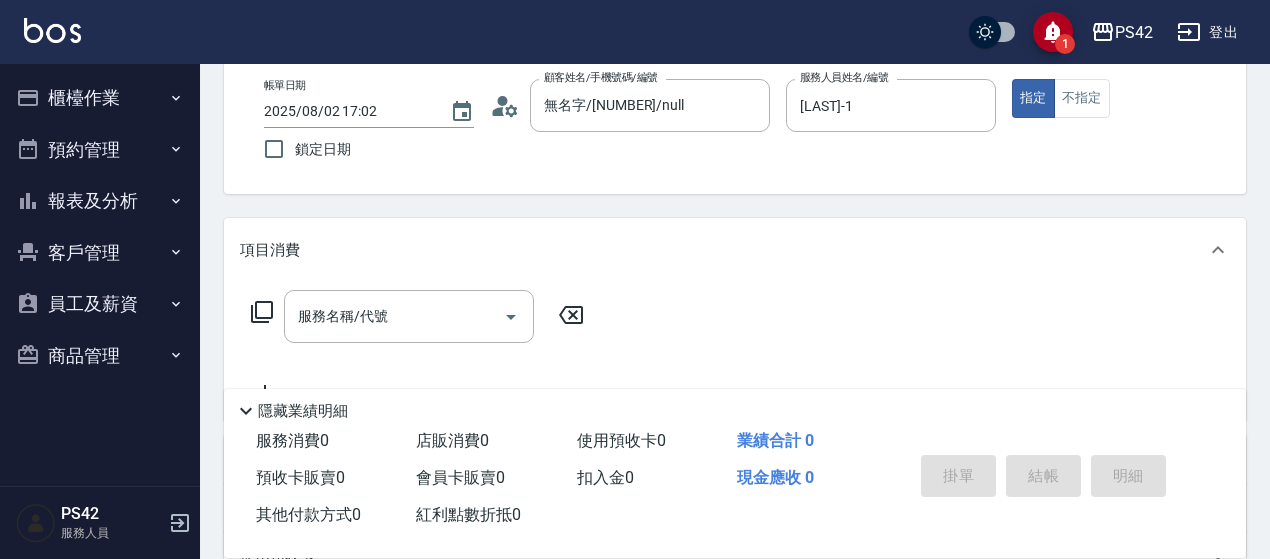 scroll, scrollTop: 300, scrollLeft: 0, axis: vertical 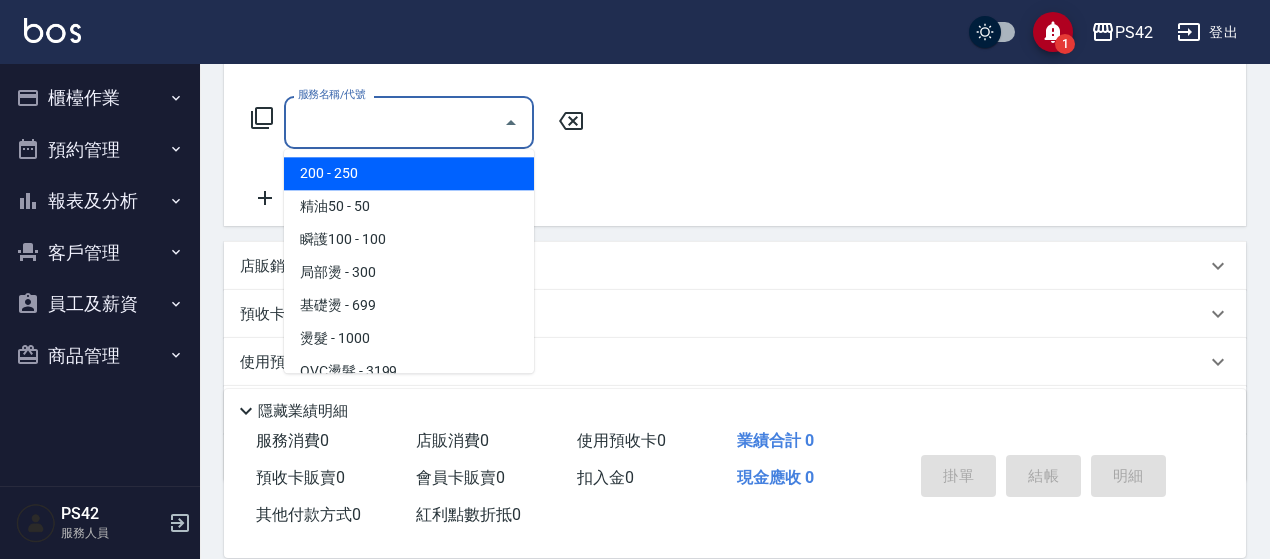 click on "服務名稱/代號" at bounding box center (394, 122) 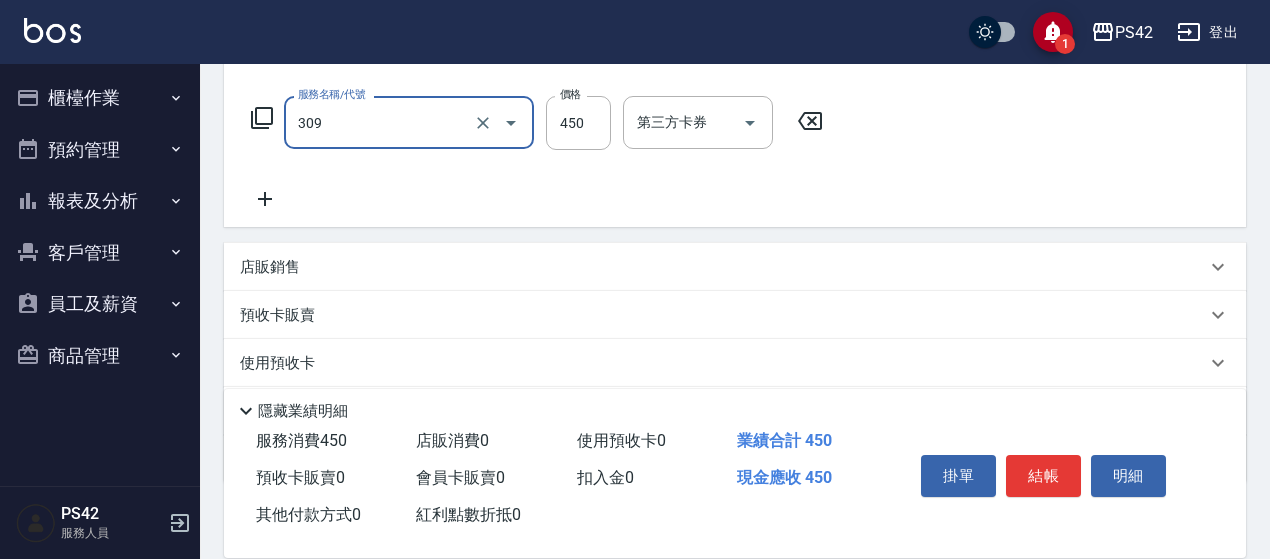 type on "洗+剪(309)" 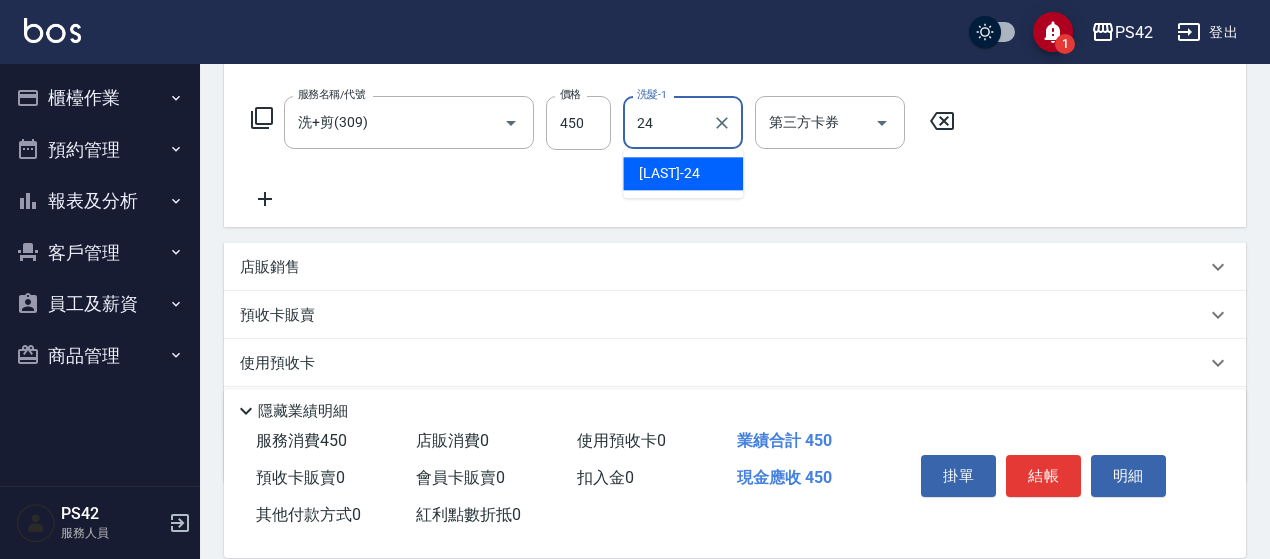 type on "[LAST]-24" 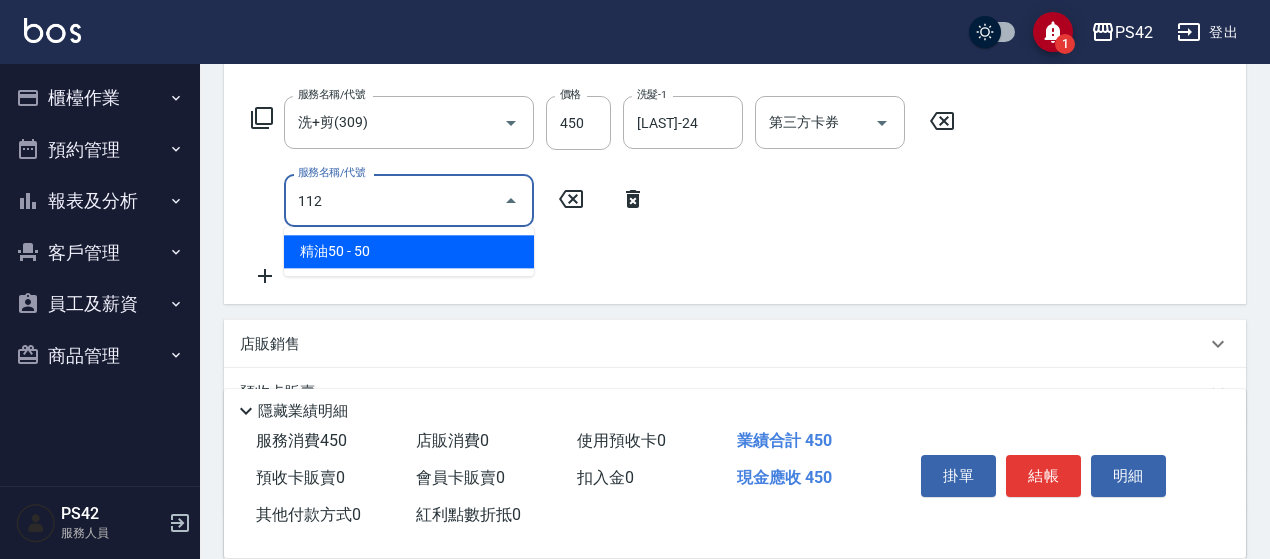type on "精油50(112)" 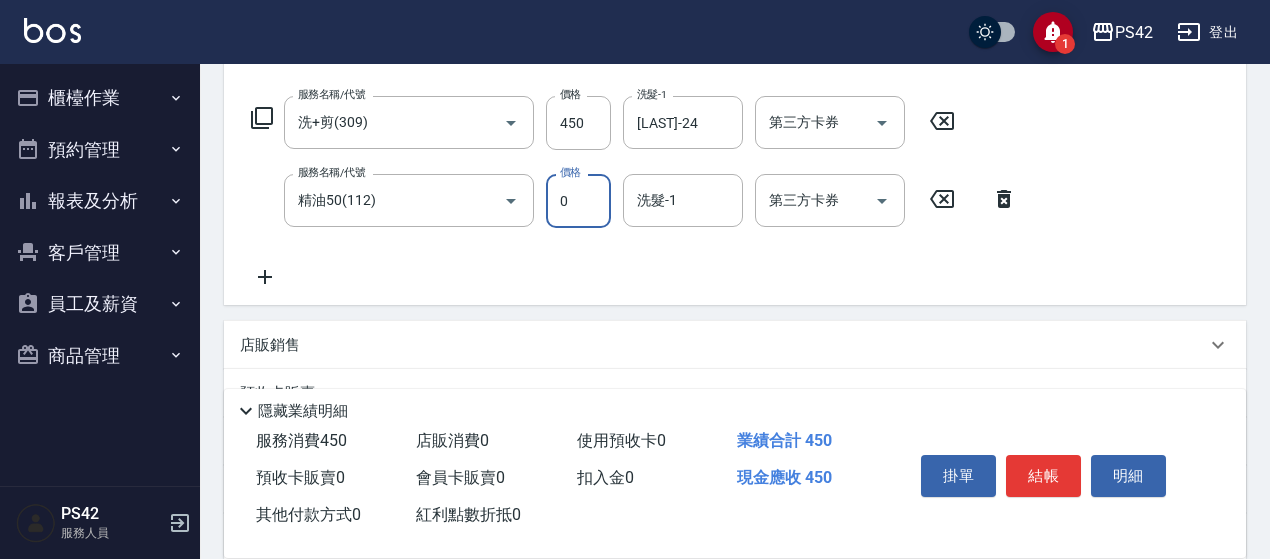 type on "0" 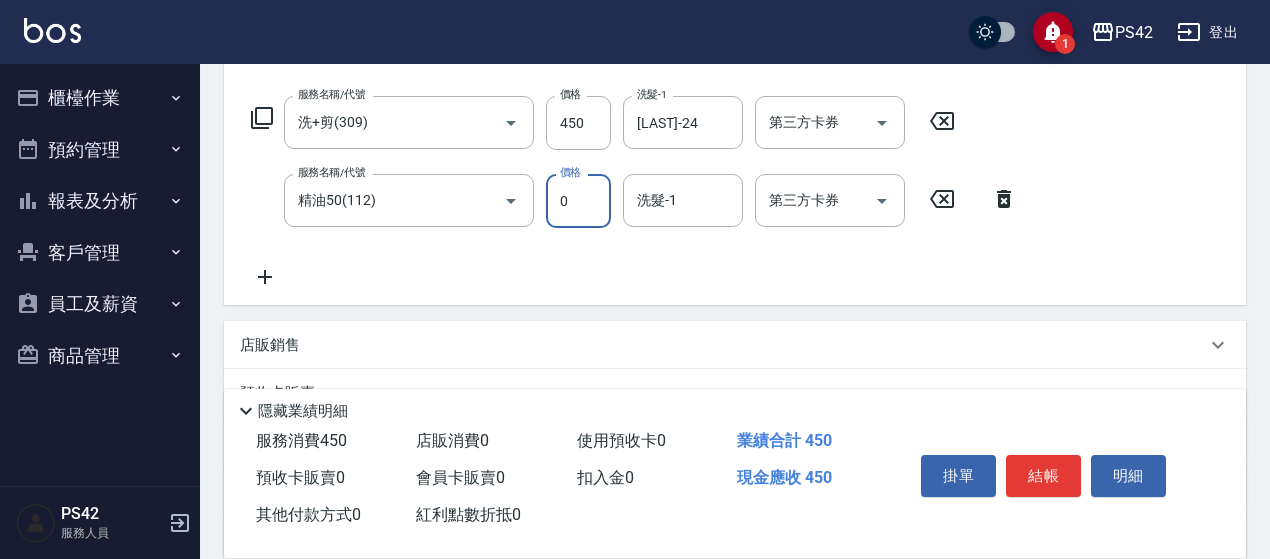 type on "5" 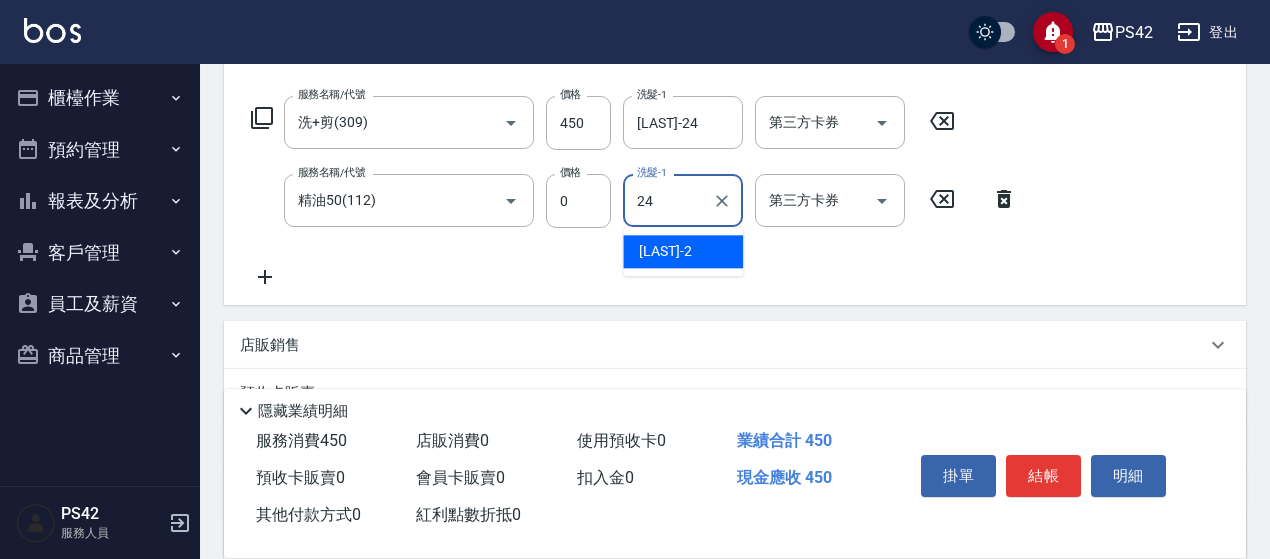 type on "[LAST]-24" 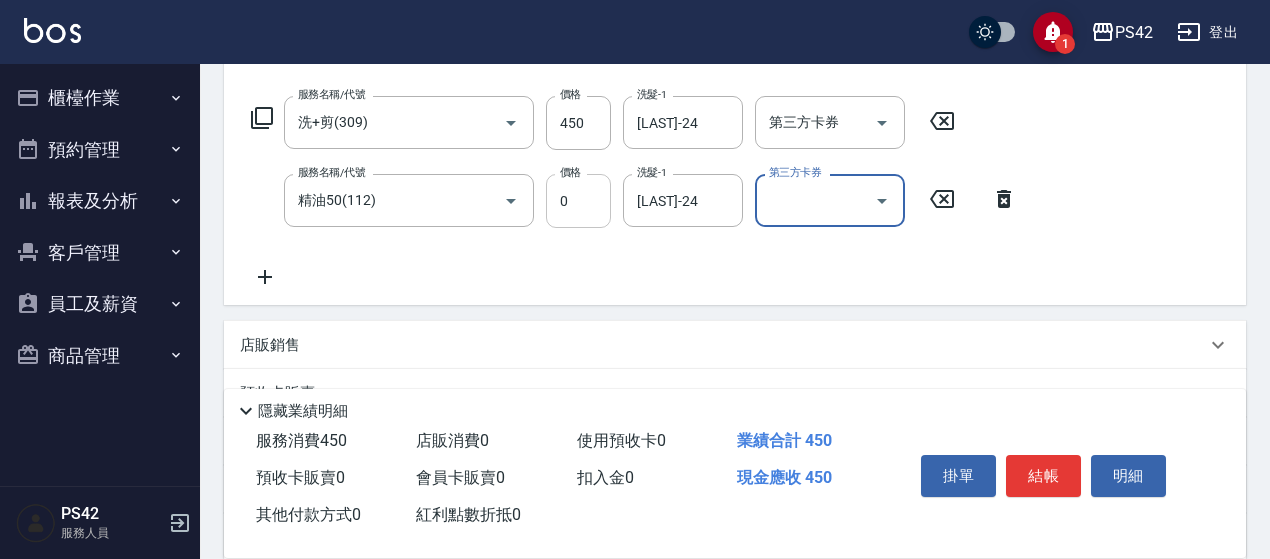 click on "0" at bounding box center [578, 201] 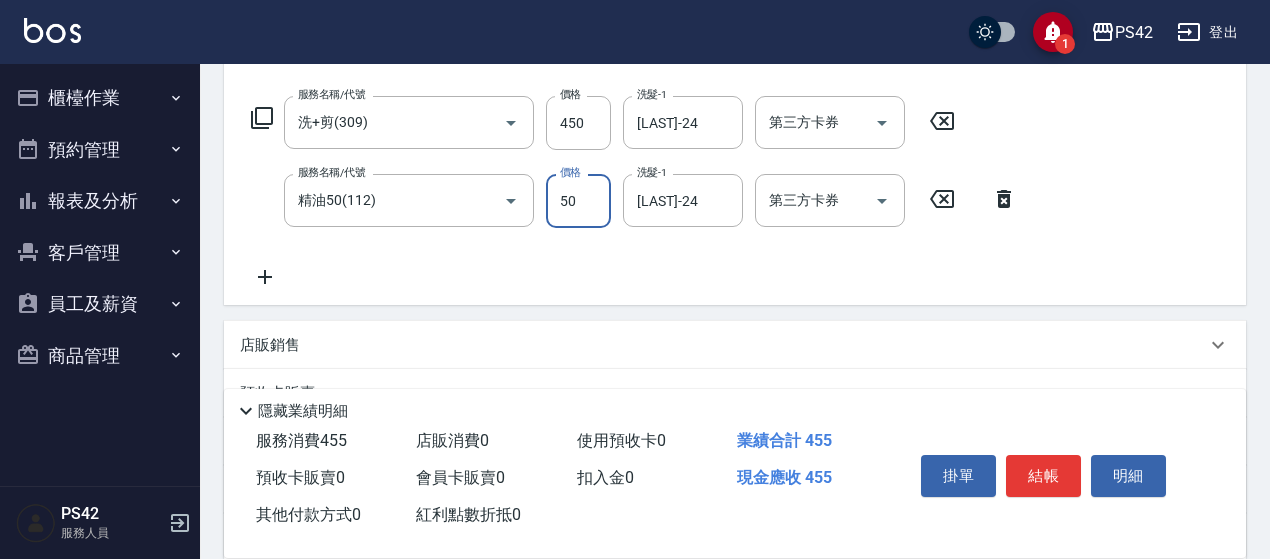 type on "50" 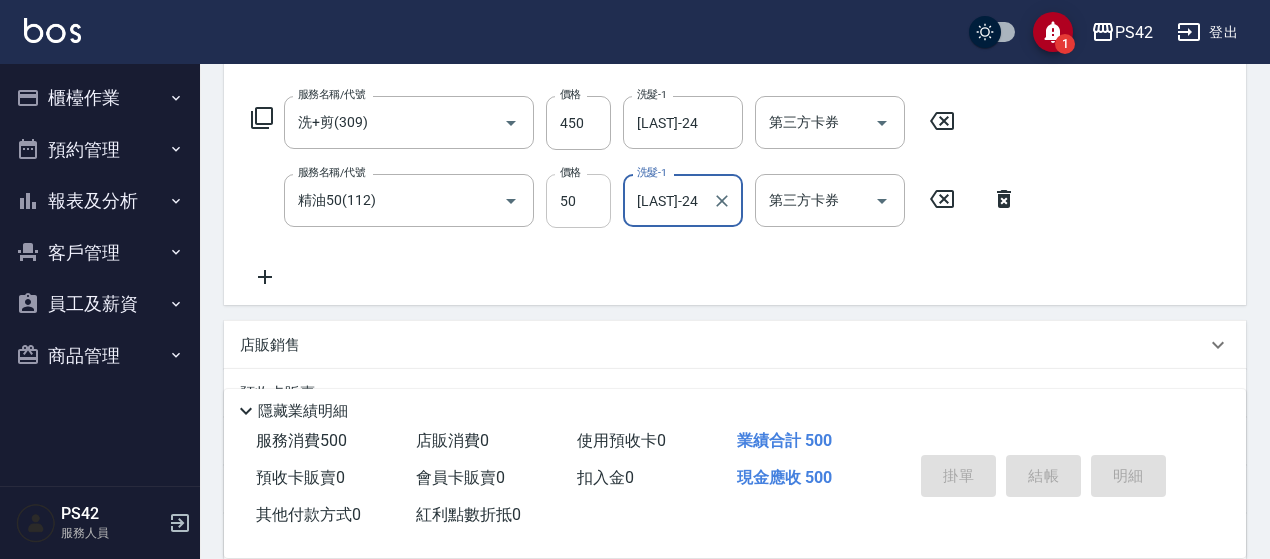 type on "[DATE] [TIME]" 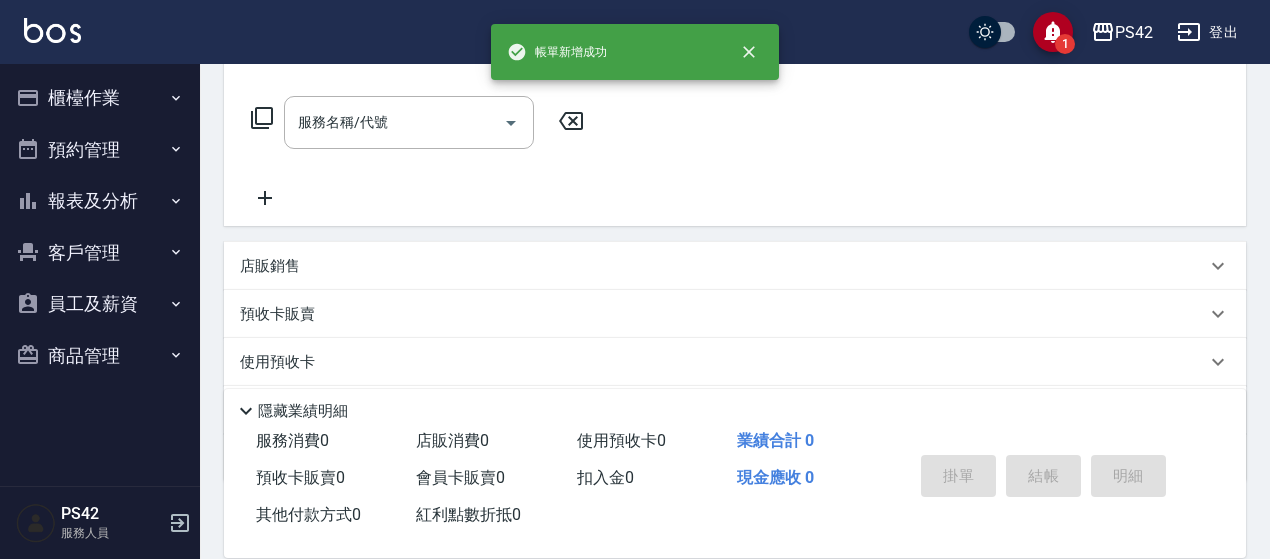 scroll, scrollTop: 0, scrollLeft: 0, axis: both 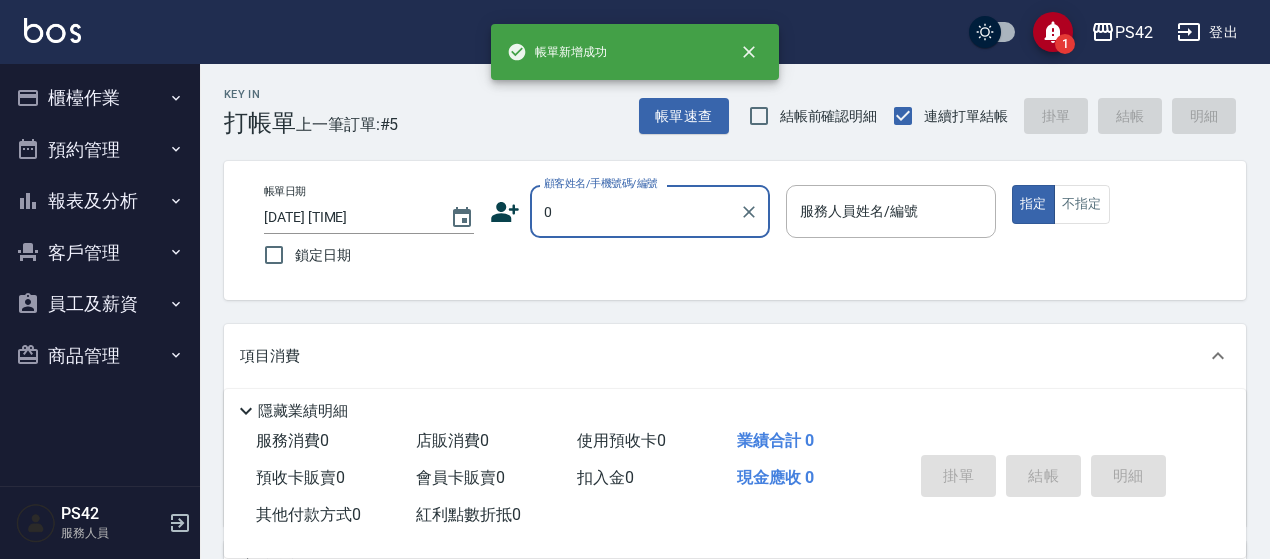 type on "無名字/[NUMBER]/null" 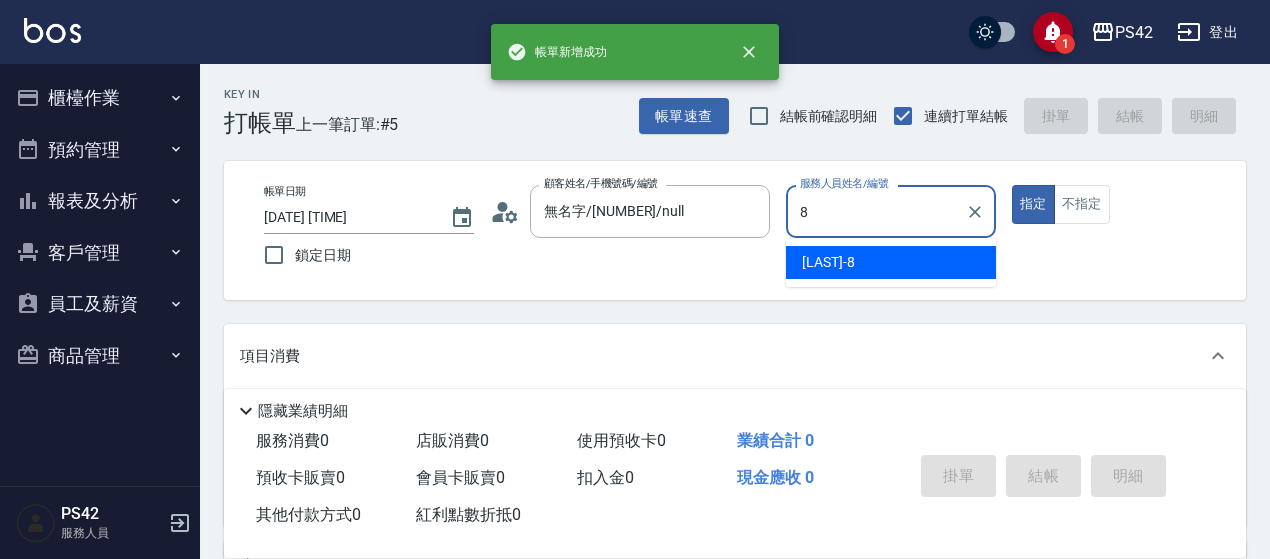 type on "[LAST]-8" 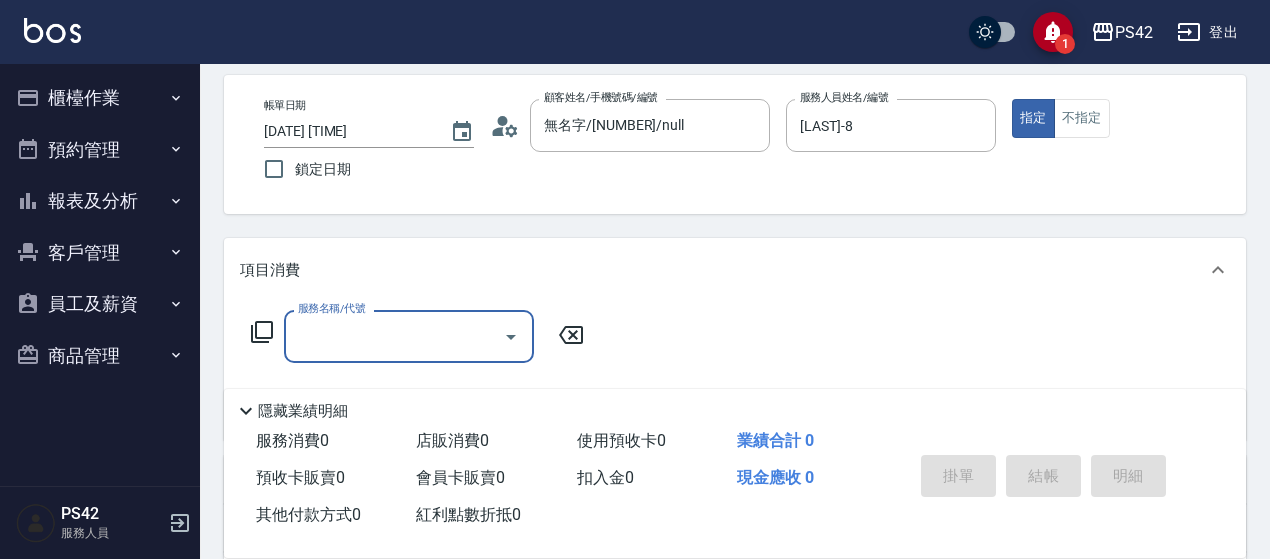 scroll, scrollTop: 200, scrollLeft: 0, axis: vertical 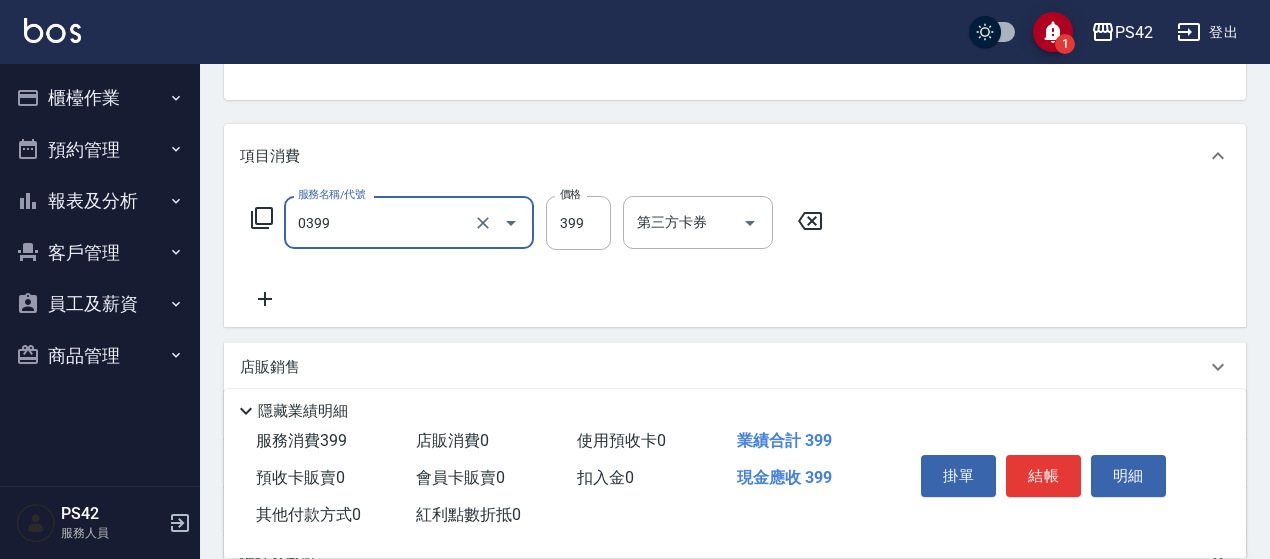 type on "海鹽399(0399)" 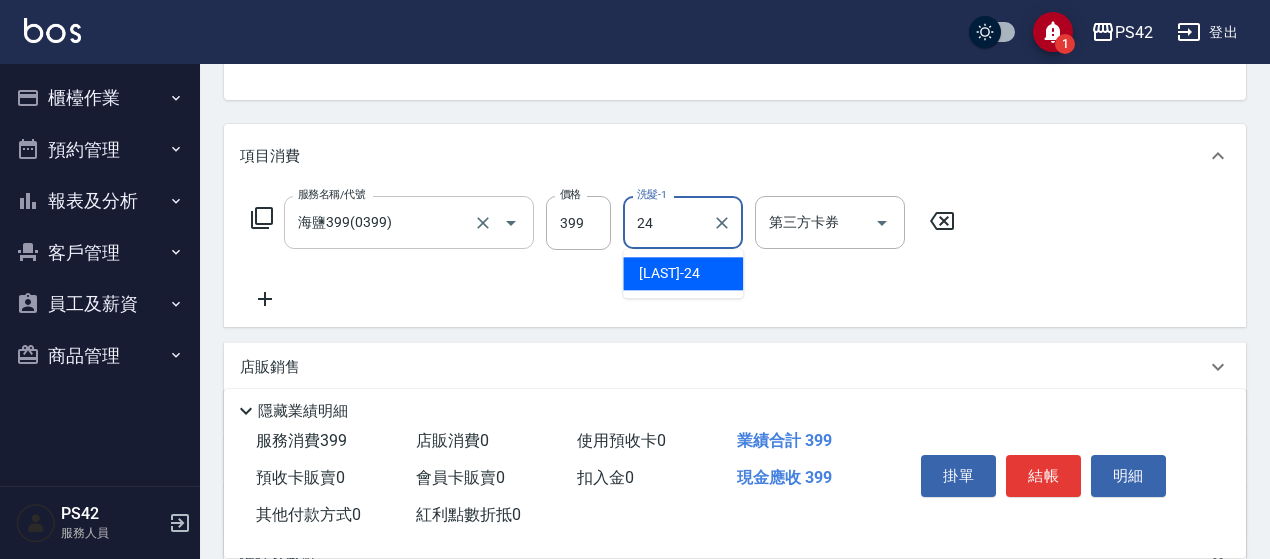 type on "[LAST]-24" 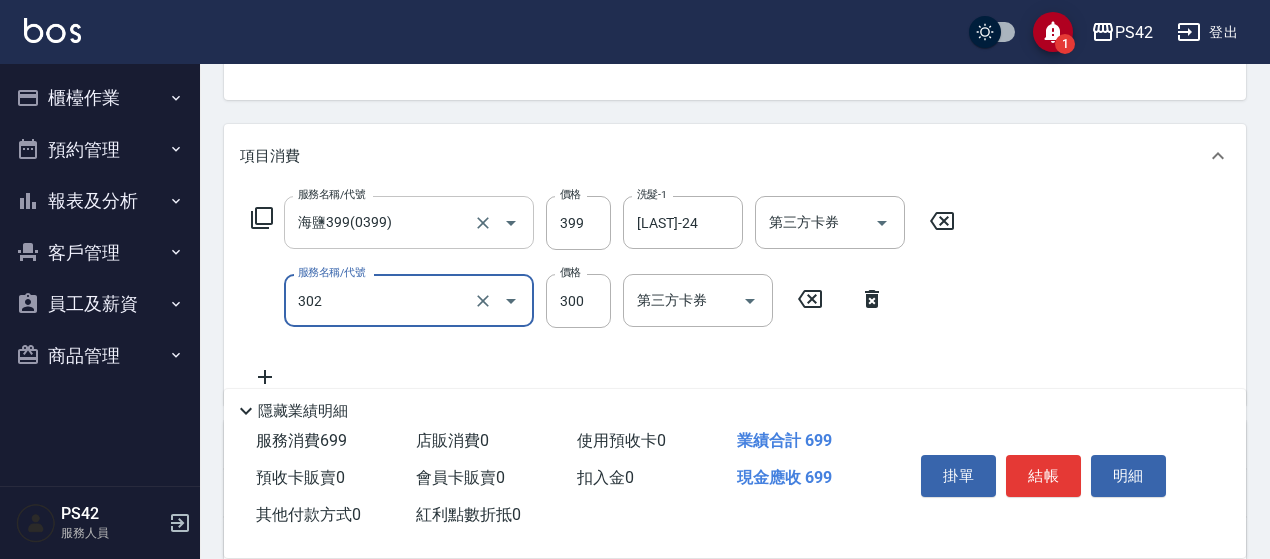 type on "剪髮(302)" 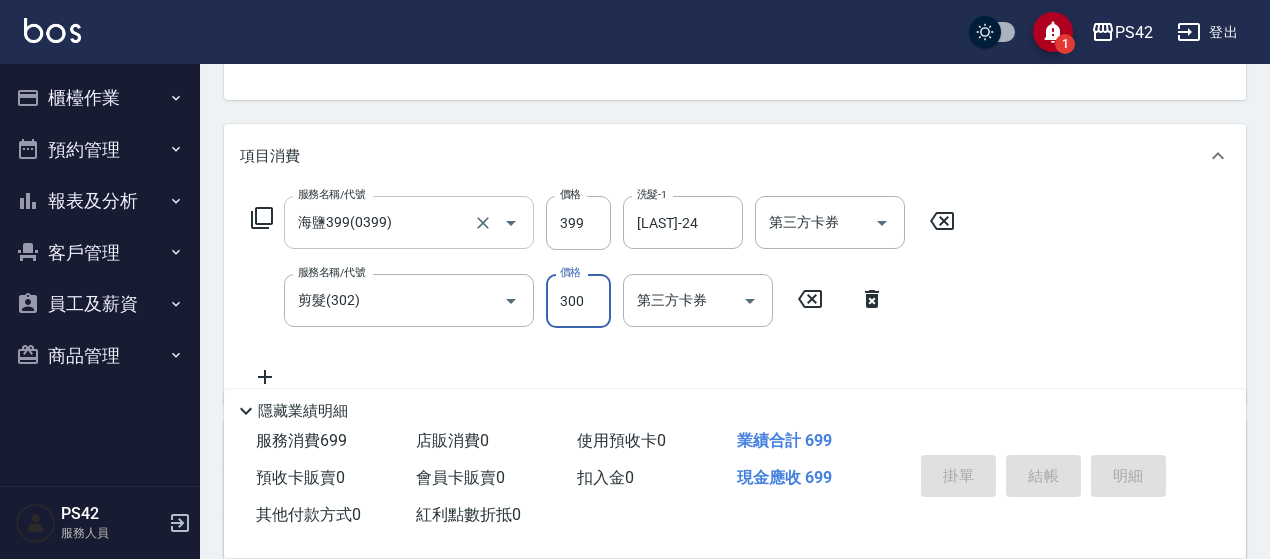type 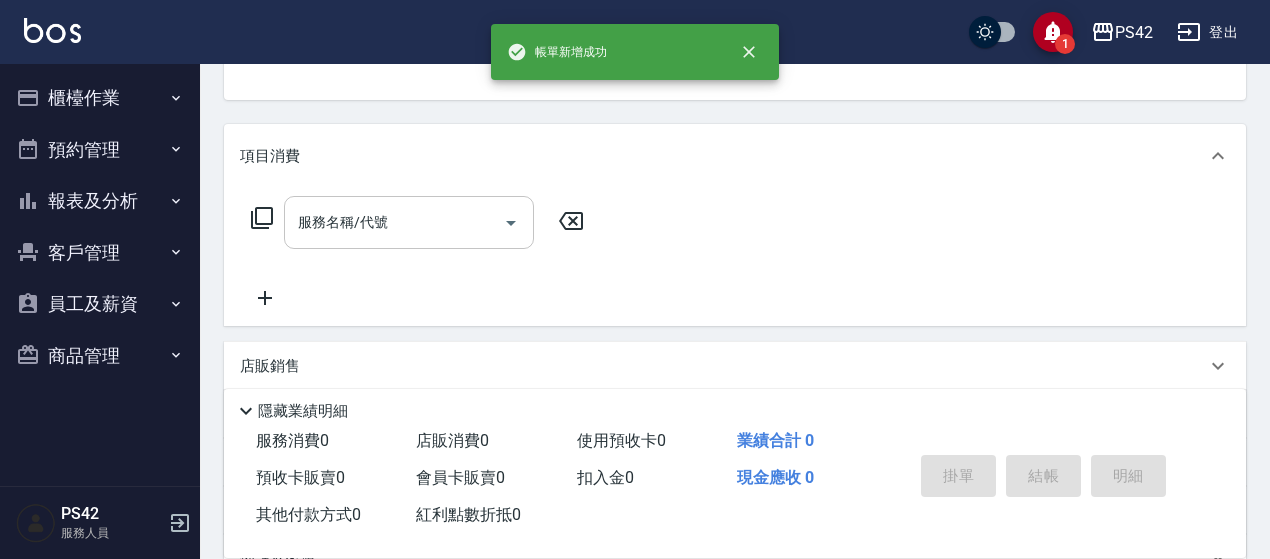scroll, scrollTop: 194, scrollLeft: 0, axis: vertical 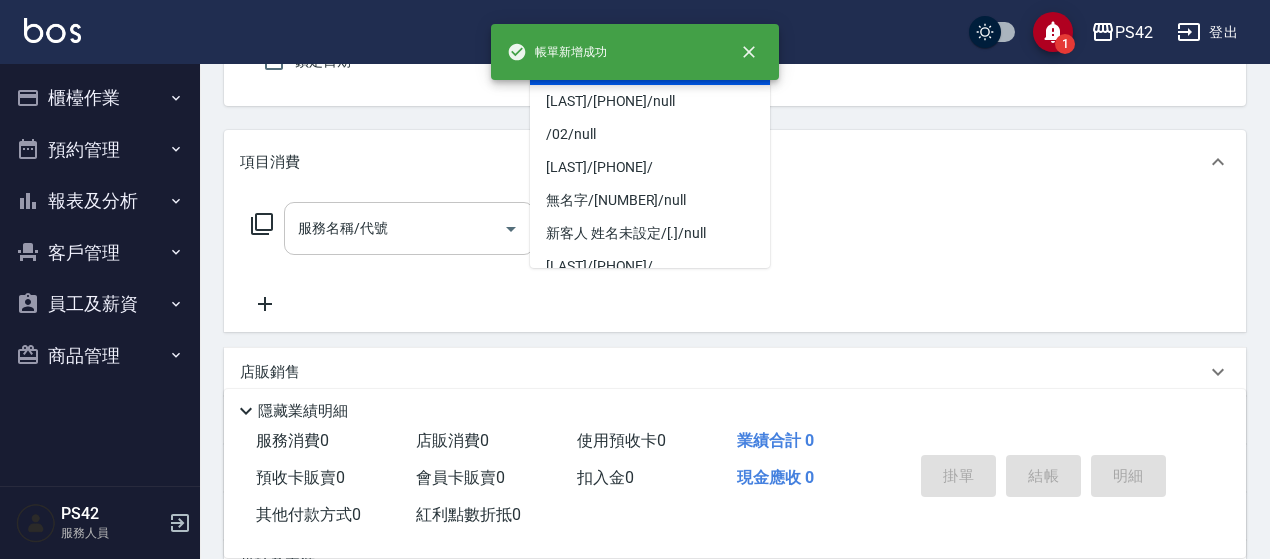 type on "無名字/[NUMBER]/null" 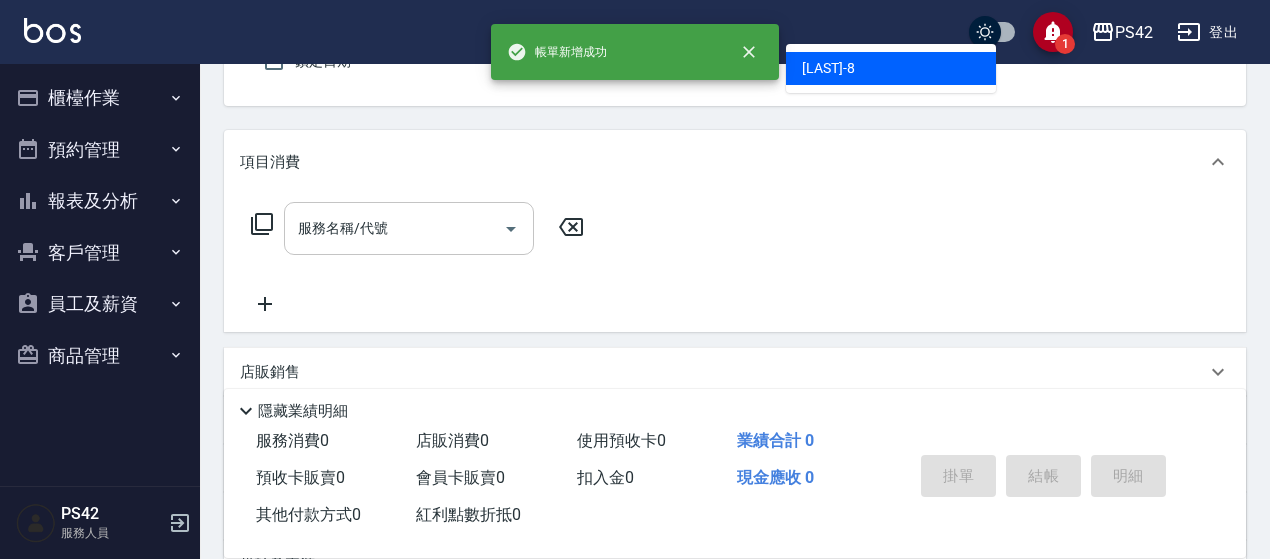 type on "[LAST]-8" 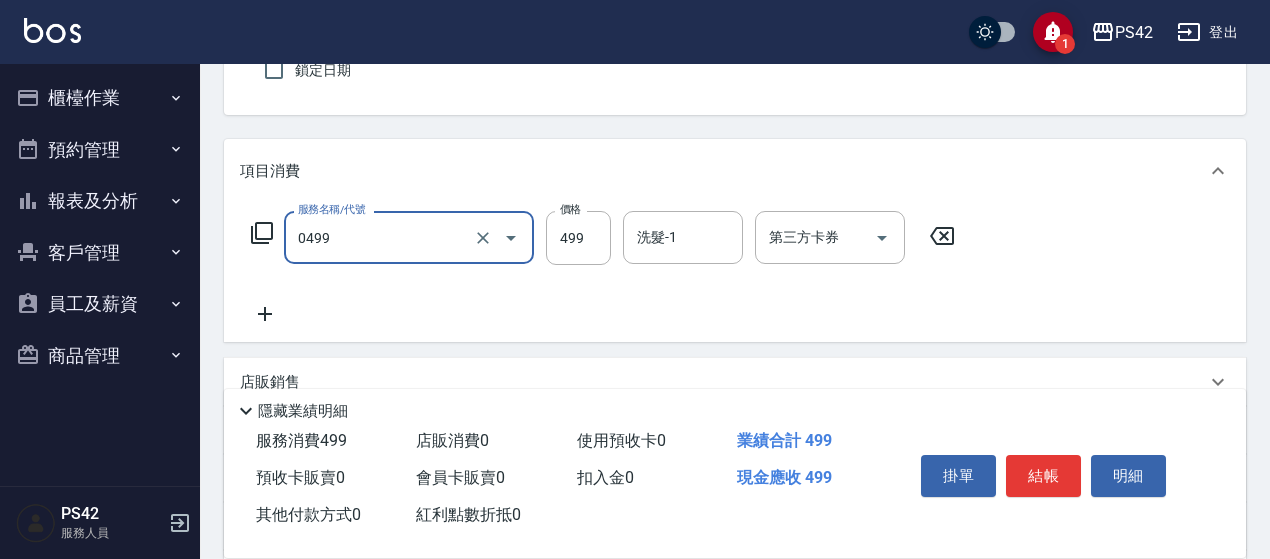 type on "伊黛莉499(0499)" 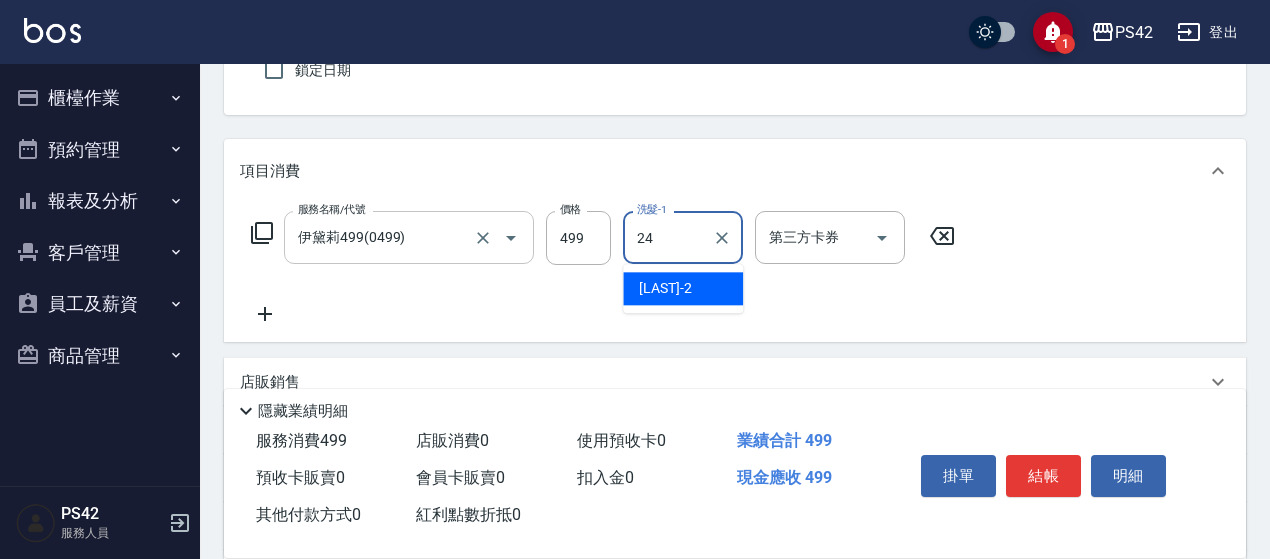 type on "[LAST]-24" 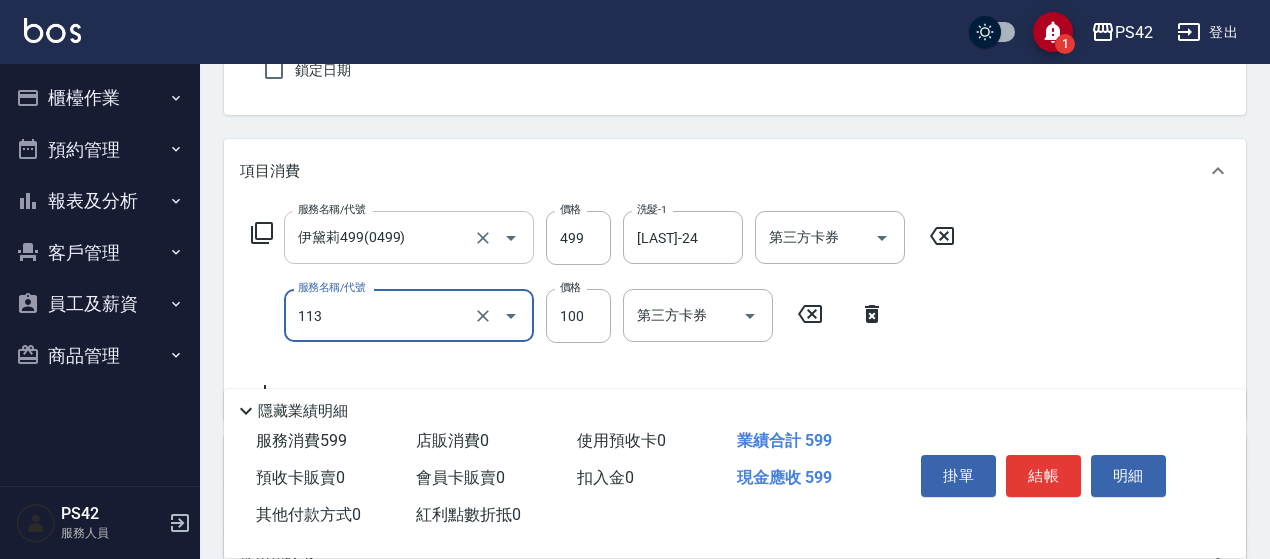 type on "瞬護100(113)" 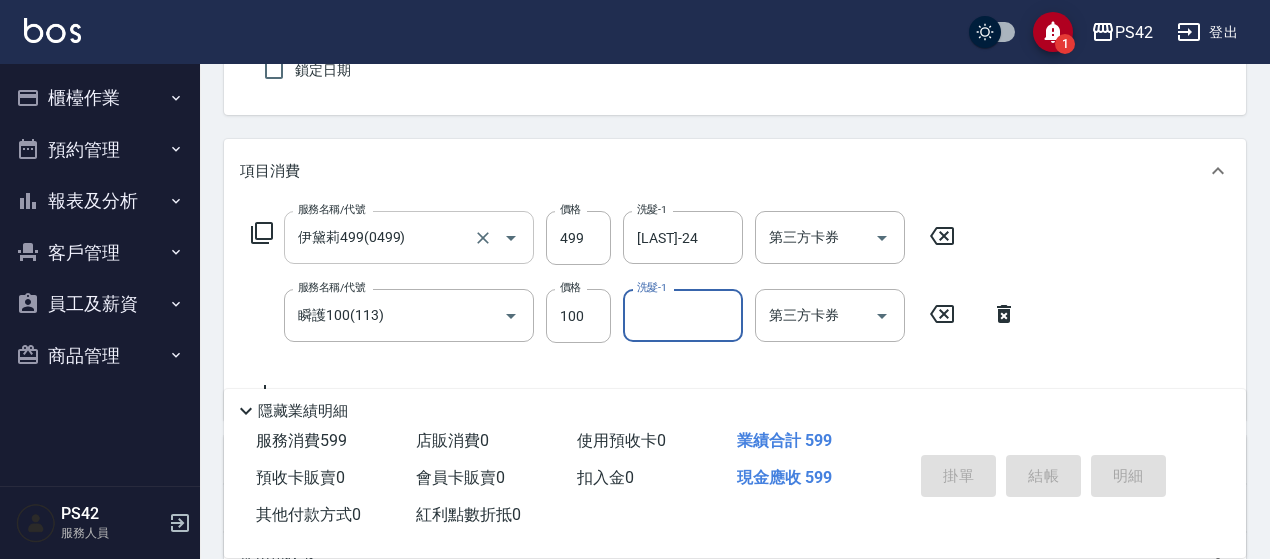 type 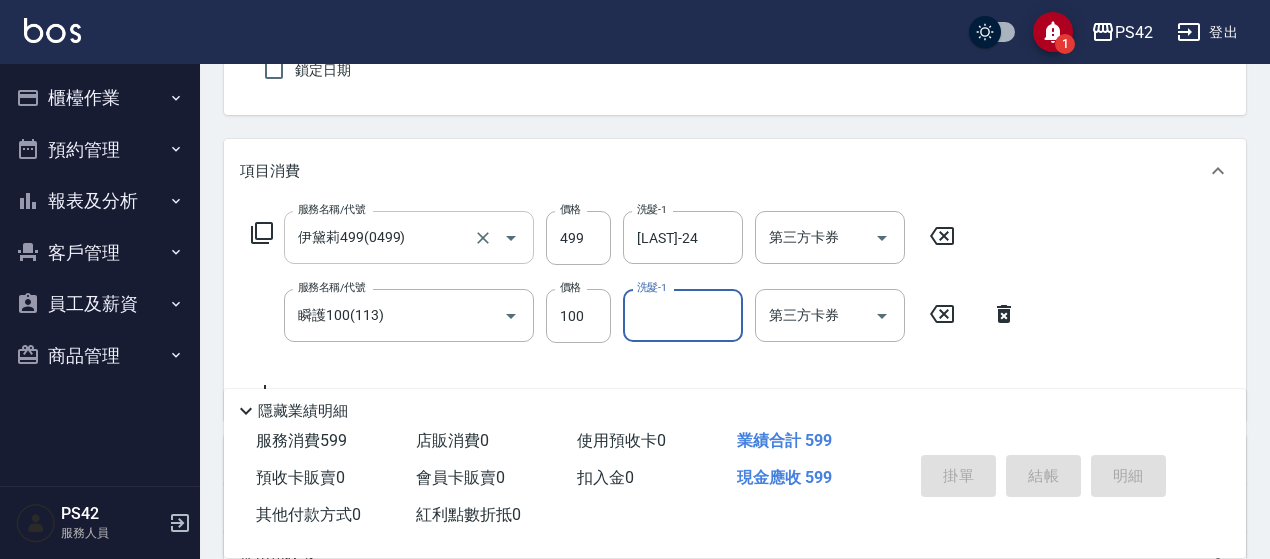 type 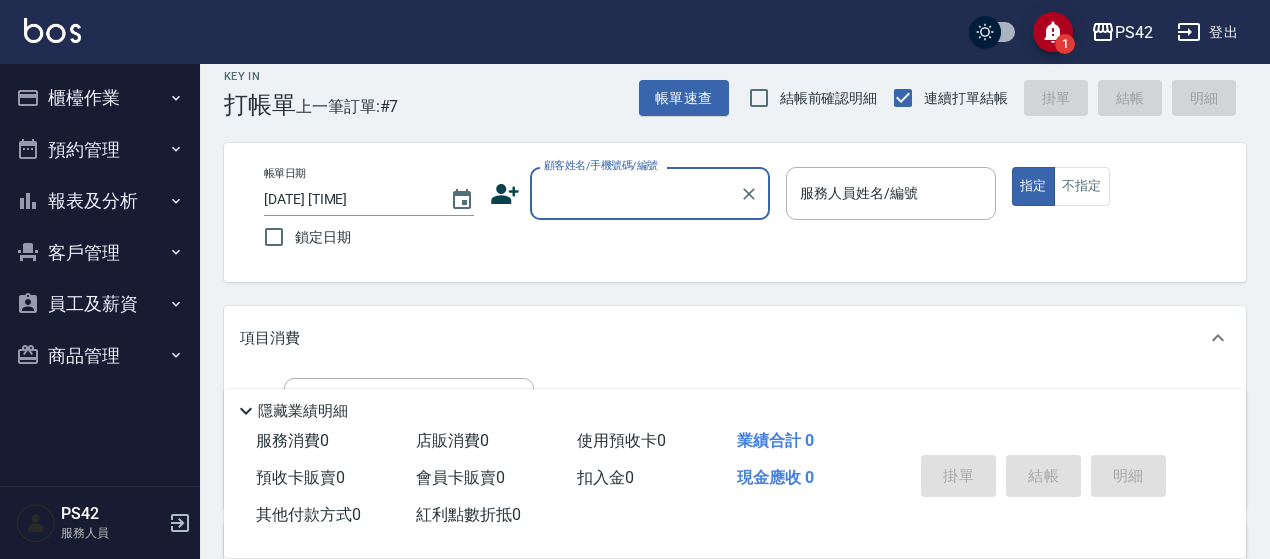 scroll, scrollTop: 0, scrollLeft: 0, axis: both 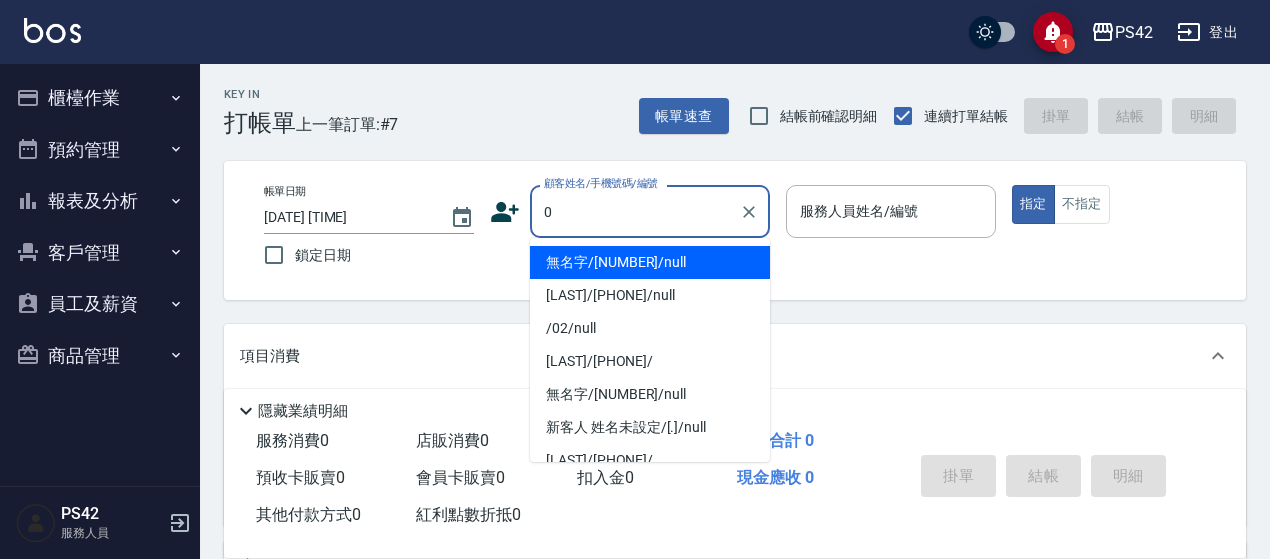 type on "0" 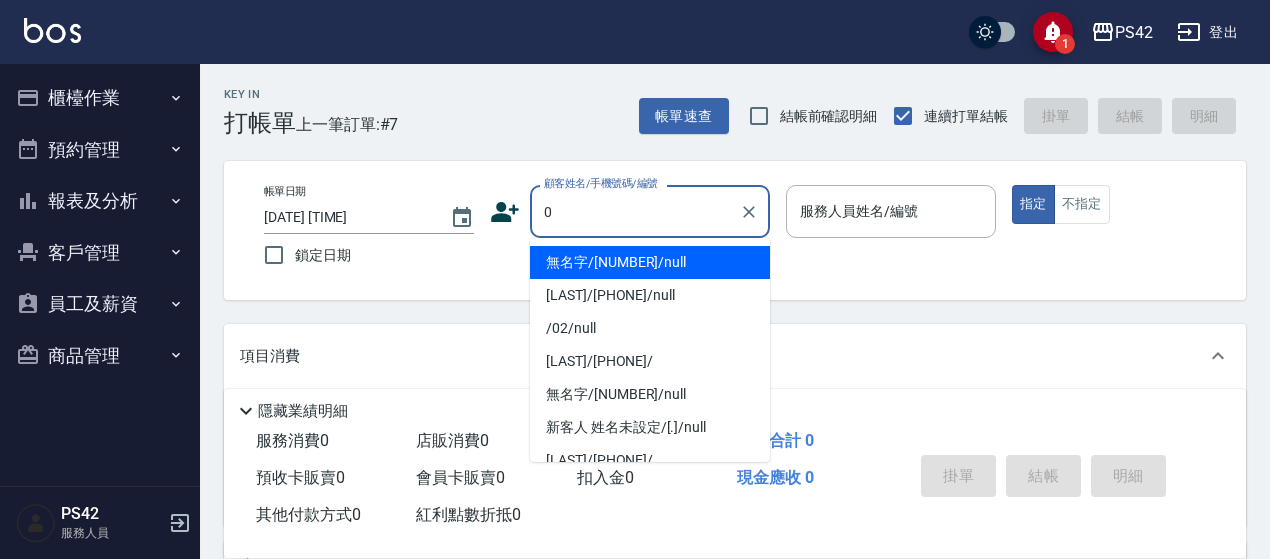 type on "." 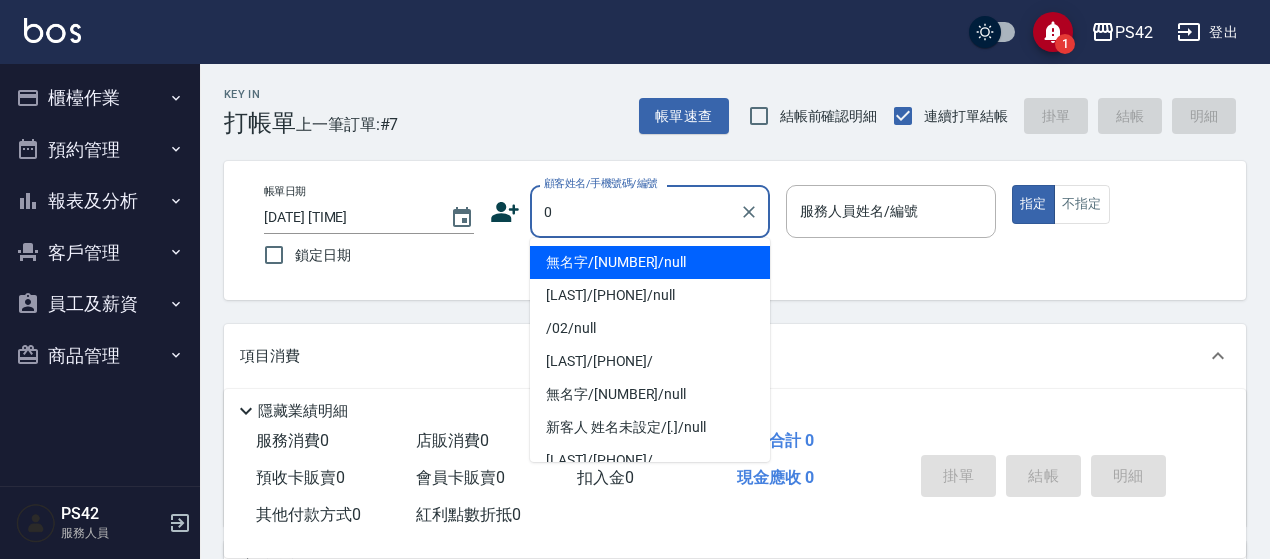 type on "無名字/[NUMBER]/null" 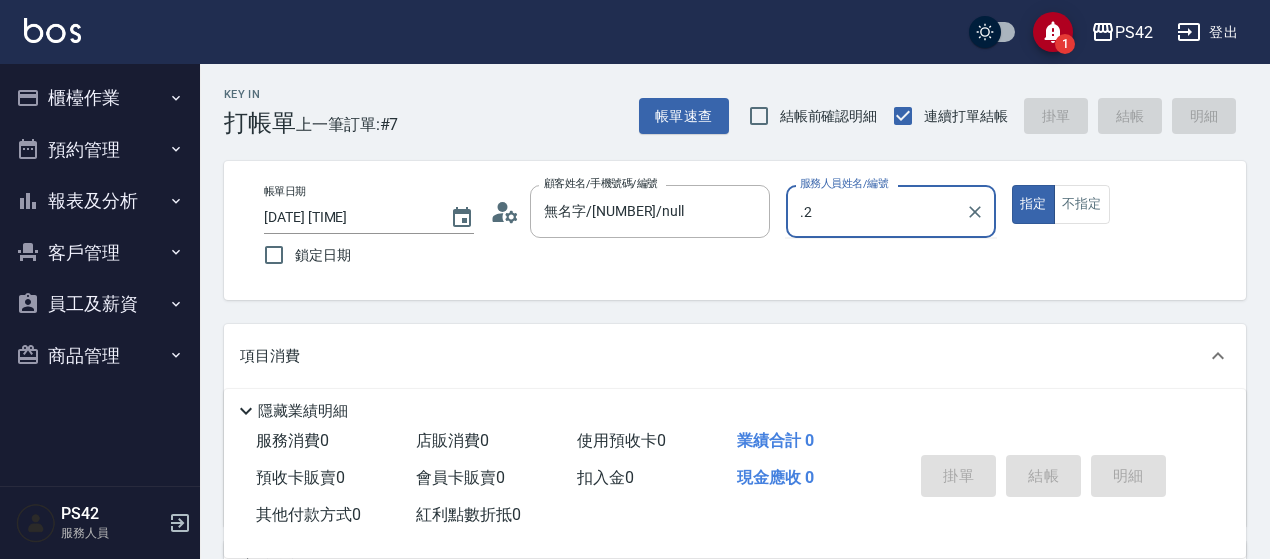 type on "." 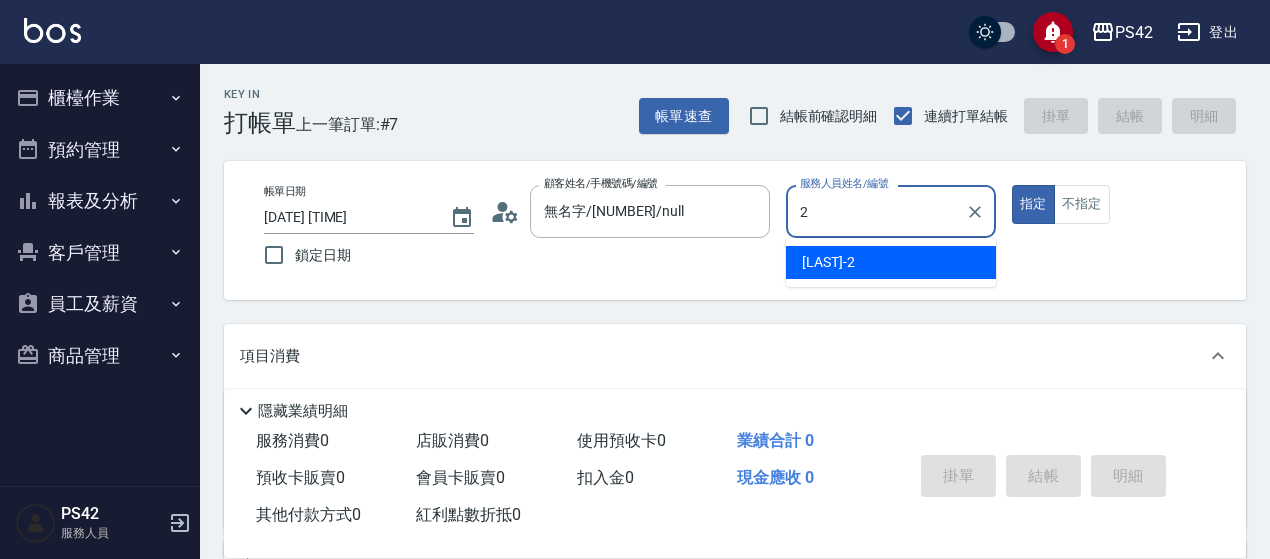 type on "[LAST]-2" 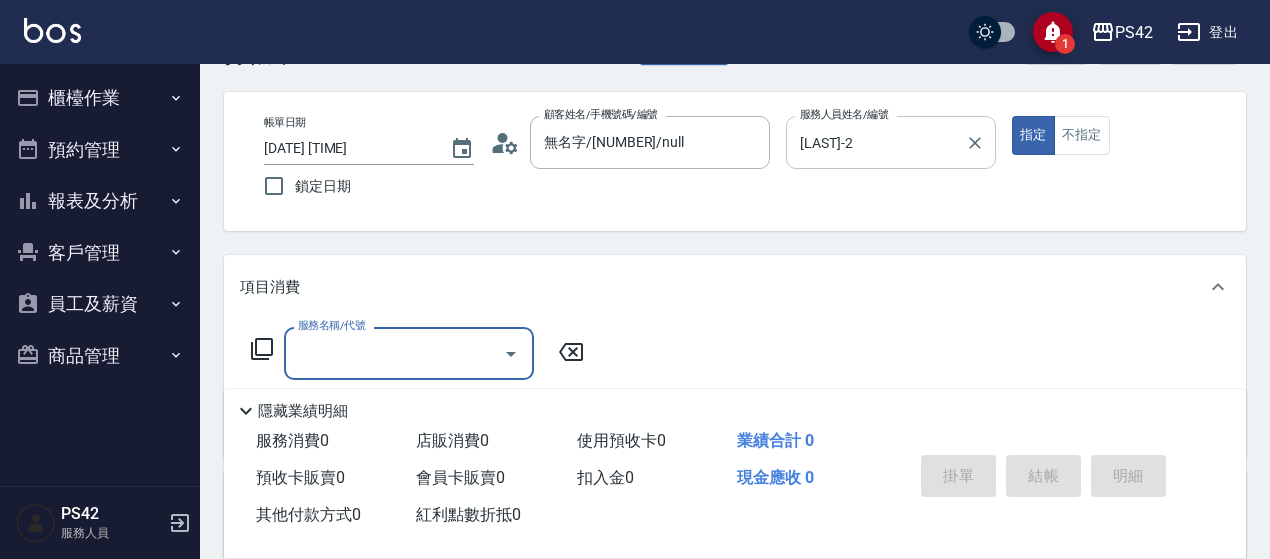scroll, scrollTop: 100, scrollLeft: 0, axis: vertical 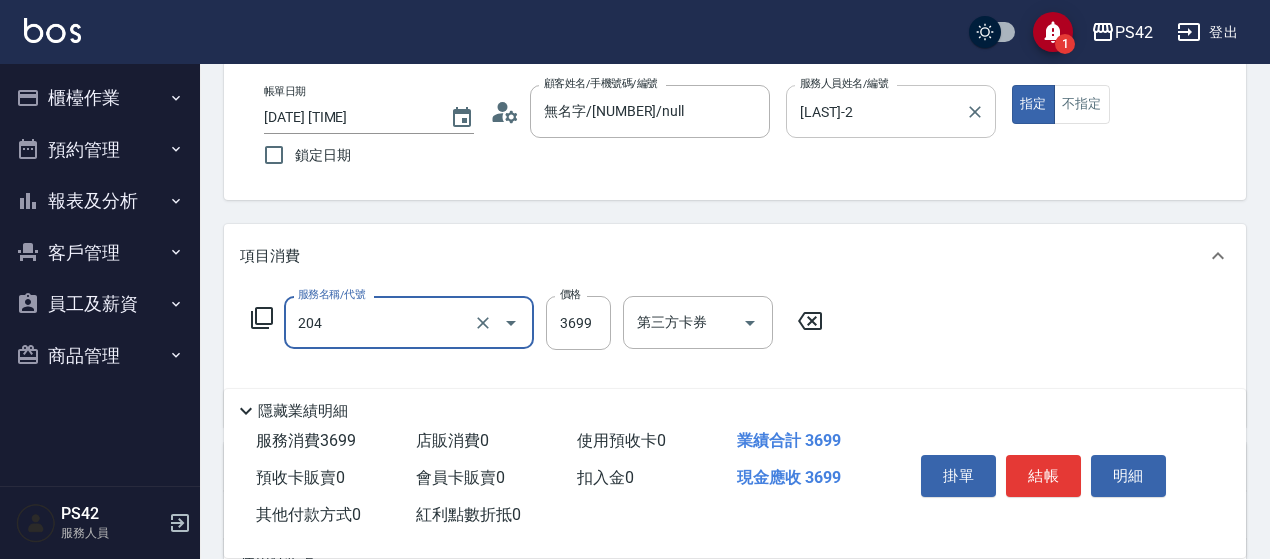 type on "OVC燙髮(204)" 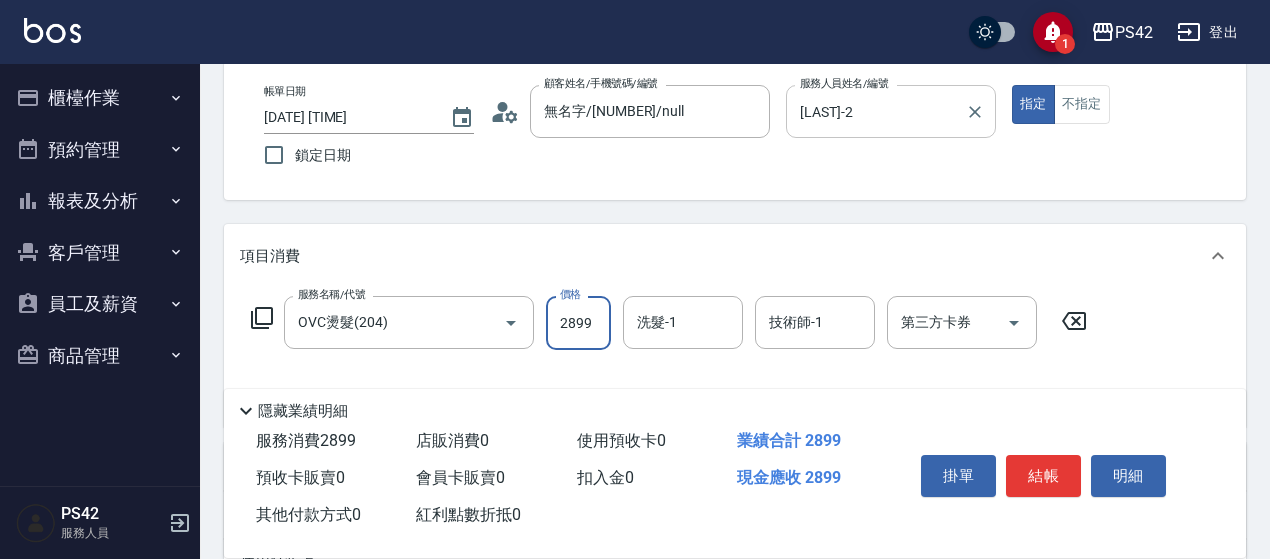 type on "2899" 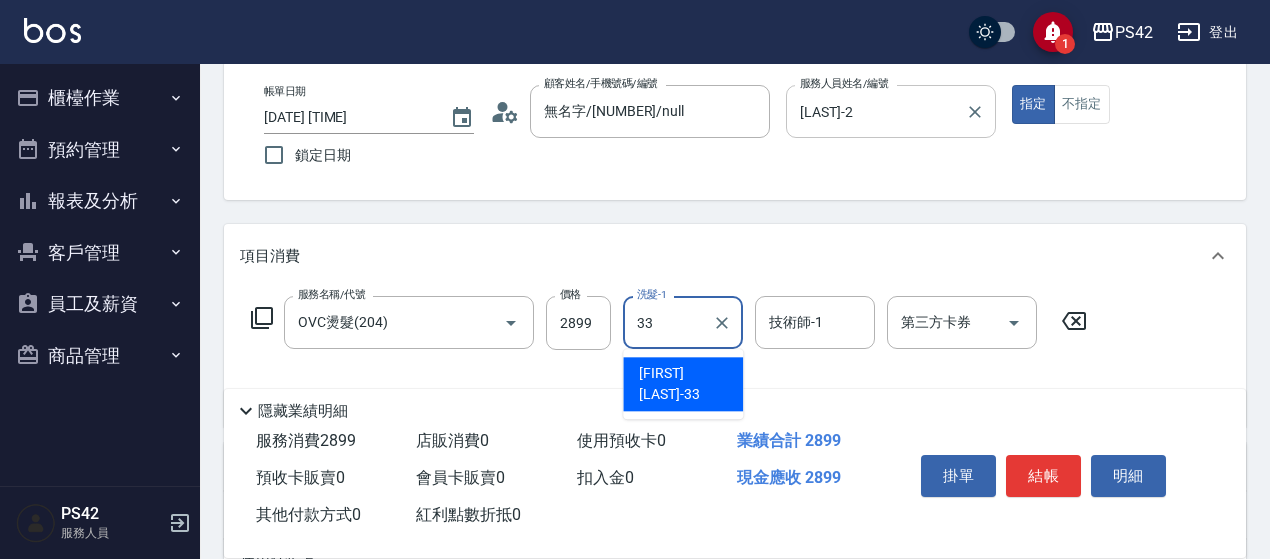 type on "[LAST]-33" 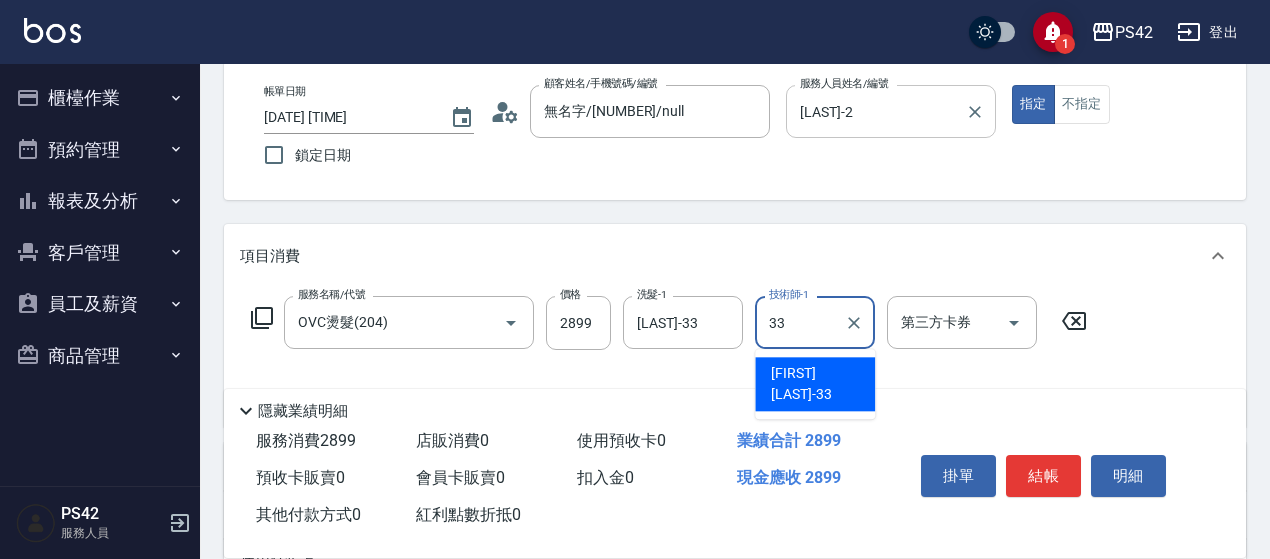 type on "[LAST]-33" 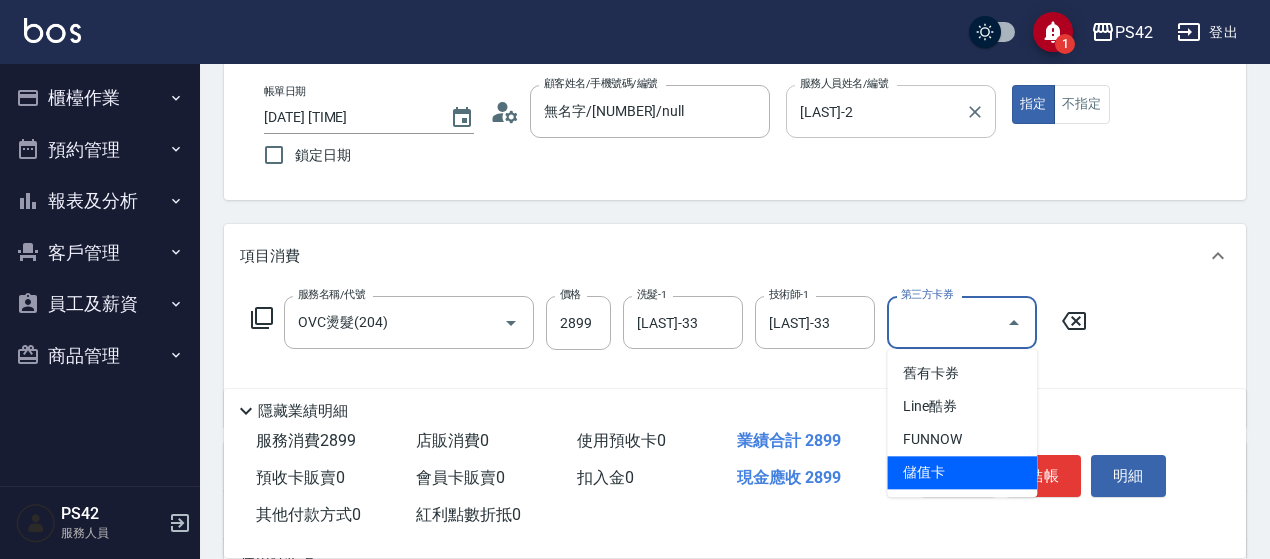 type on "儲值卡" 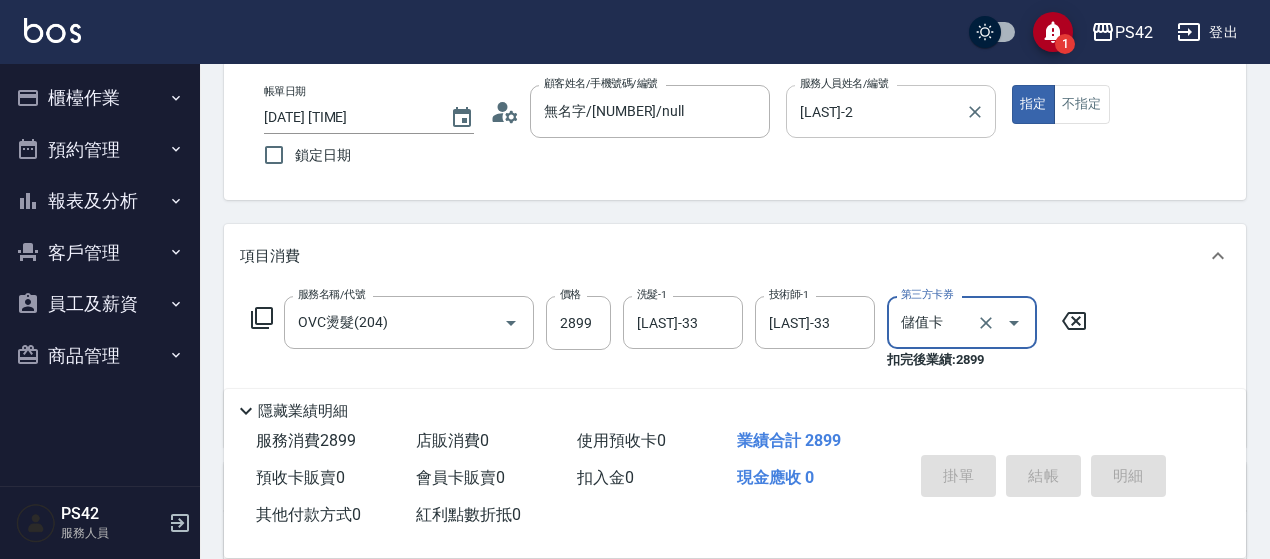 type on "2025/08/02 17:06" 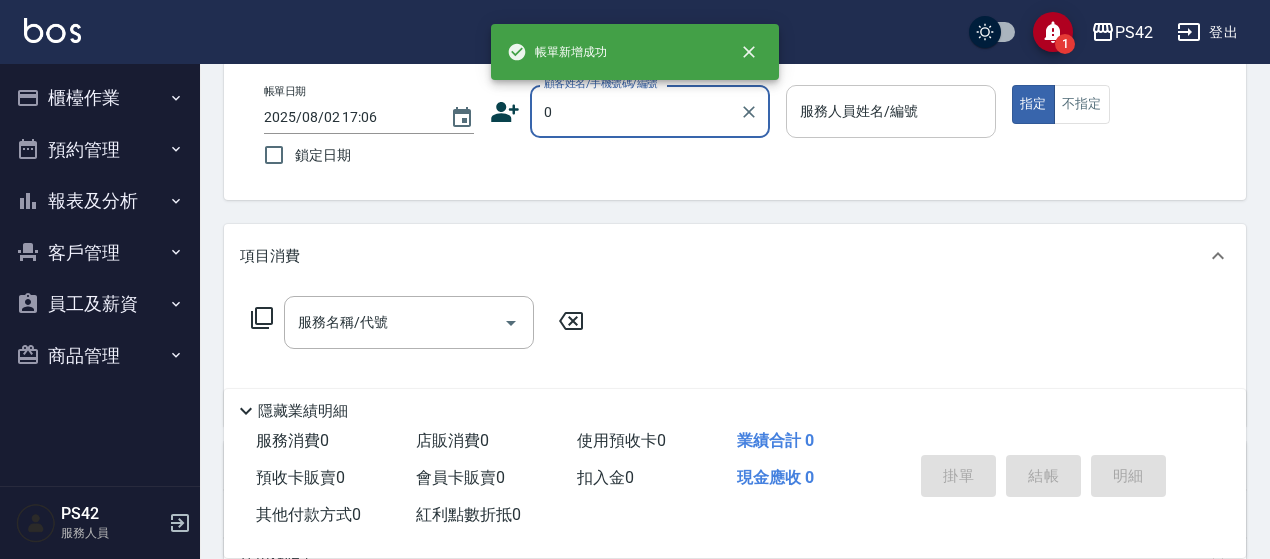 type on "無名字/[NUMBER]/null" 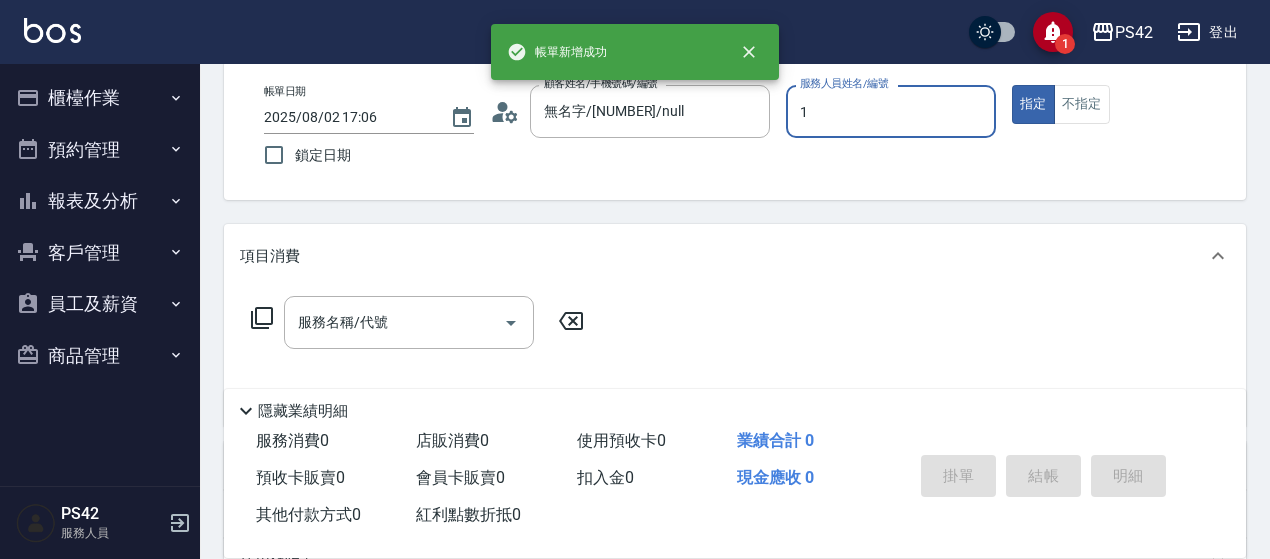 type on "[LAST]-1" 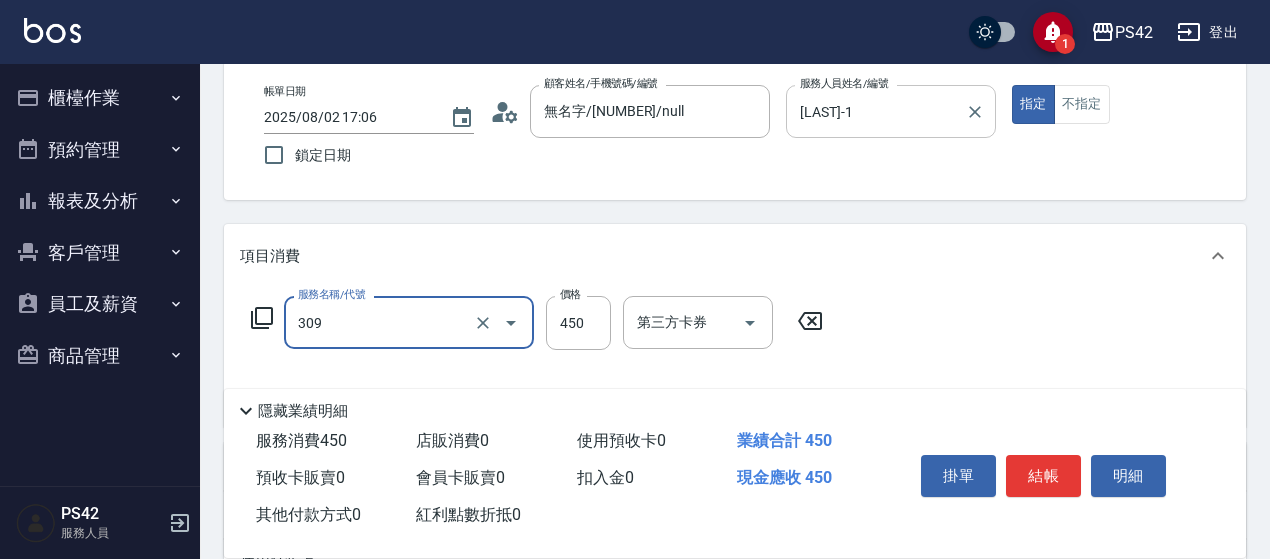 type on "洗+剪(309)" 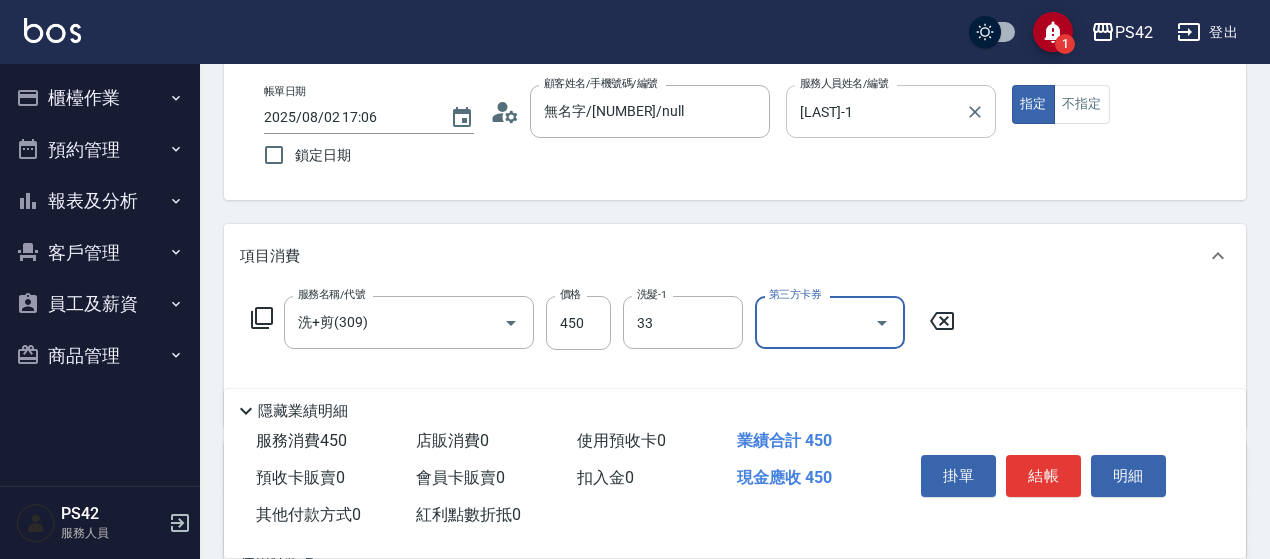 type on "[LAST]-33" 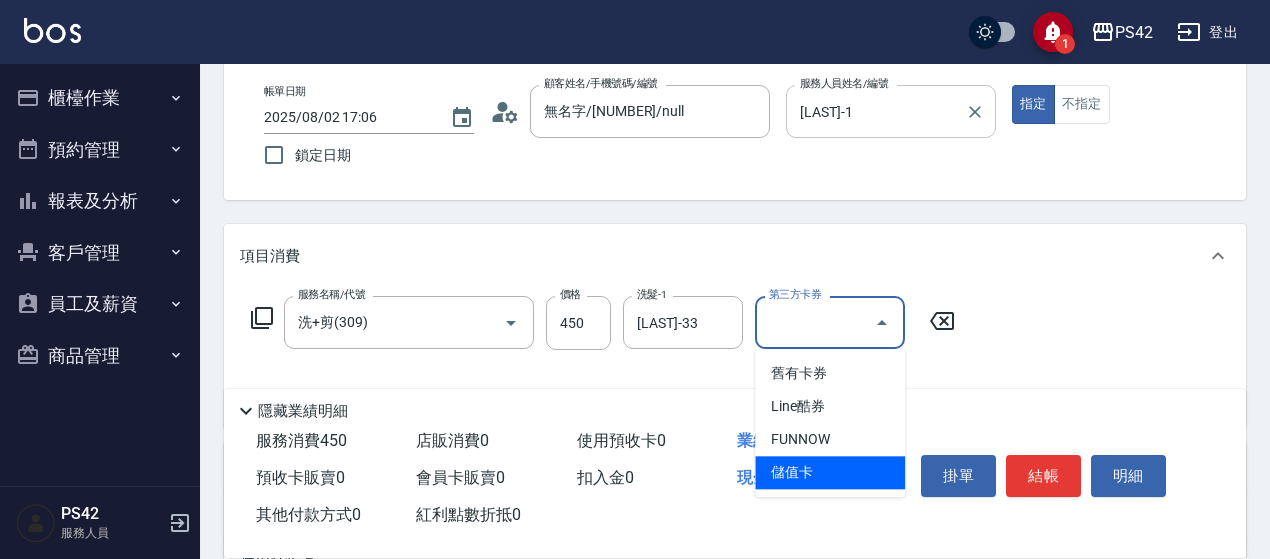 type on "儲值卡" 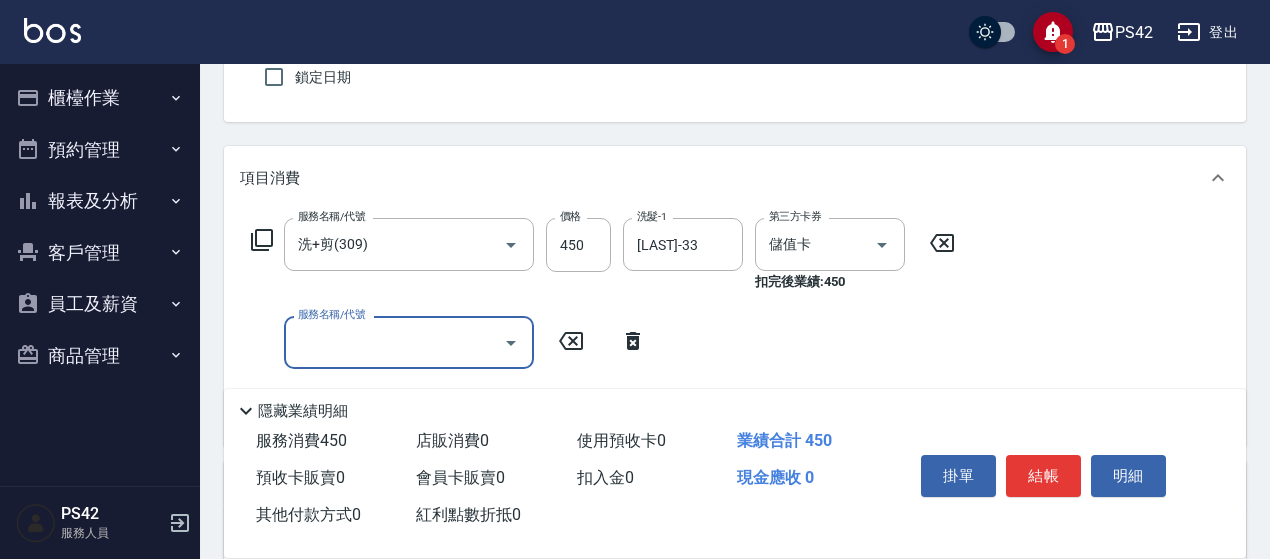 scroll, scrollTop: 300, scrollLeft: 0, axis: vertical 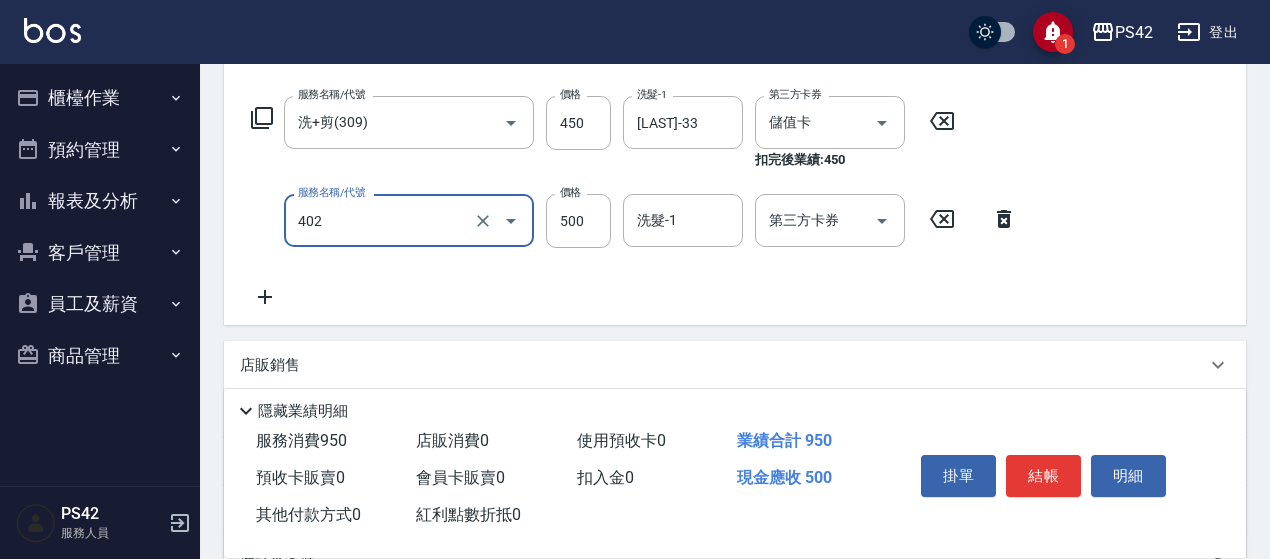 type on "500護(402)" 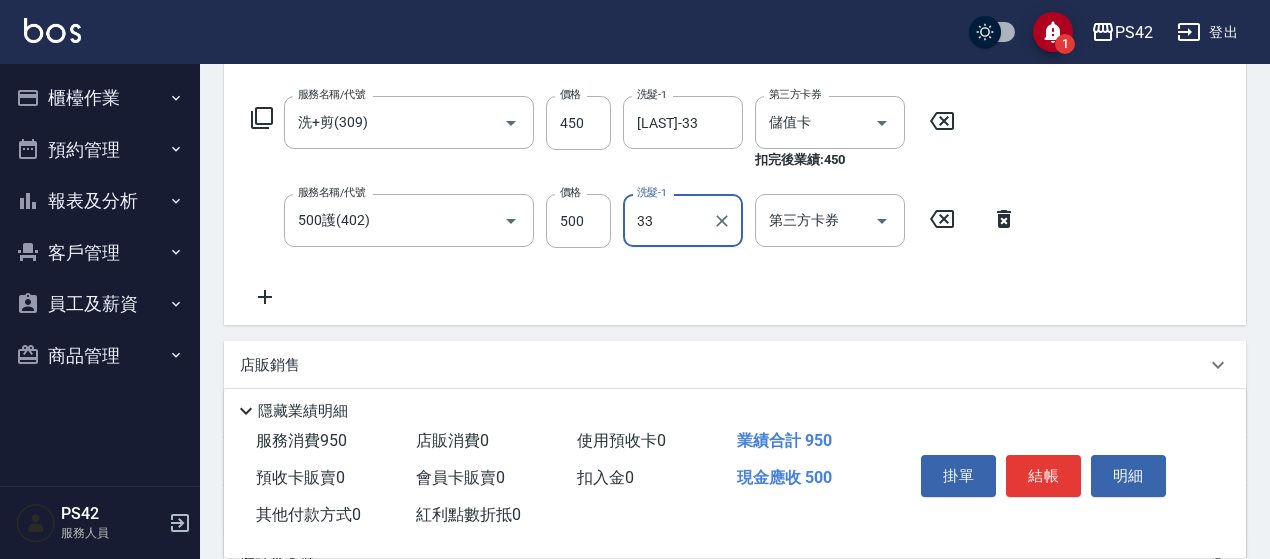 type on "[LAST]-33" 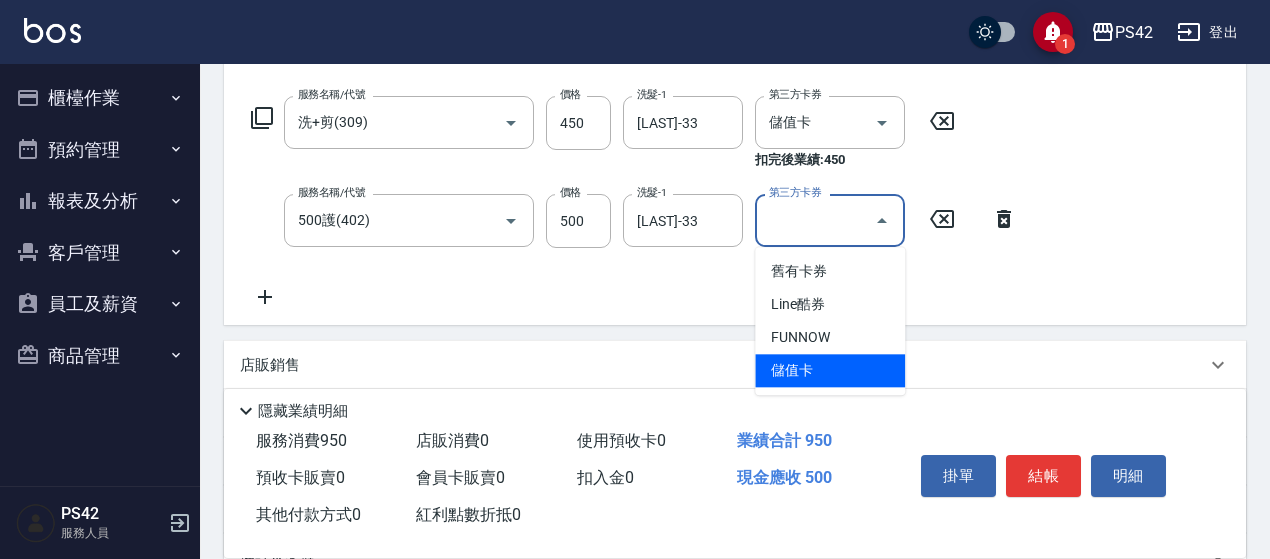 type on "儲值卡" 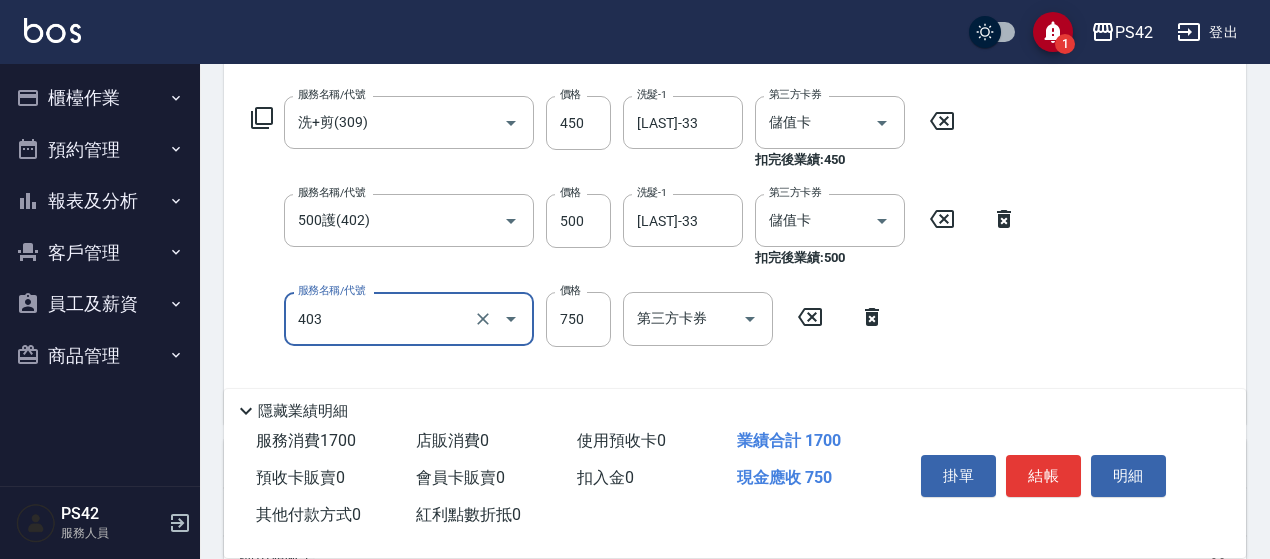 type on "750護(403)" 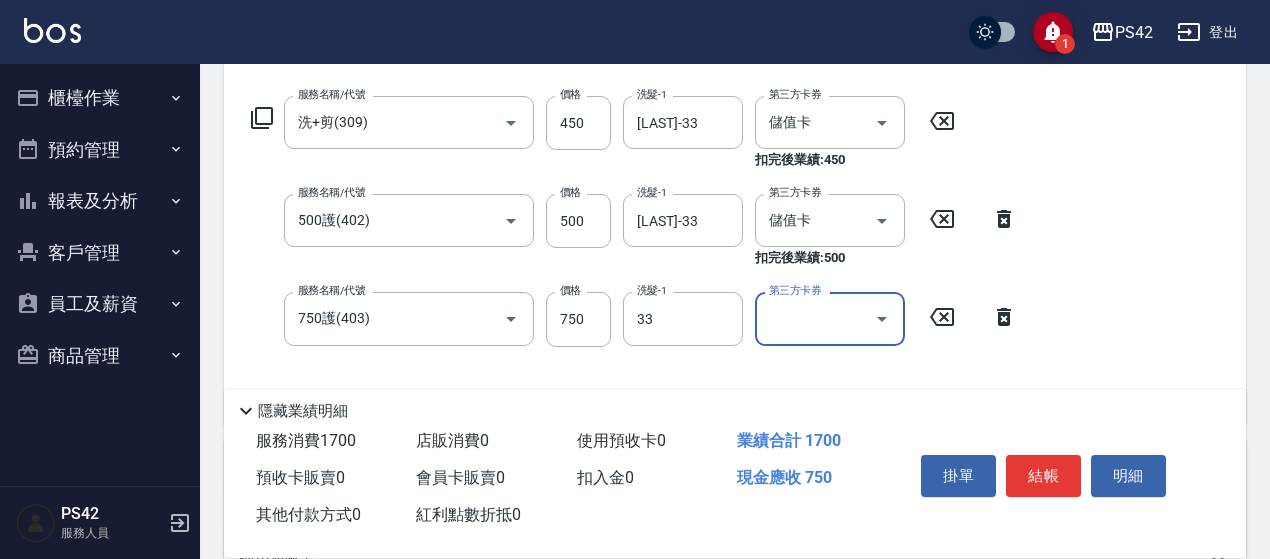 type on "[LAST]-33" 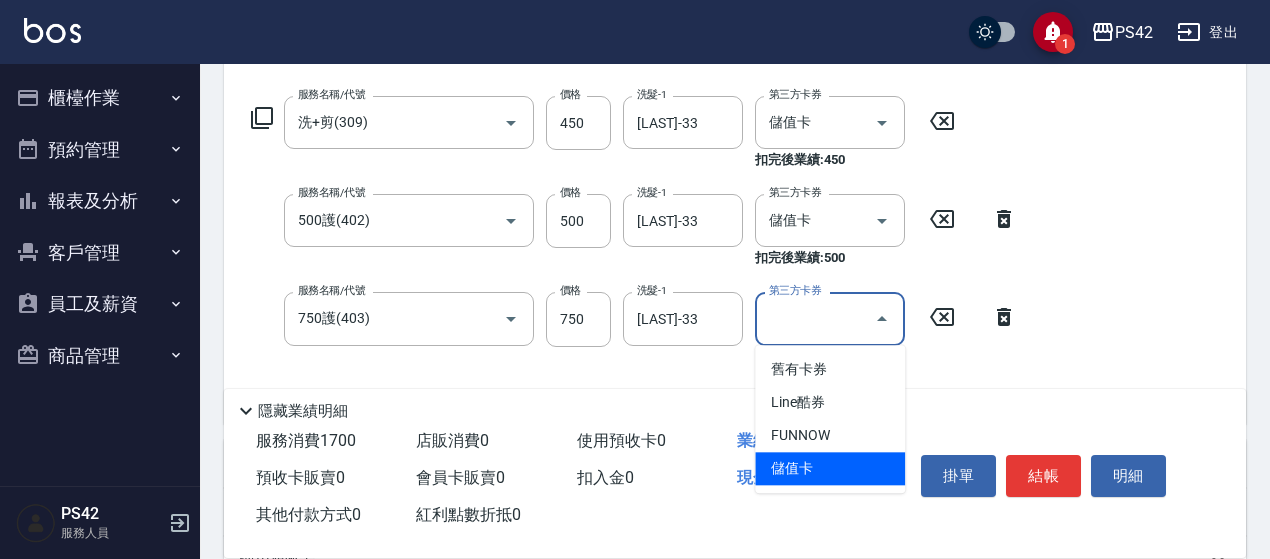 type on "儲值卡" 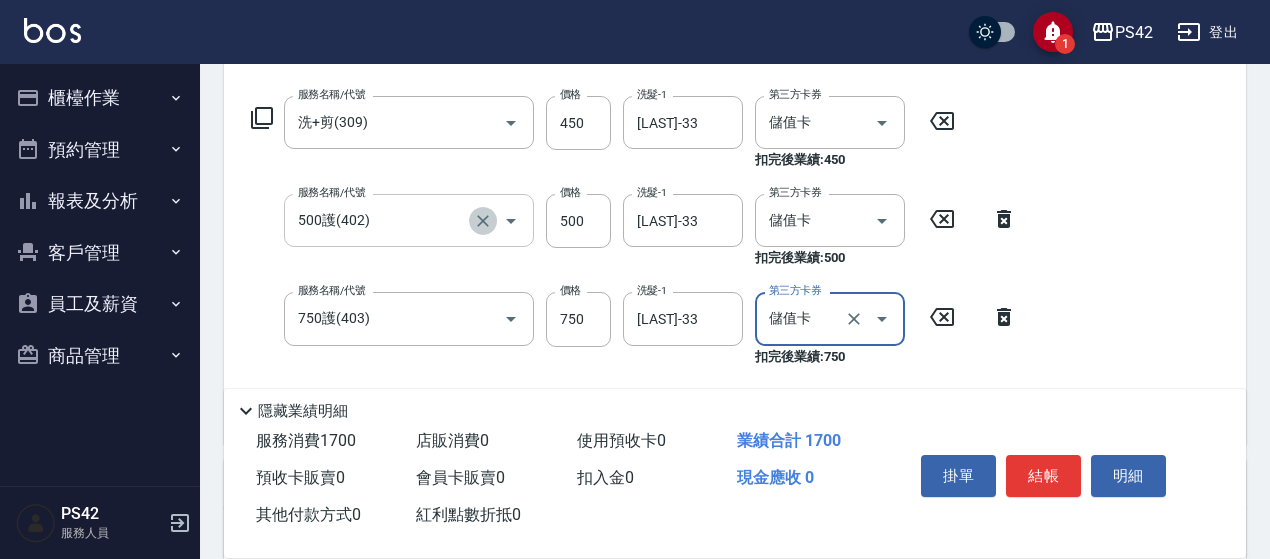 click 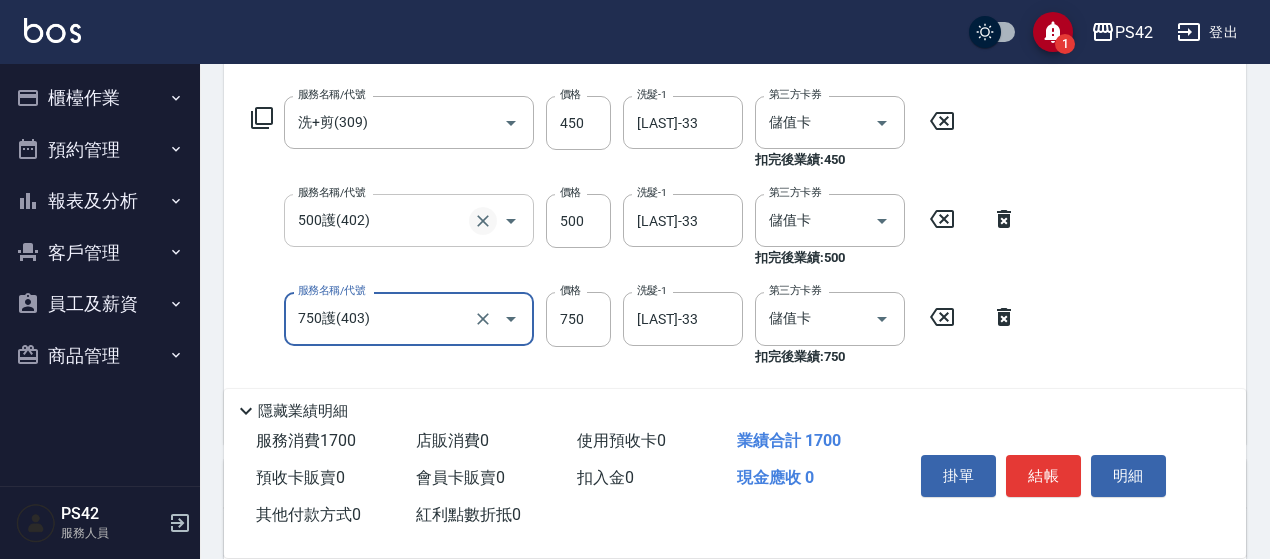 click 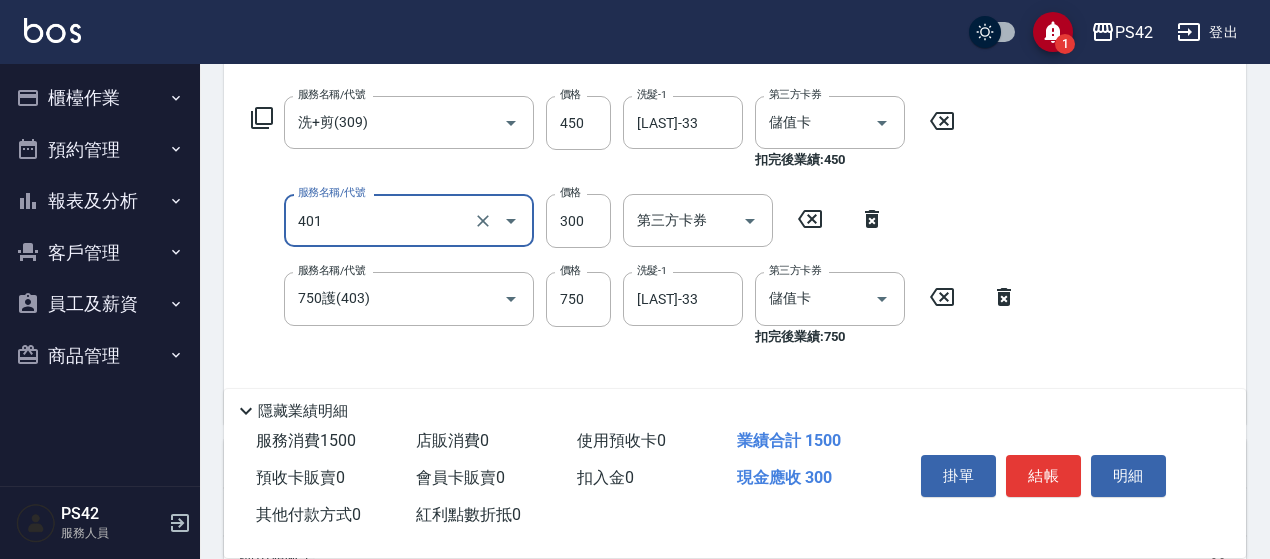 type on "300護(401)" 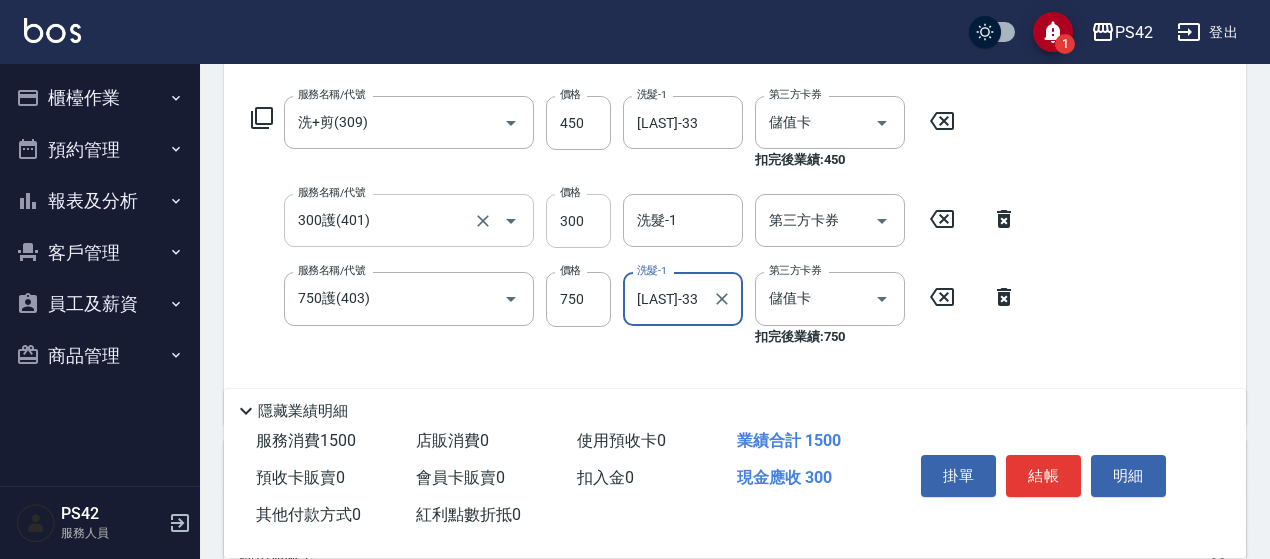 click on "300" at bounding box center [578, 221] 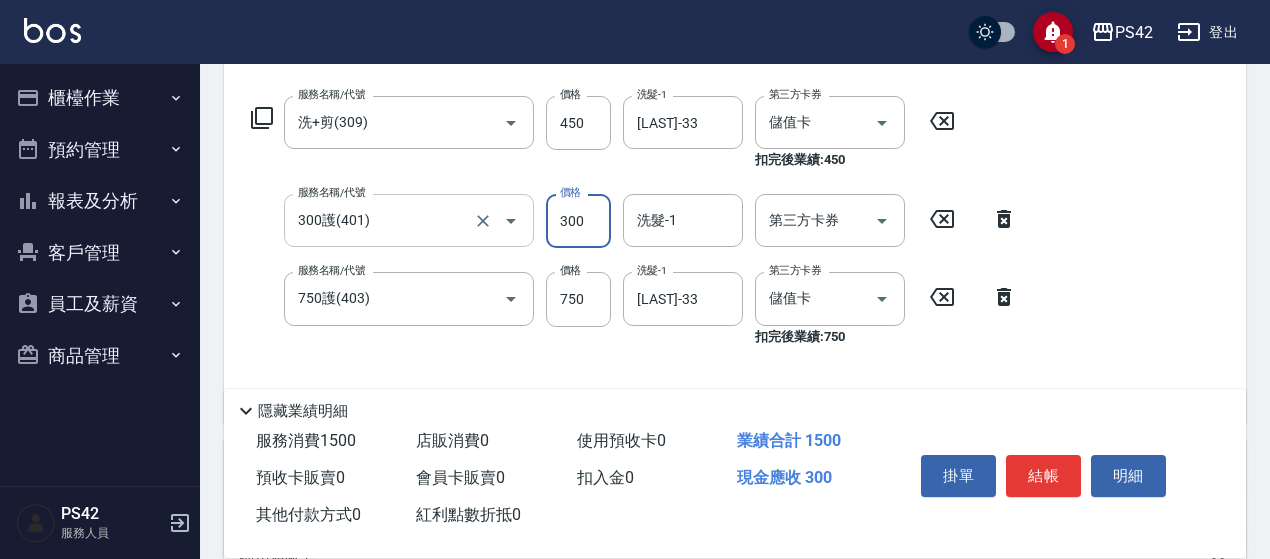 click on "300" at bounding box center [578, 221] 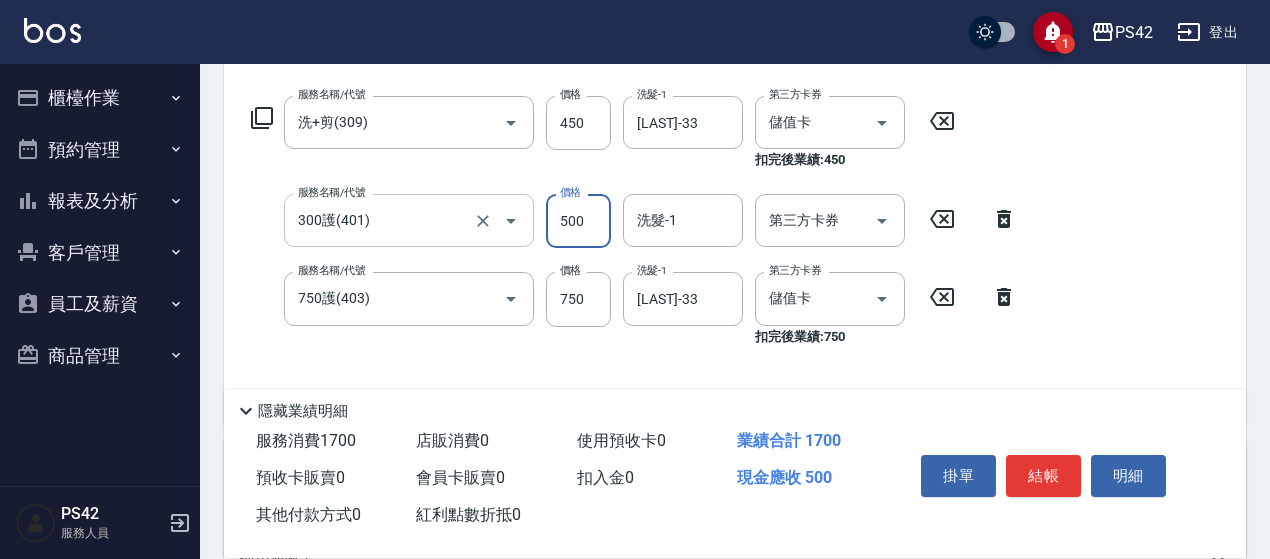 type on "500" 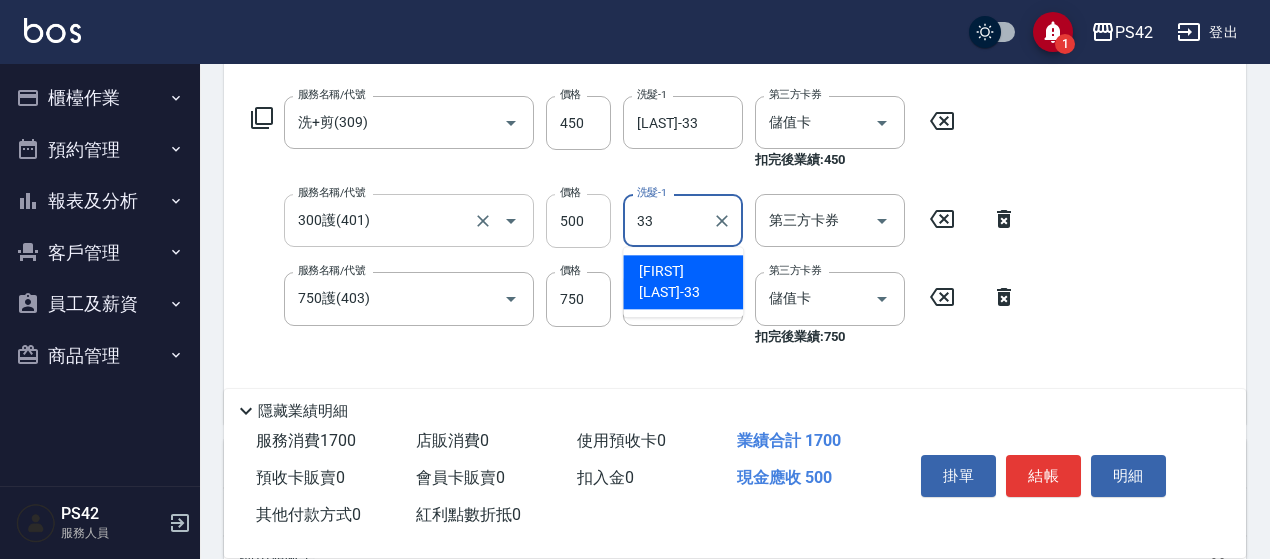 type on "[LAST]-33" 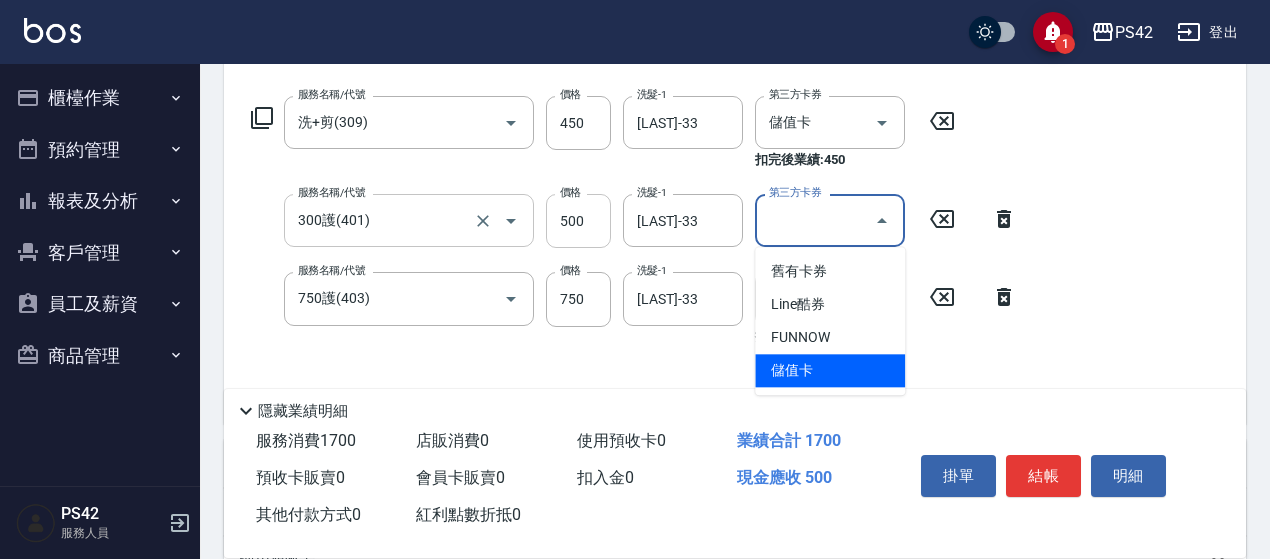 type on "儲值卡" 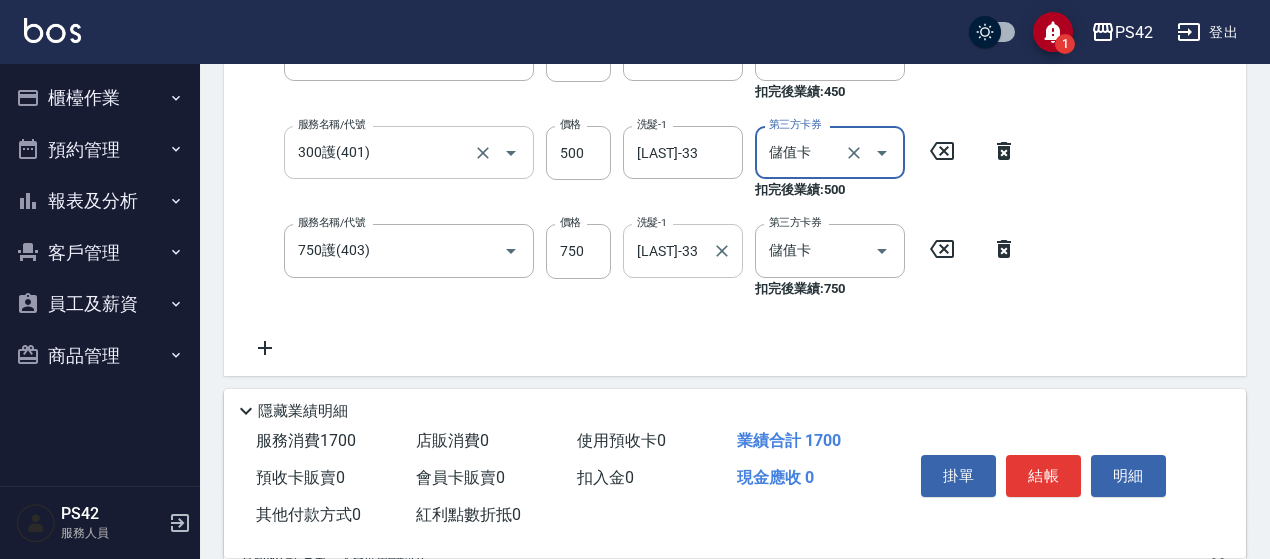 scroll, scrollTop: 400, scrollLeft: 0, axis: vertical 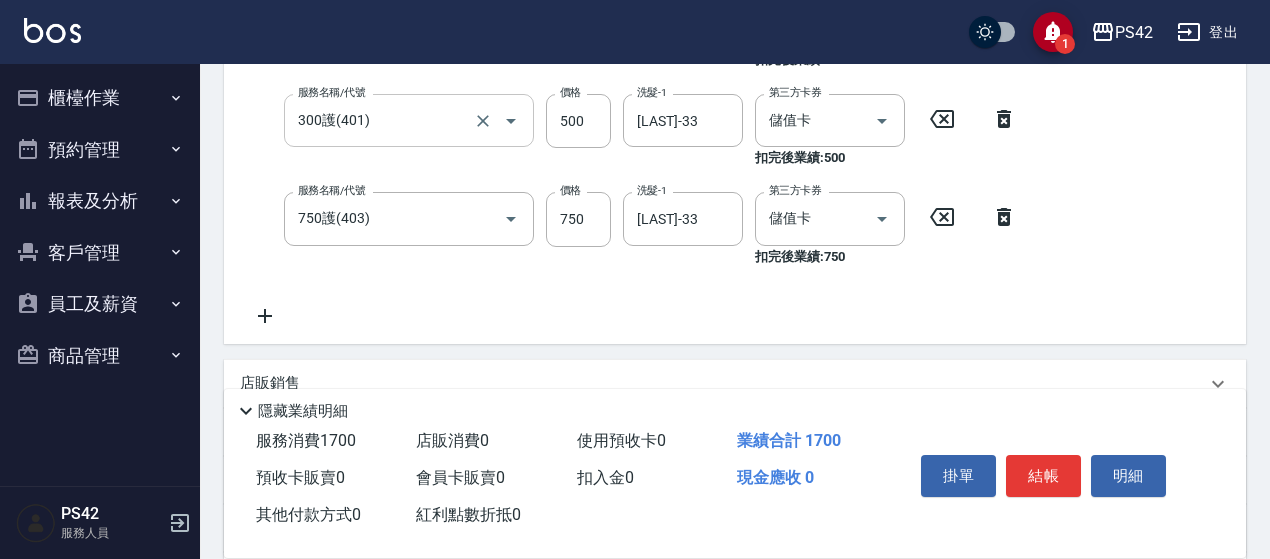click 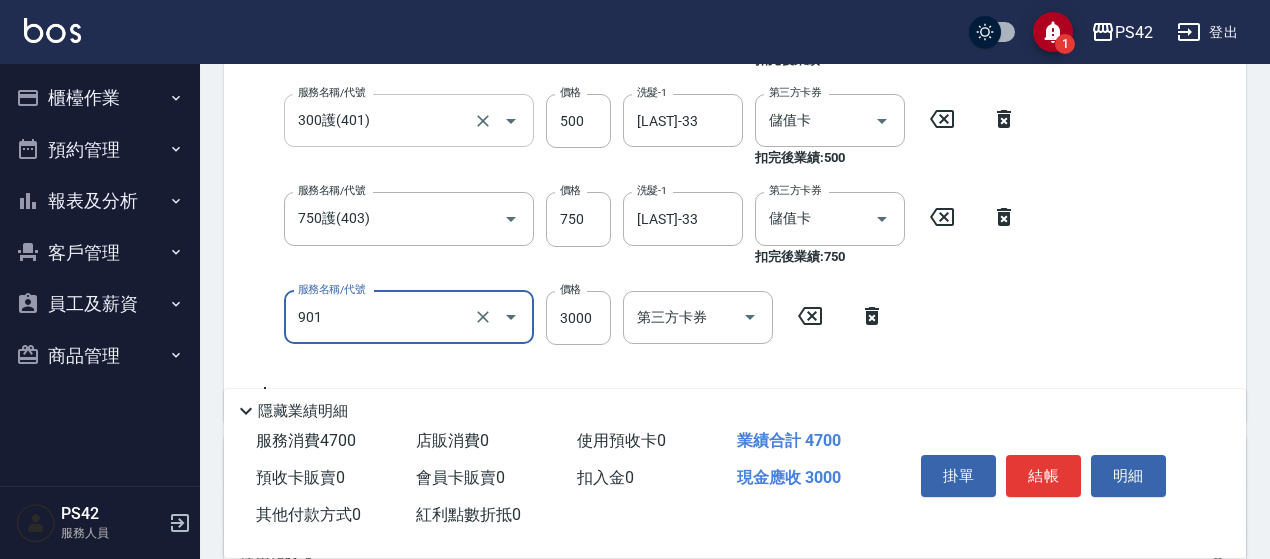 type on "儲值3000(901)" 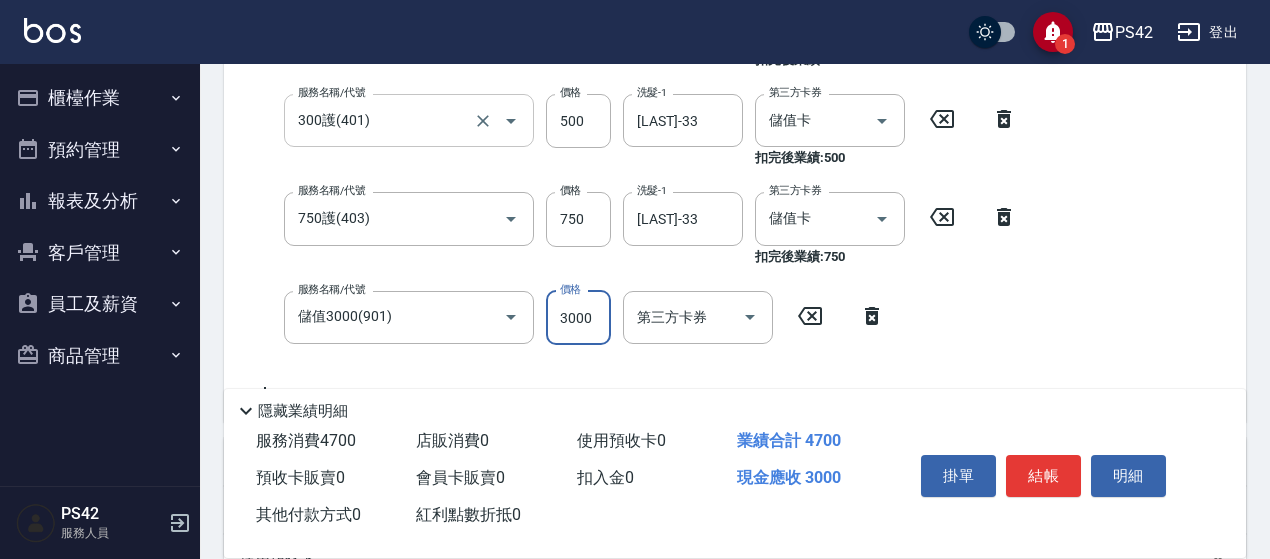 scroll, scrollTop: 396, scrollLeft: 0, axis: vertical 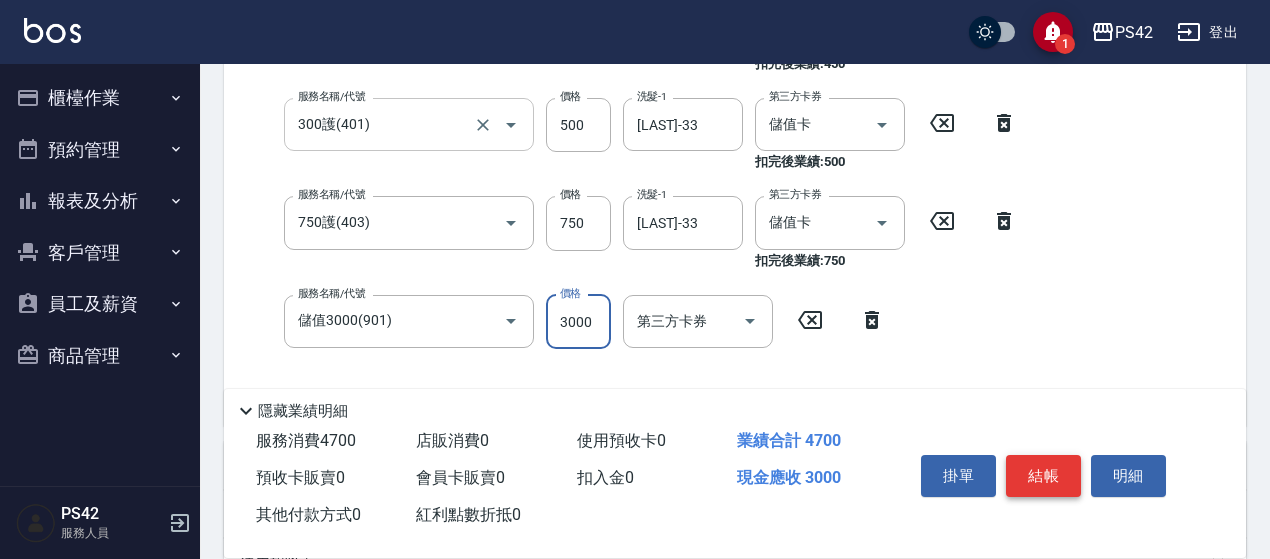 click on "結帳" at bounding box center [1043, 476] 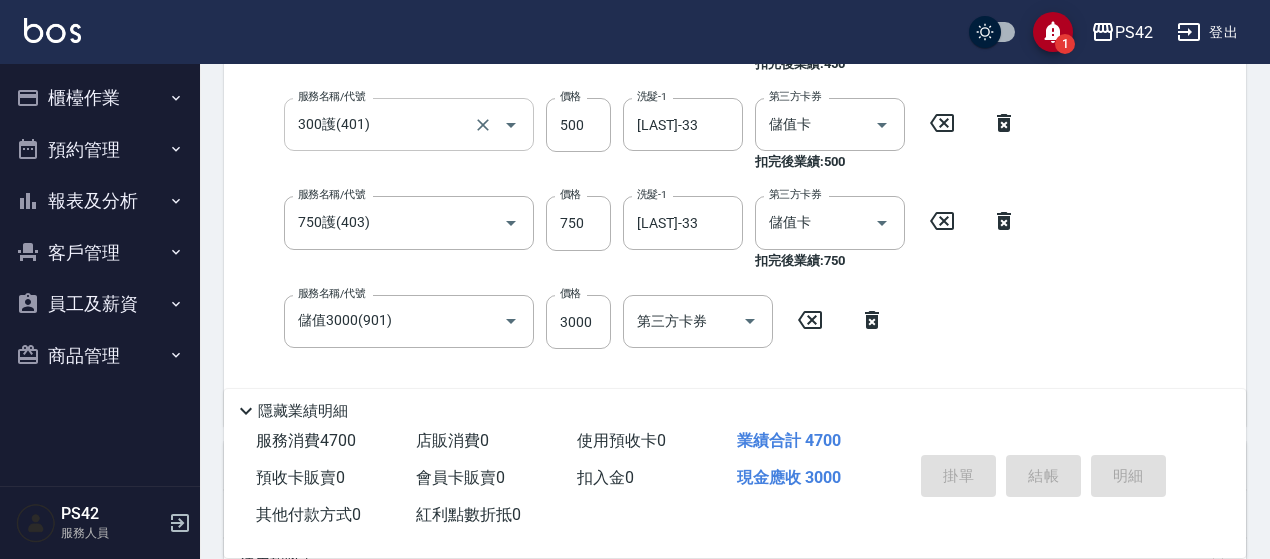 type on "2025/08/02 17:07" 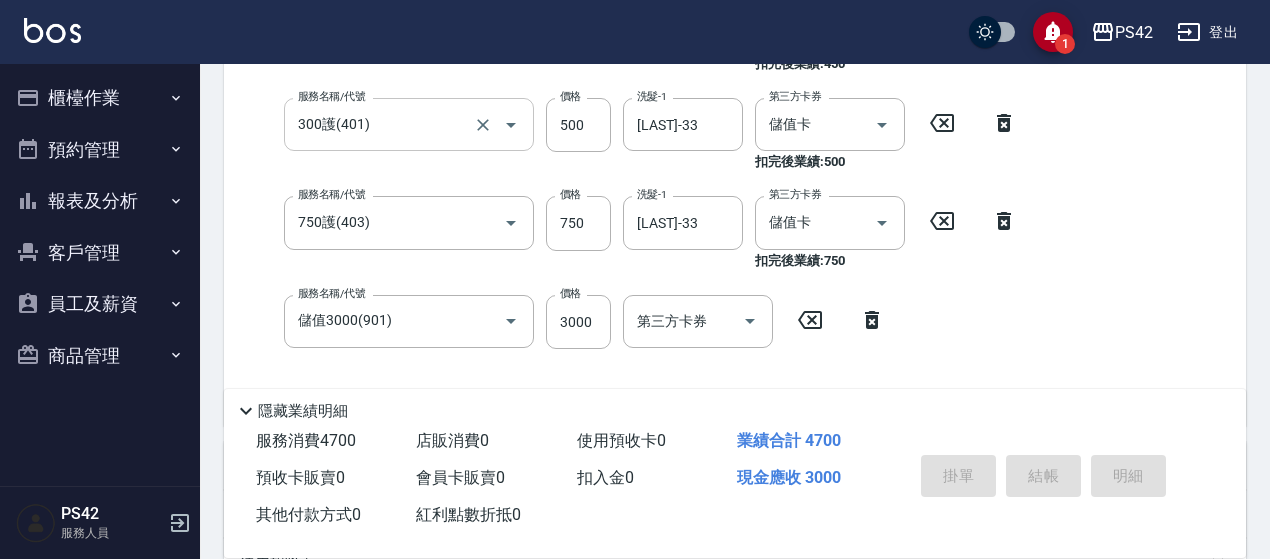 type 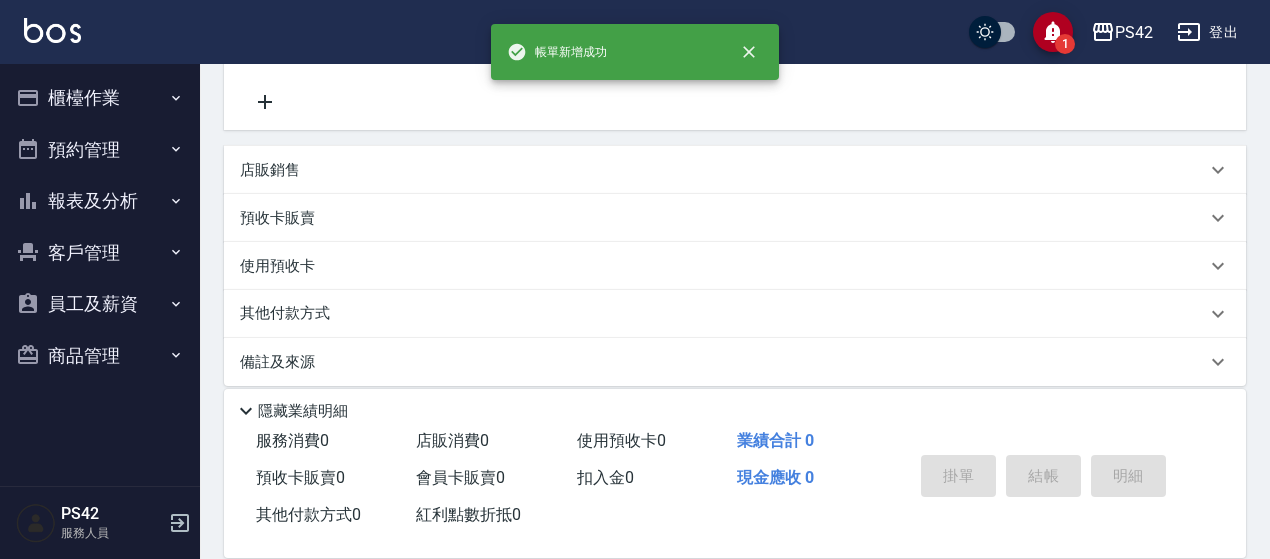 scroll, scrollTop: 0, scrollLeft: 0, axis: both 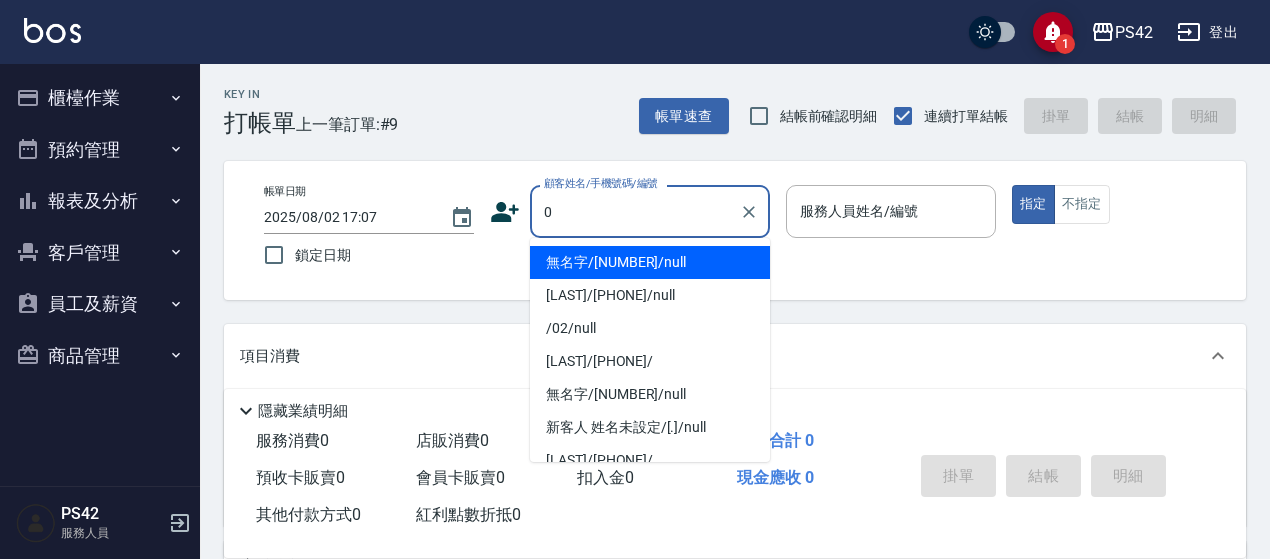 type on "無名字/[NUMBER]/null" 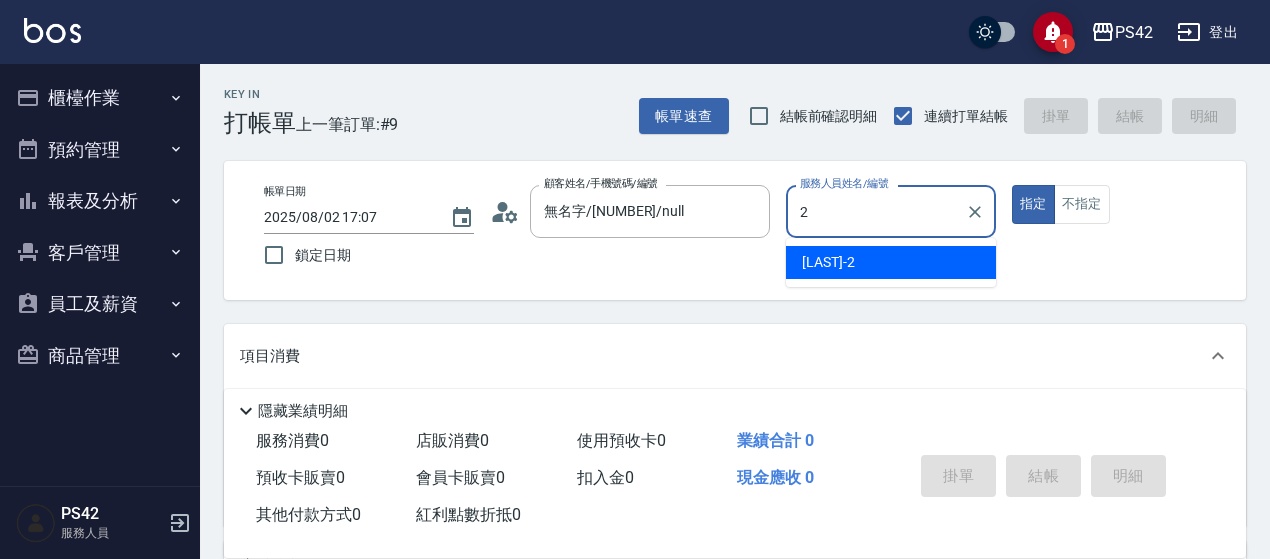 type on "[LAST]-2" 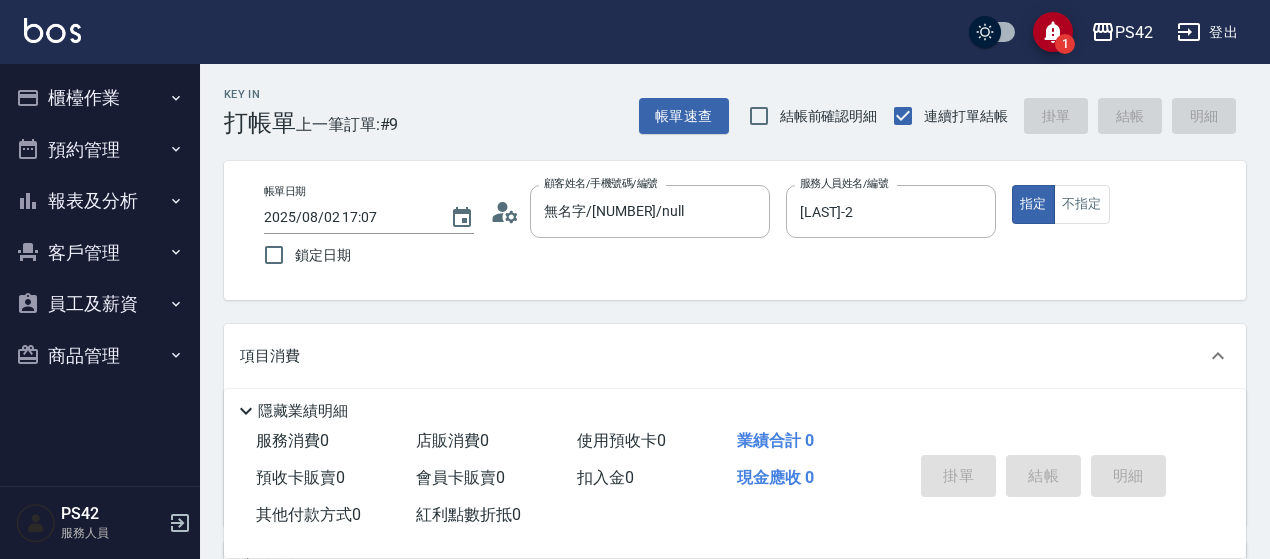 scroll, scrollTop: 100, scrollLeft: 0, axis: vertical 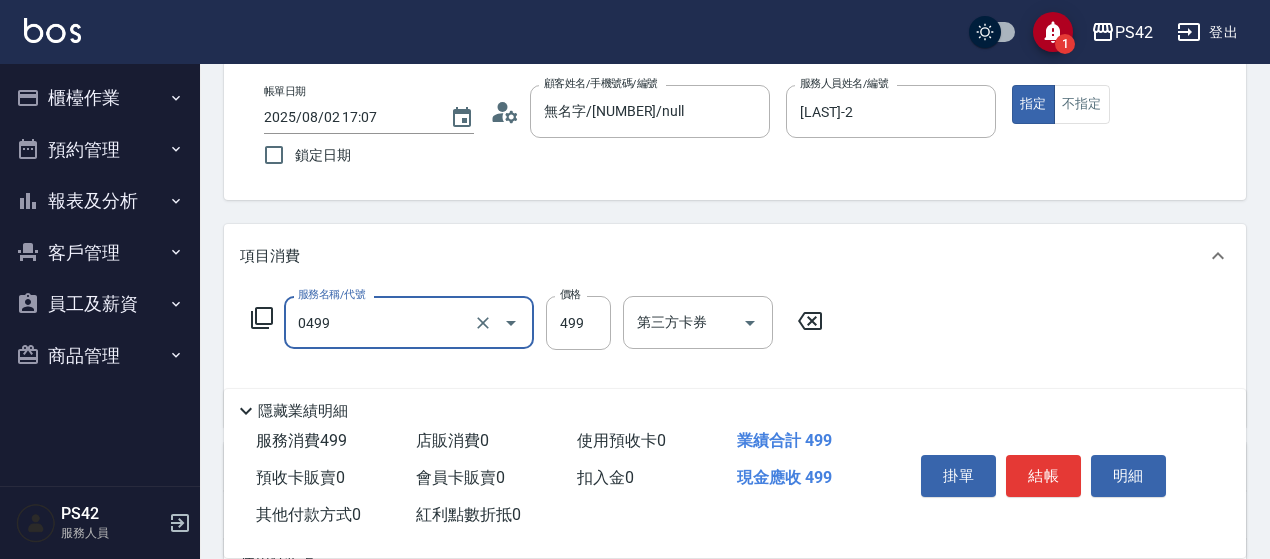 type on "伊黛莉499(0499)" 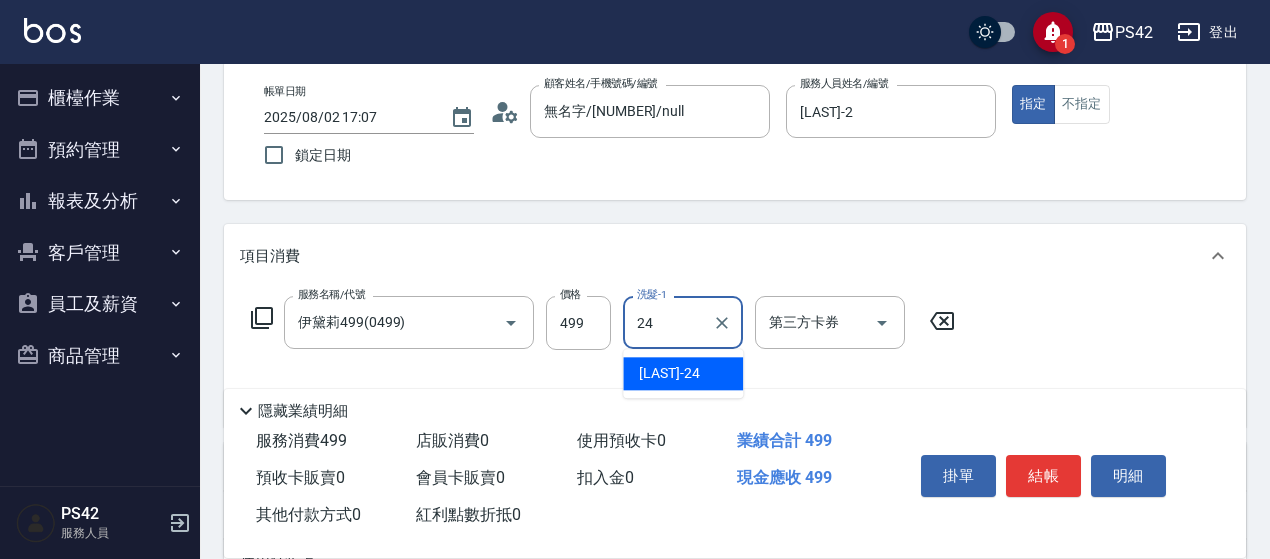 type on "[LAST]-24" 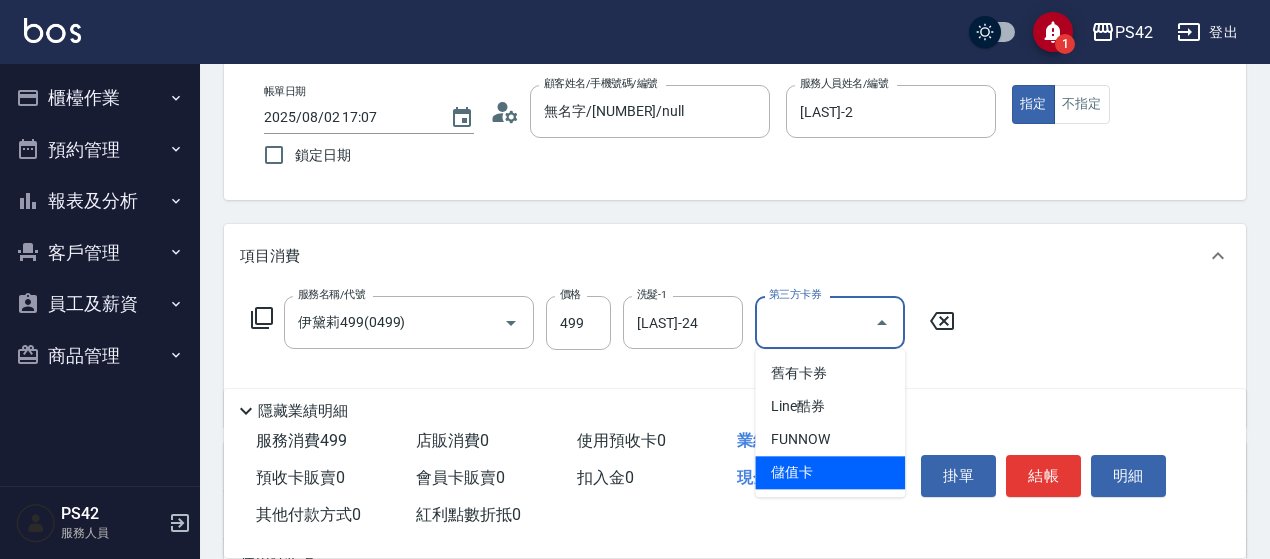 type on "儲值卡" 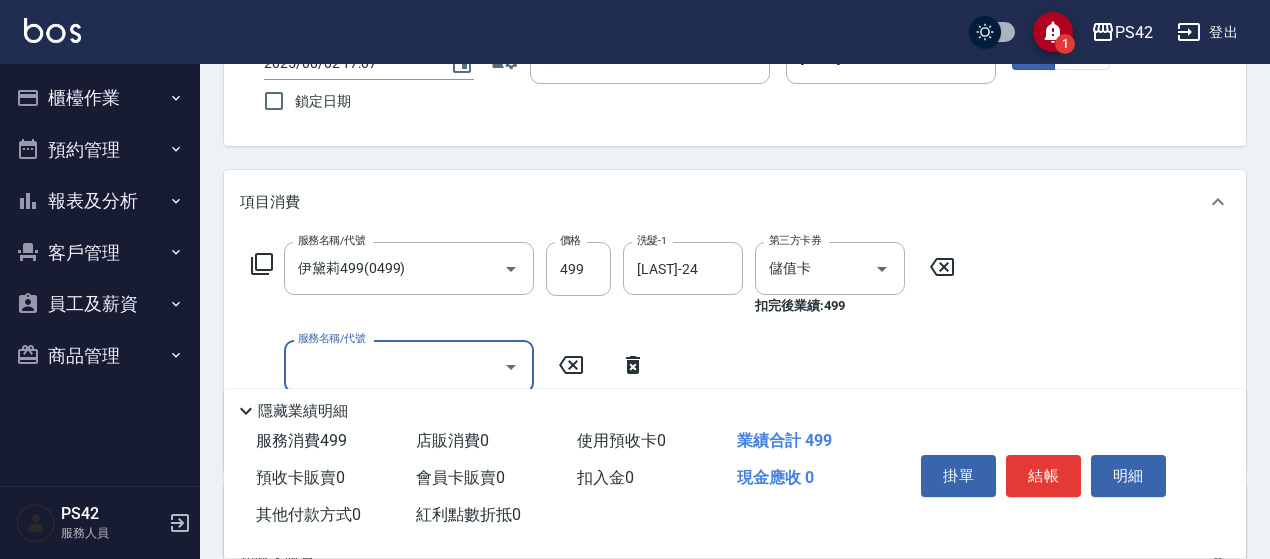 scroll, scrollTop: 200, scrollLeft: 0, axis: vertical 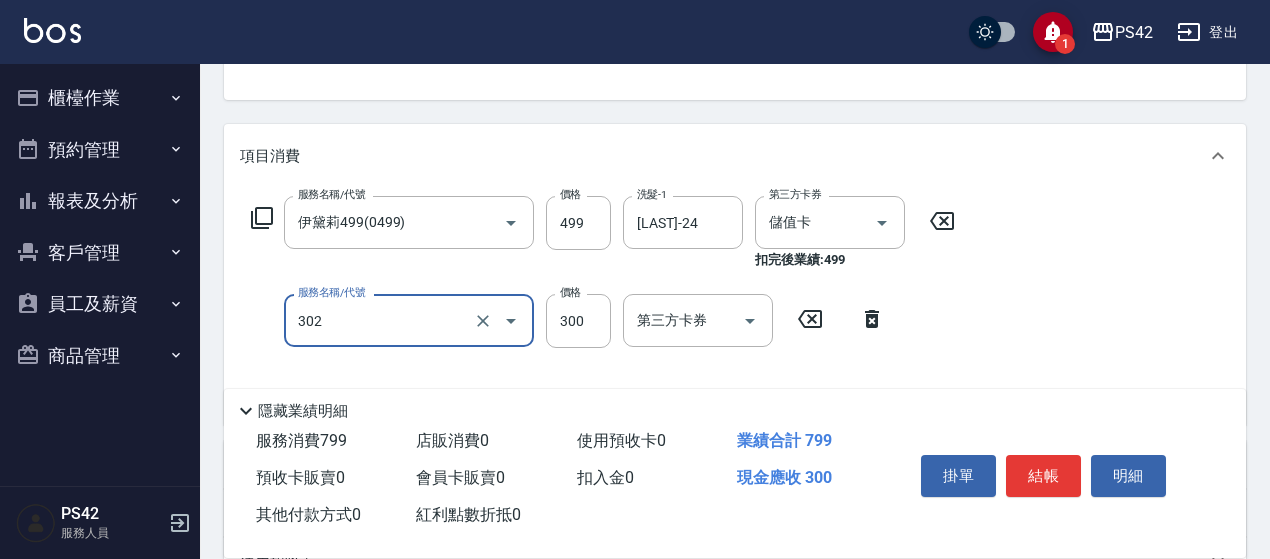 type on "剪髮(302)" 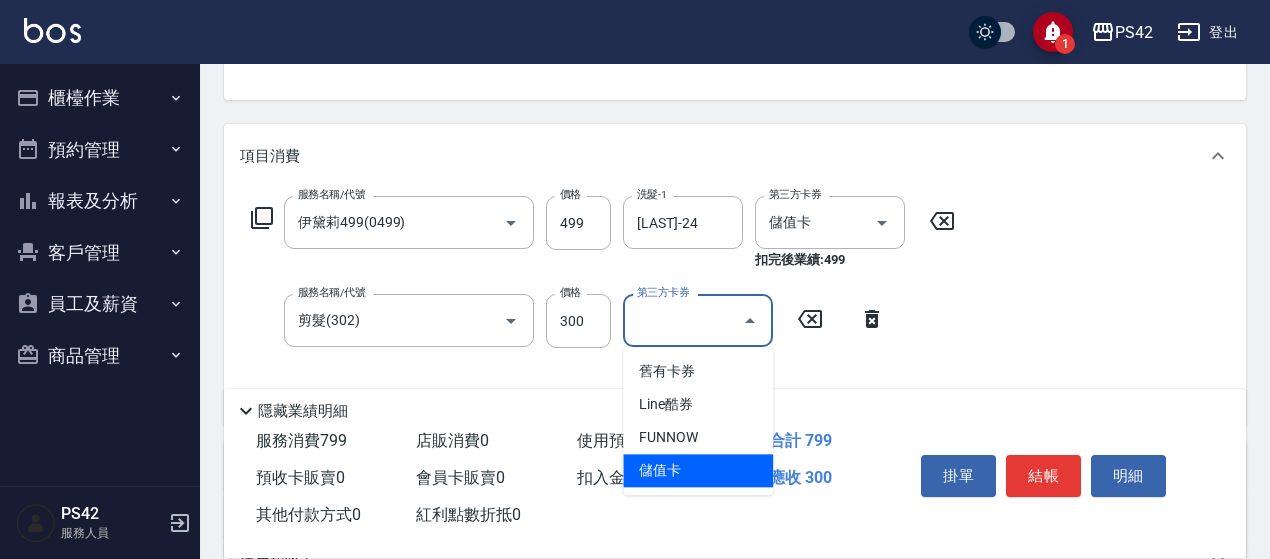 type on "儲值卡" 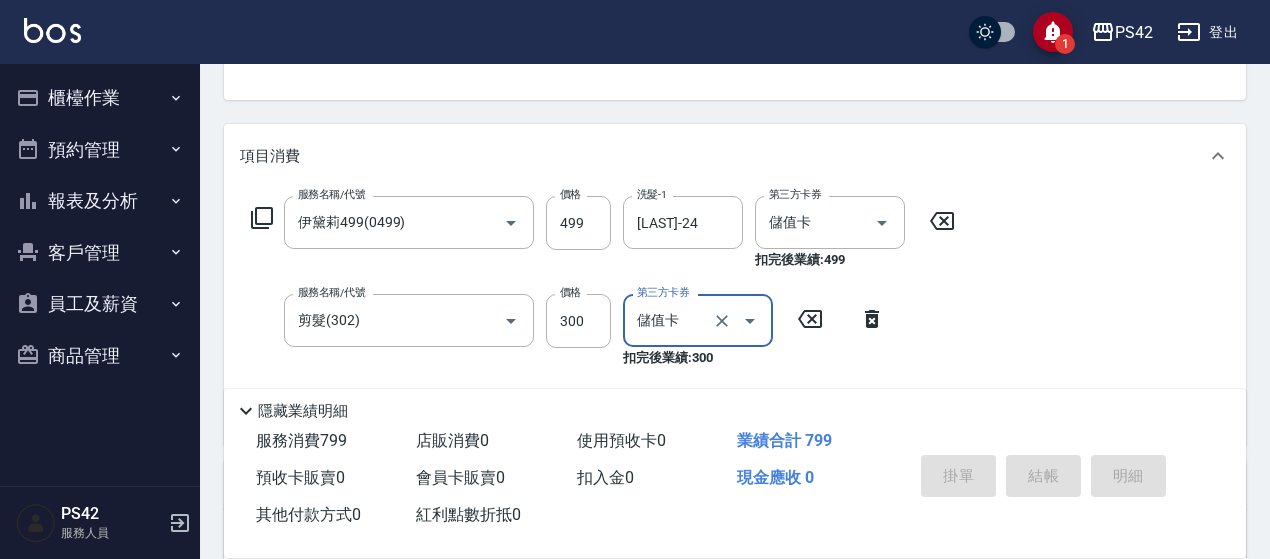 type 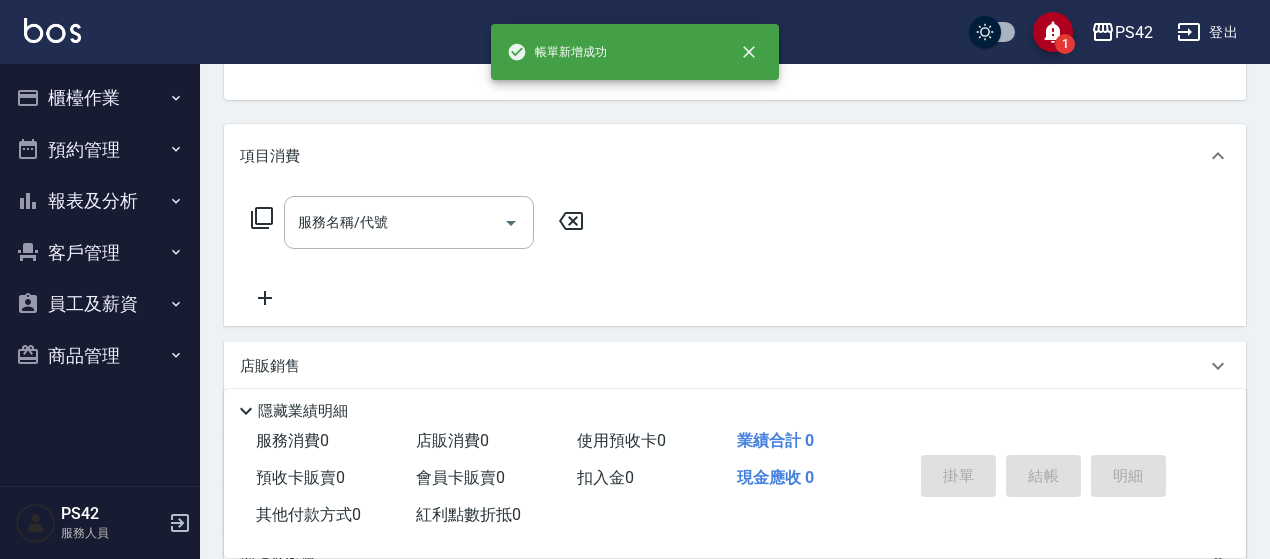 scroll, scrollTop: 194, scrollLeft: 0, axis: vertical 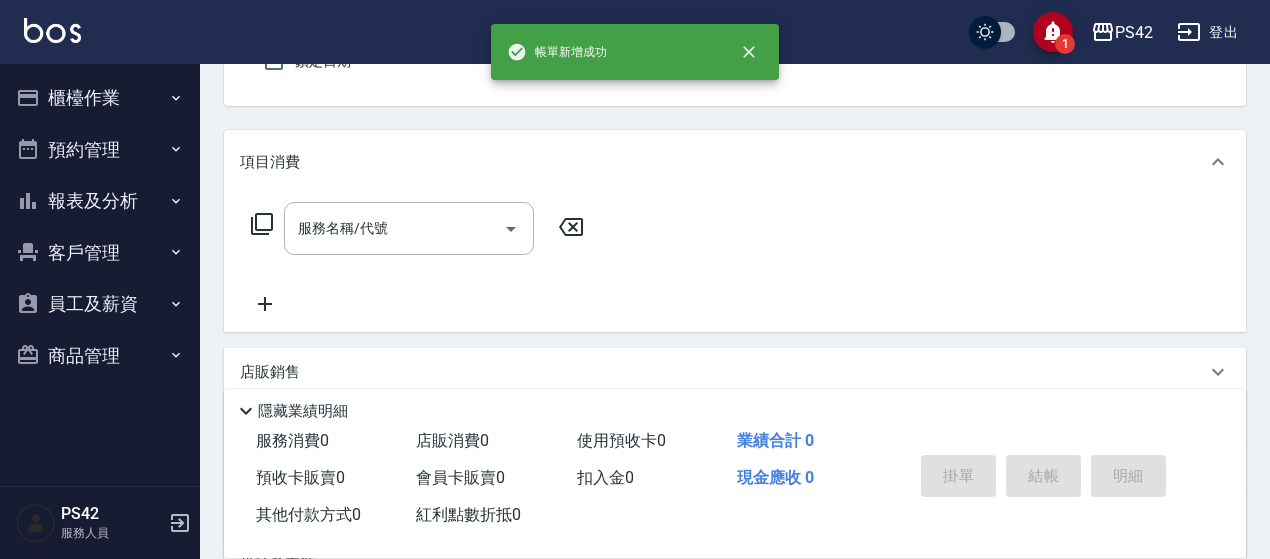 type on "無名字/[NUMBER]/null" 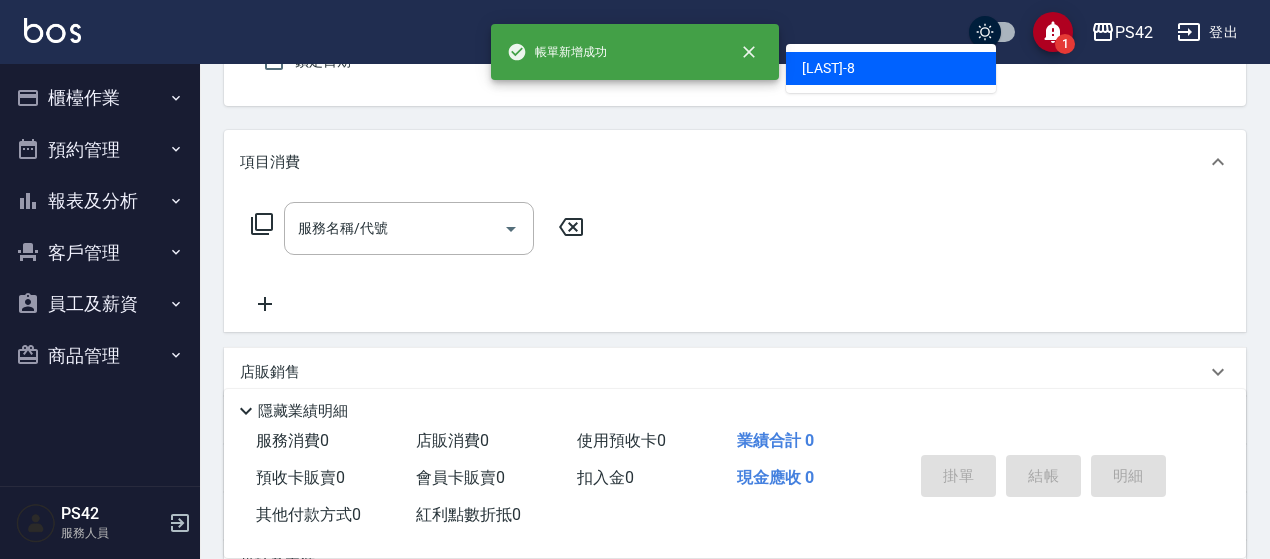 type on "[LAST]-8" 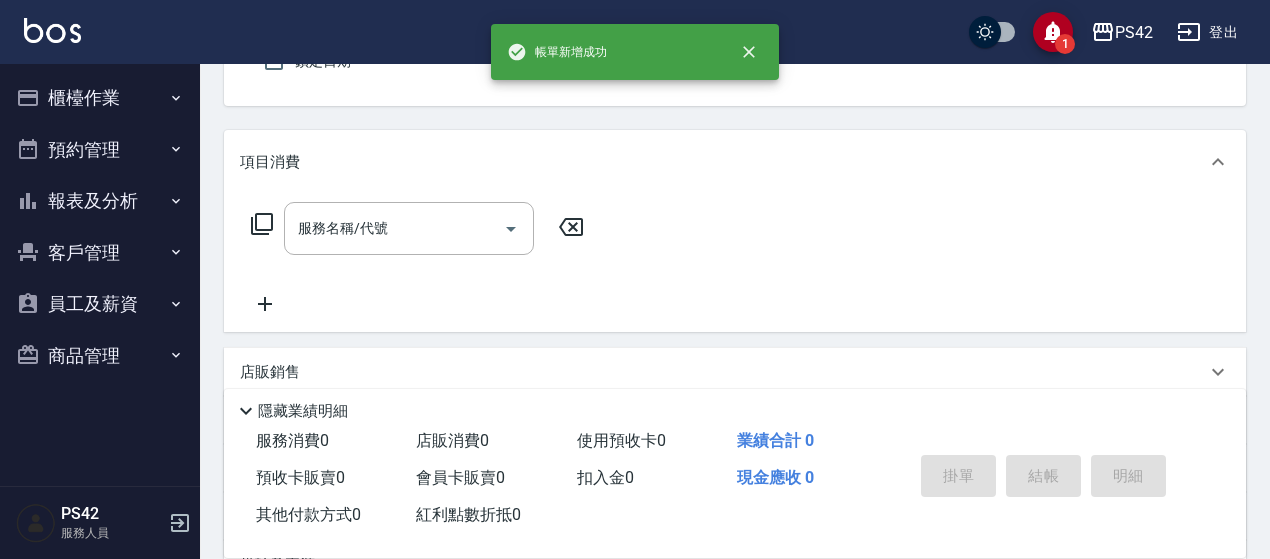 scroll, scrollTop: 185, scrollLeft: 0, axis: vertical 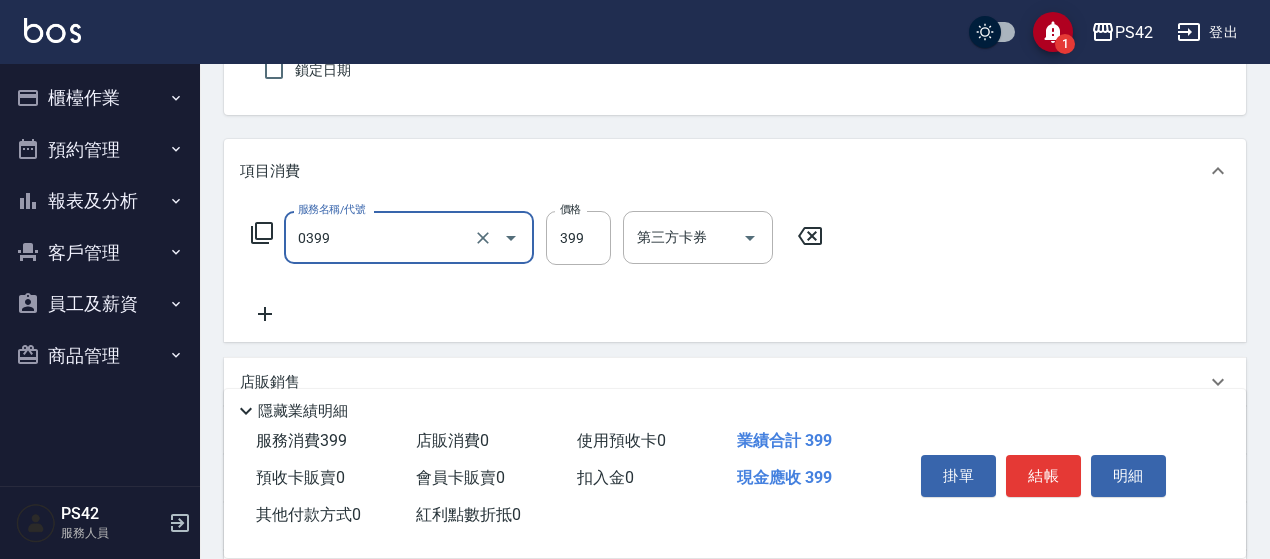 type on "海鹽399(0399)" 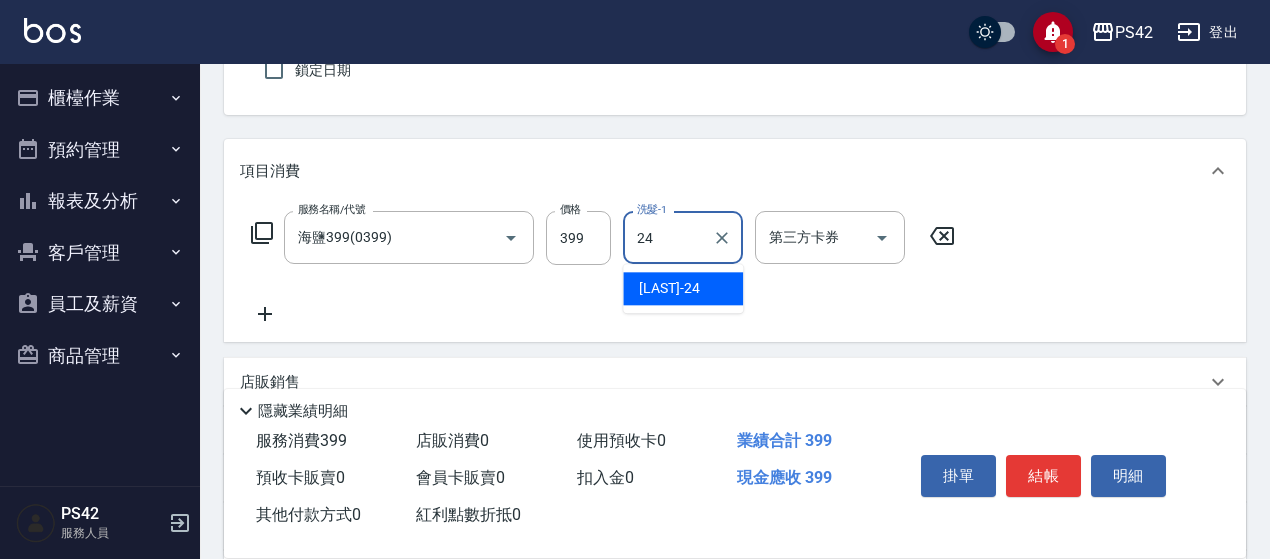type on "[LAST]-24" 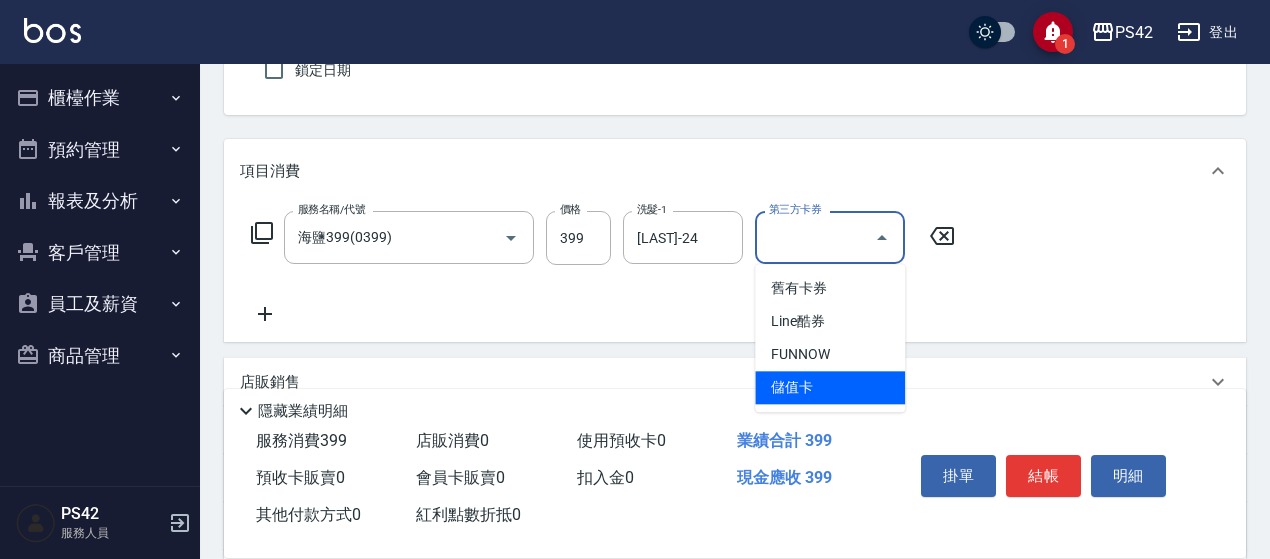 type on "儲值卡" 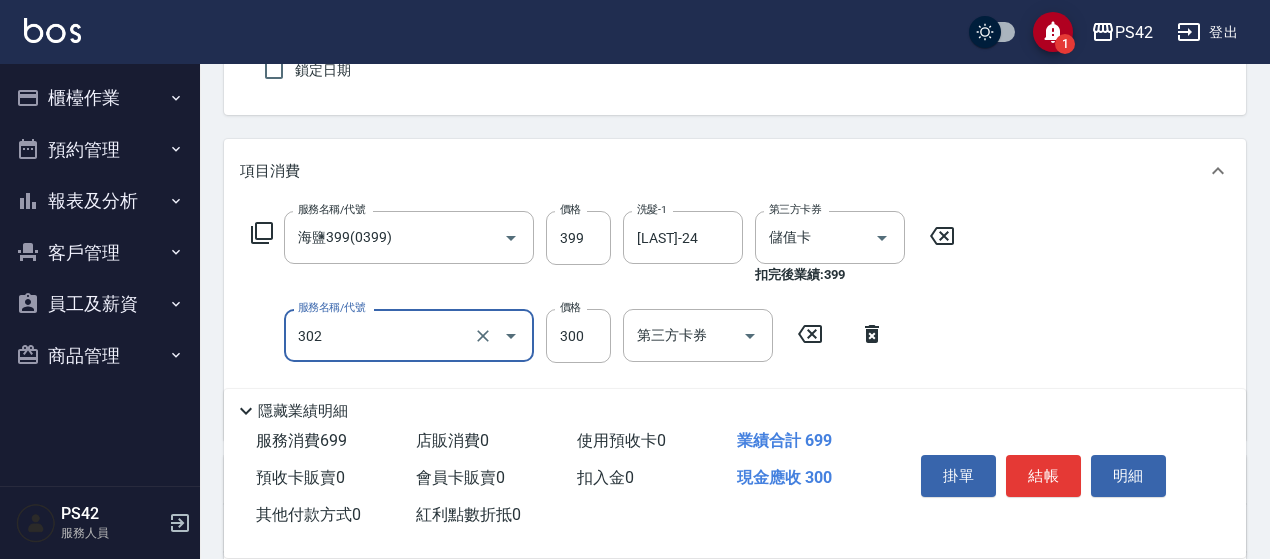 type on "剪髮(302)" 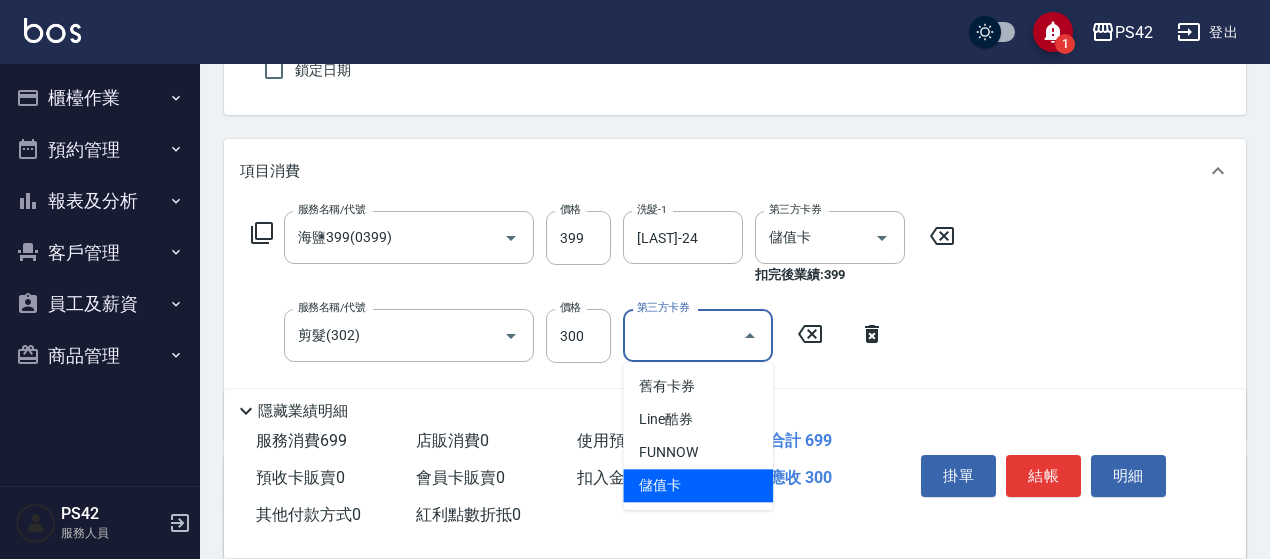 type on "儲值卡" 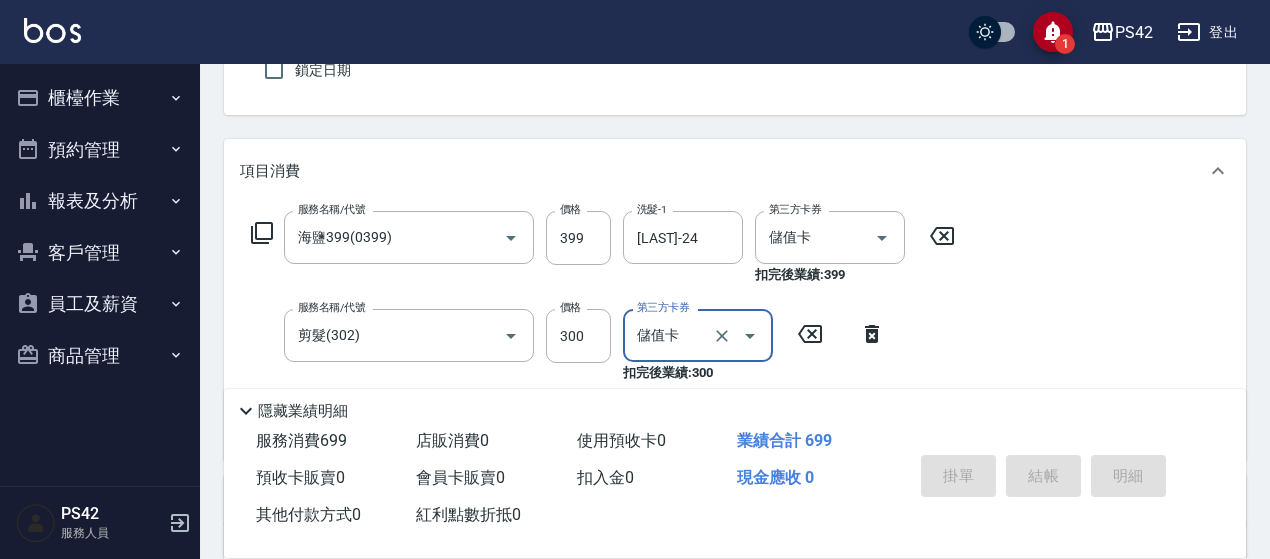 type on "[DATE] [TIME]" 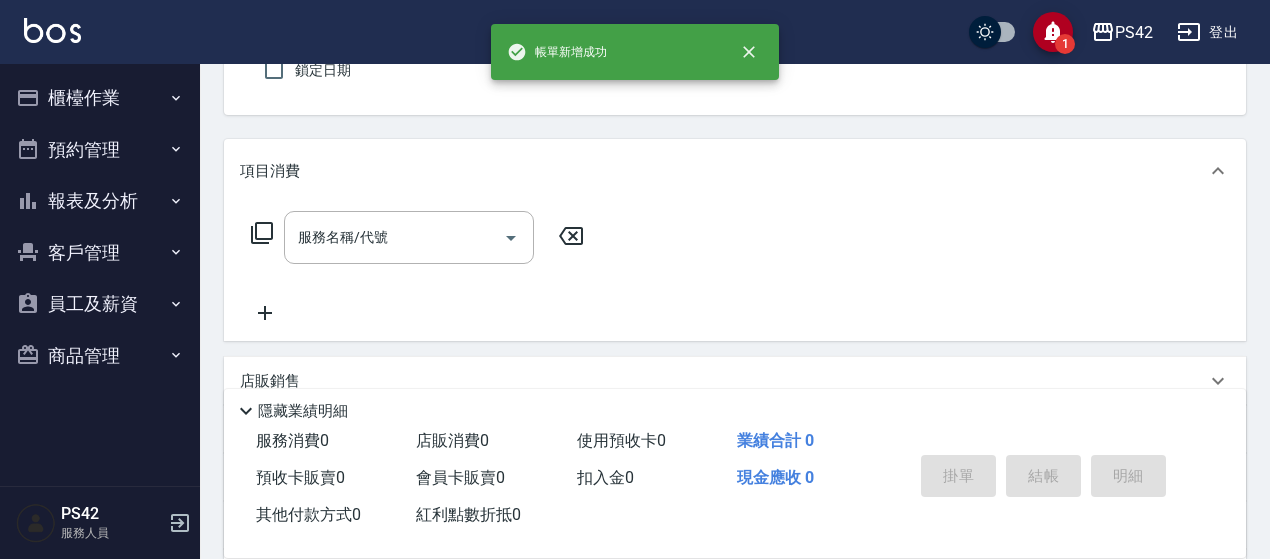 type on "無名字/[NUMBER]/null" 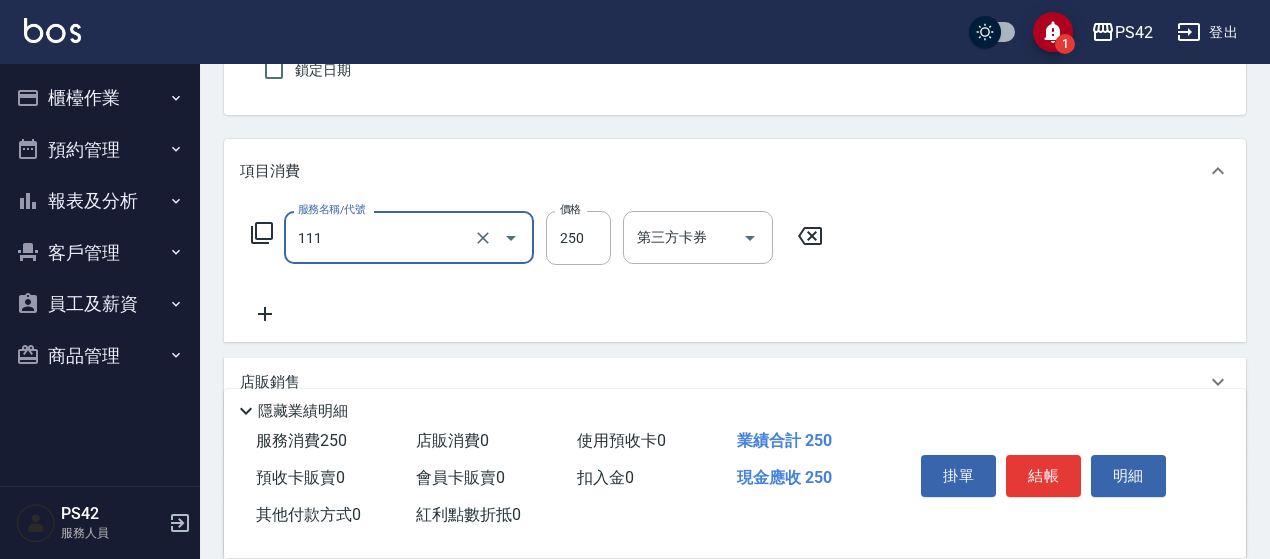 type on "200(111)" 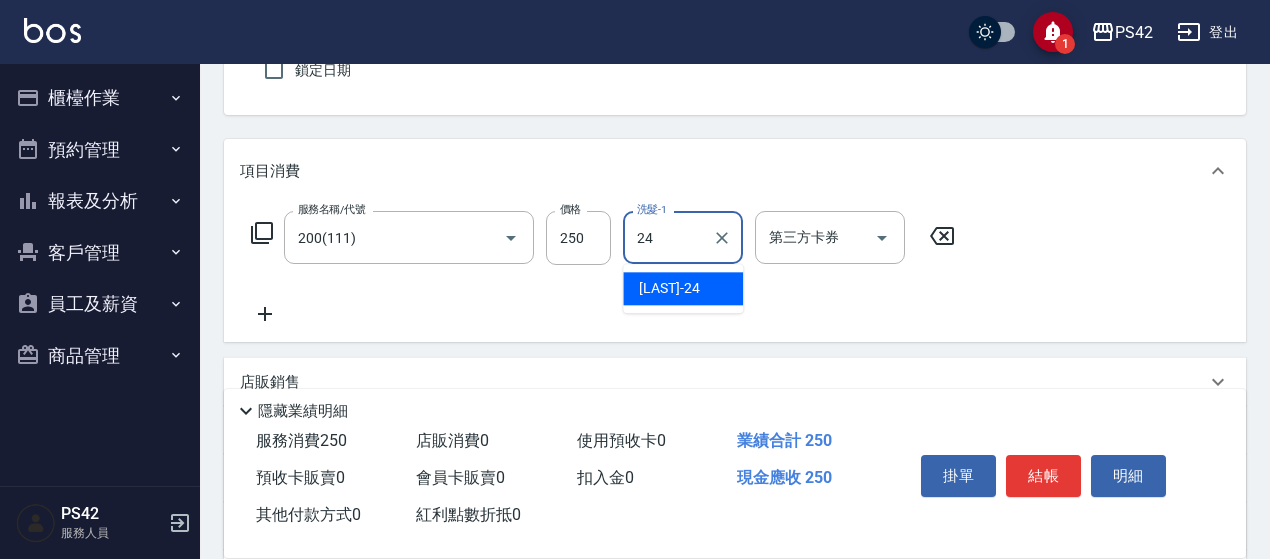 type on "[LAST]-24" 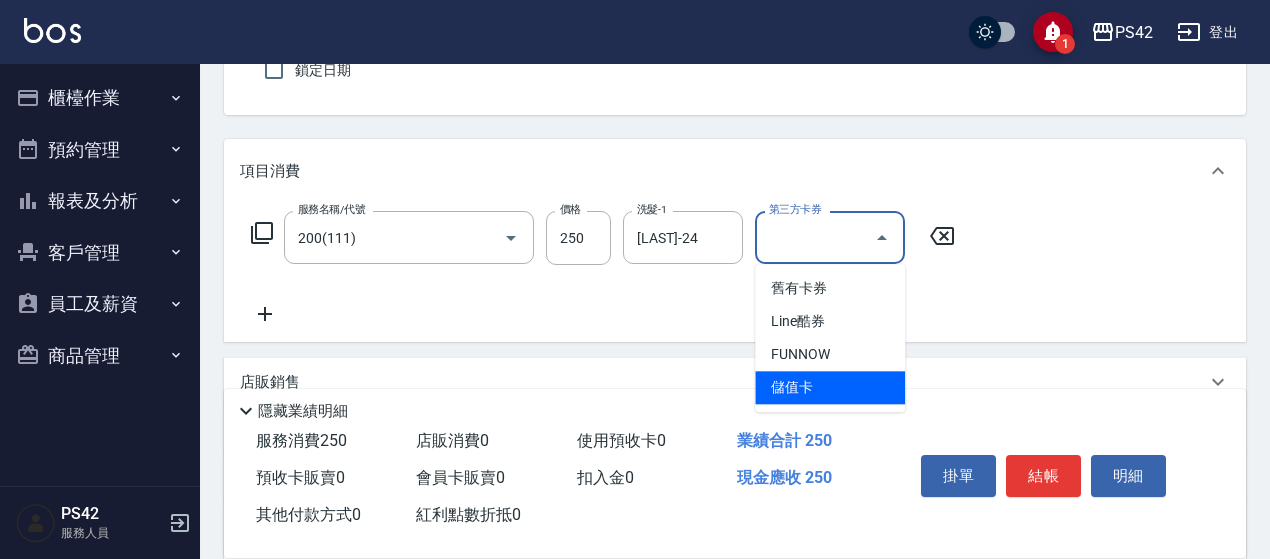 type on "儲值卡" 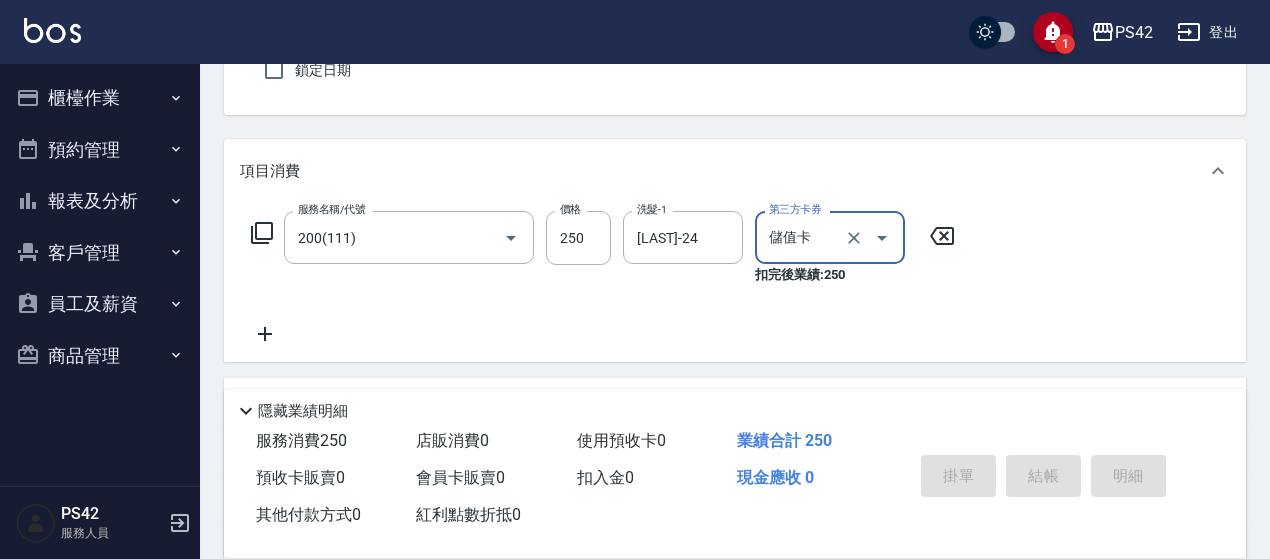type 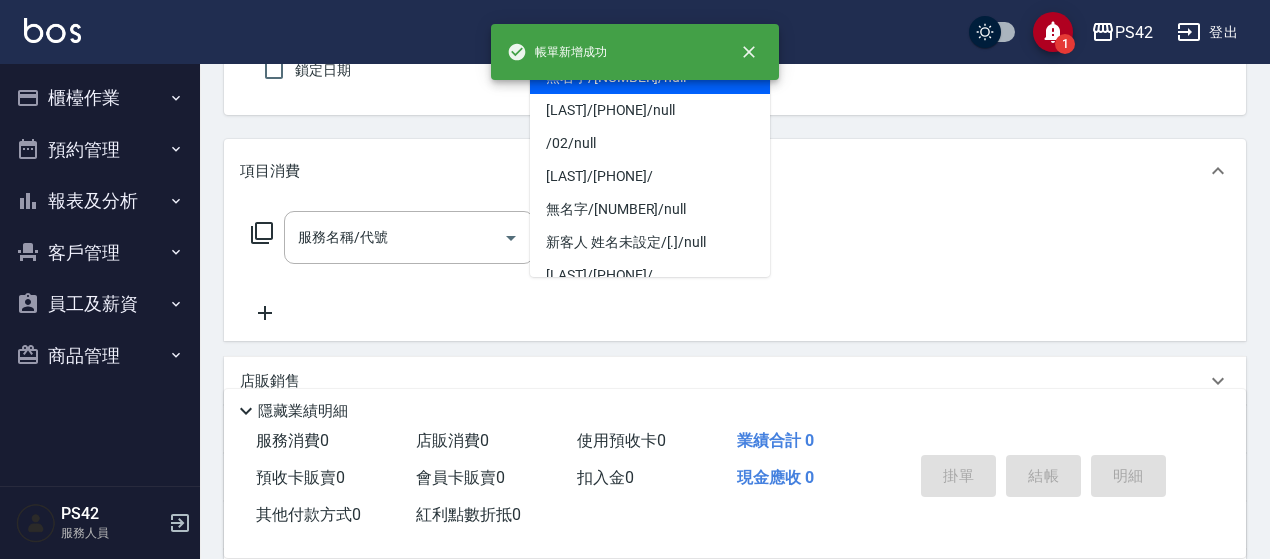 type on "無名字/[NUMBER]/null" 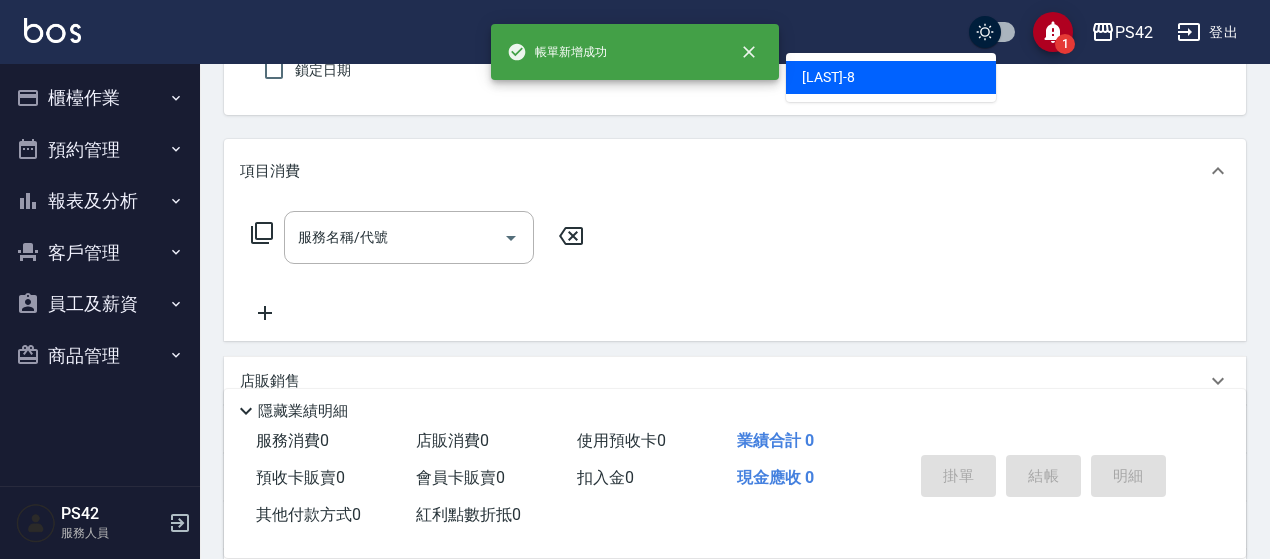 type on "[LAST]-8" 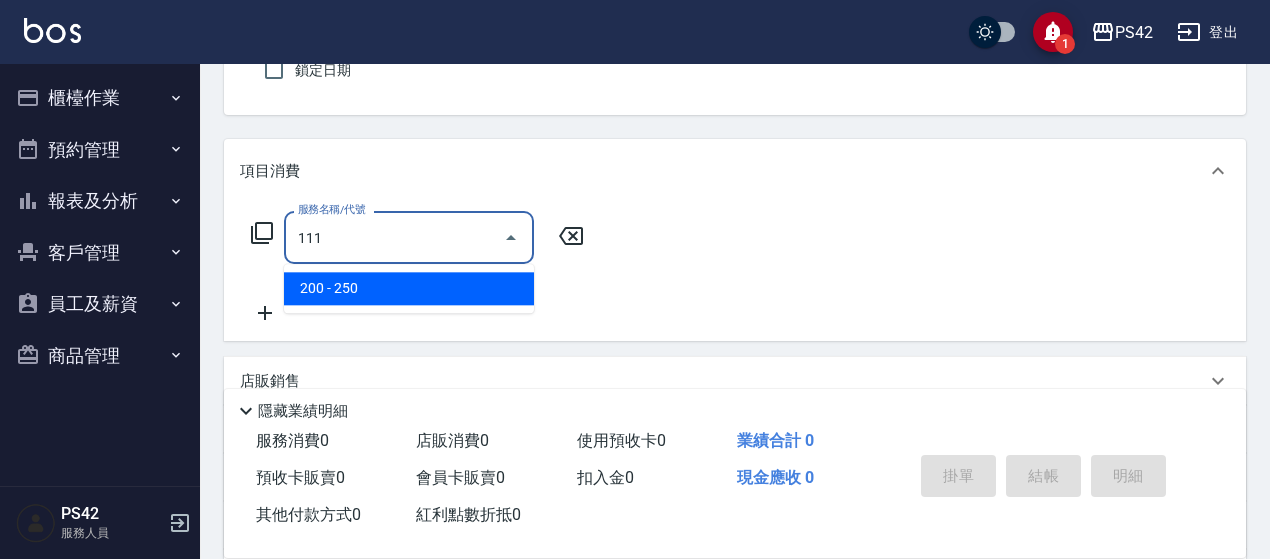 type on "200(111)" 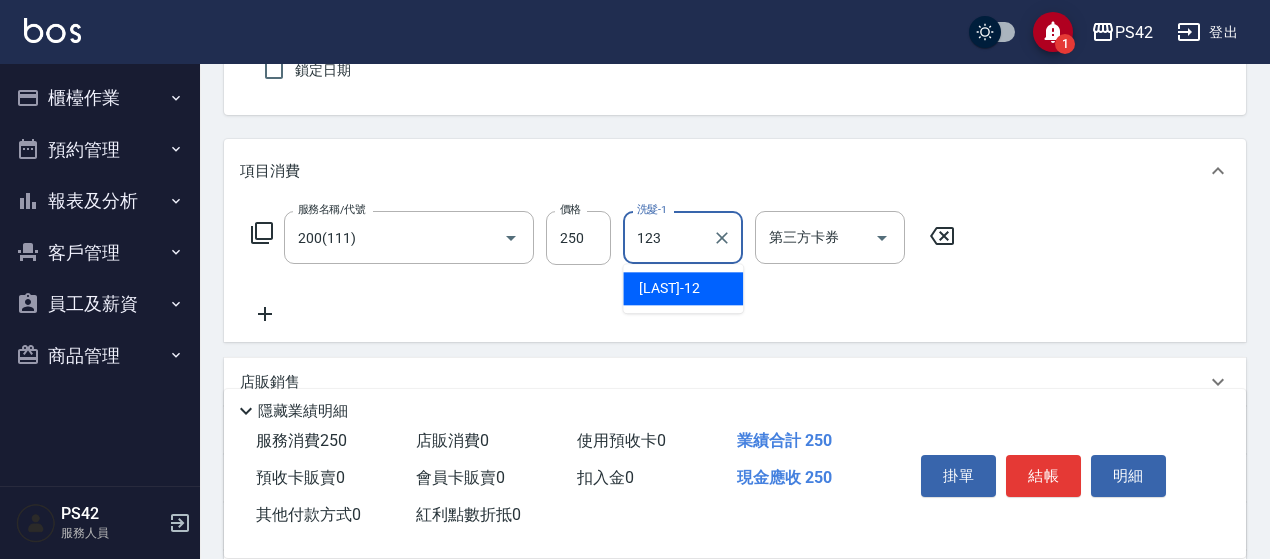 type on "123" 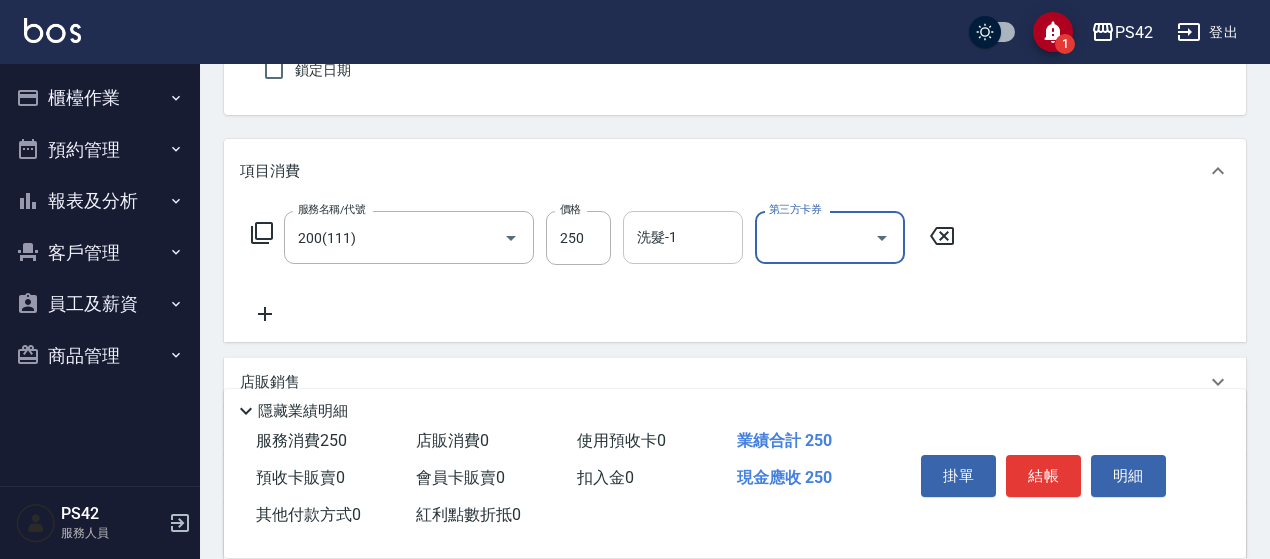 click on "洗髮-1" at bounding box center [683, 237] 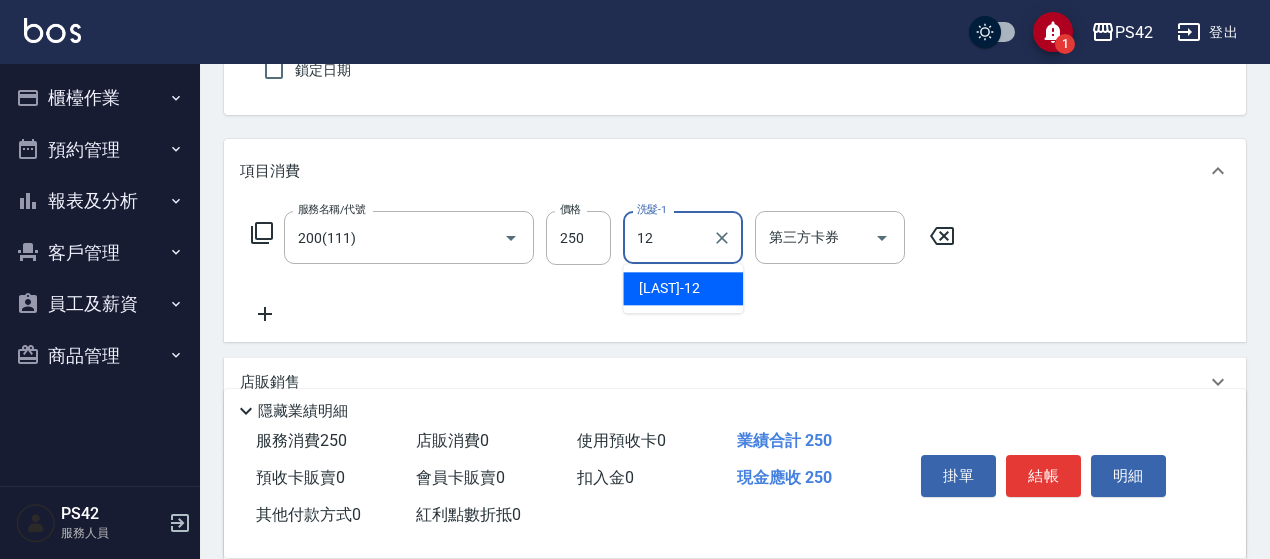 type on "[LAST]-12" 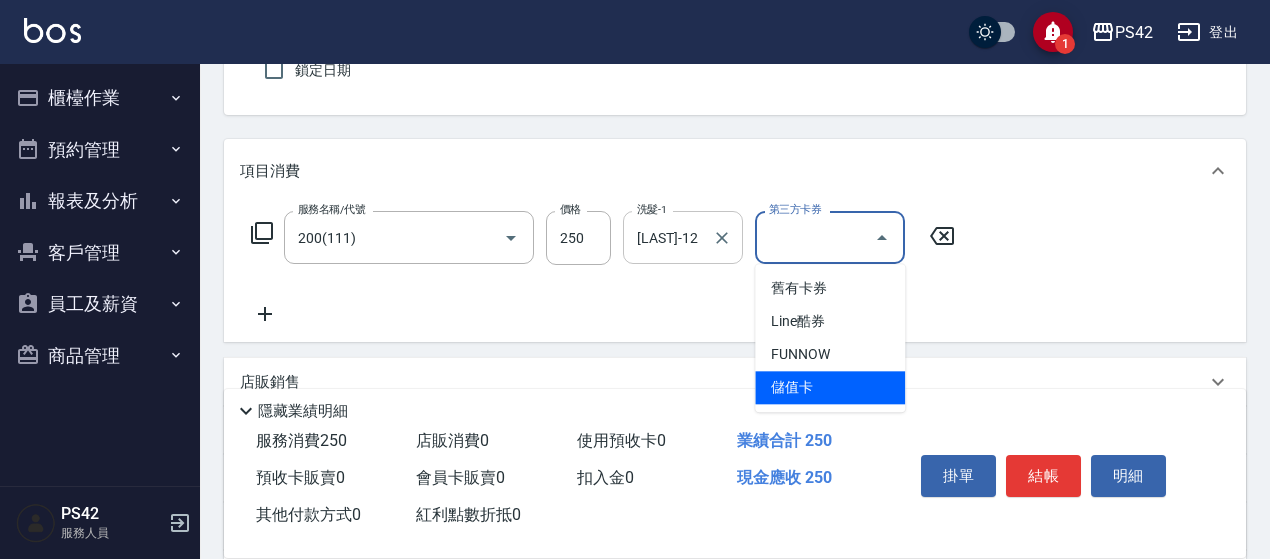 type on "儲值卡" 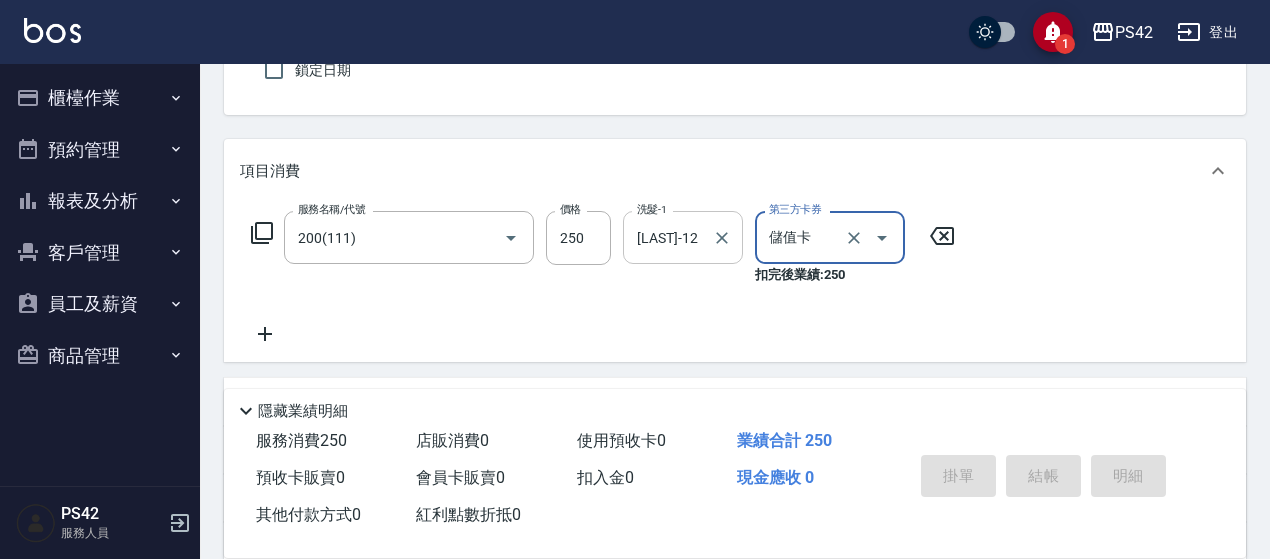 type 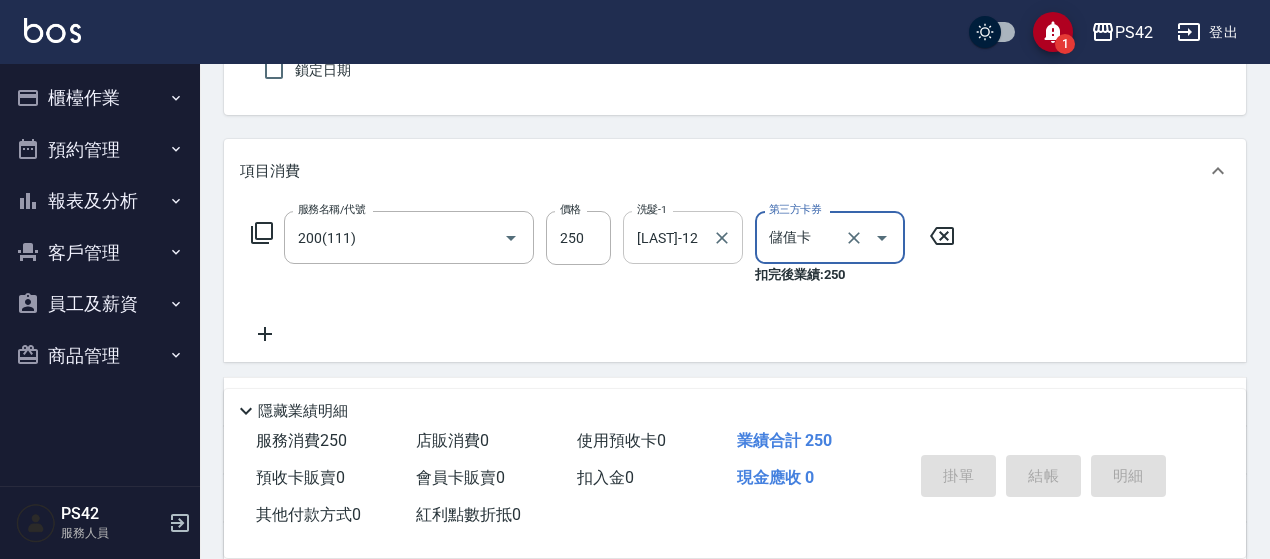 type 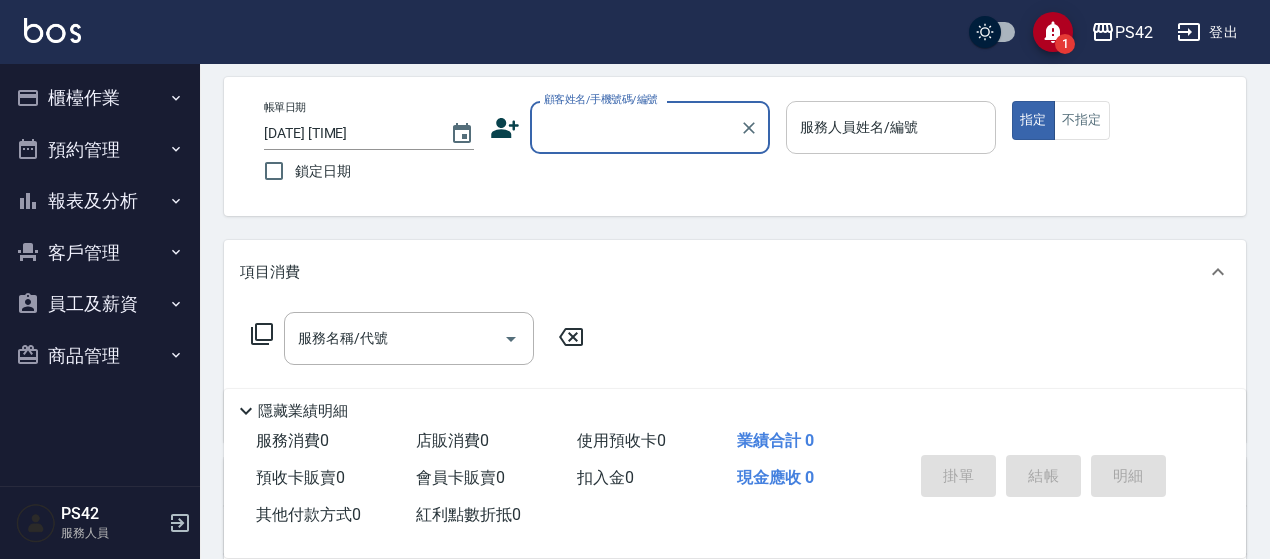 scroll, scrollTop: 0, scrollLeft: 0, axis: both 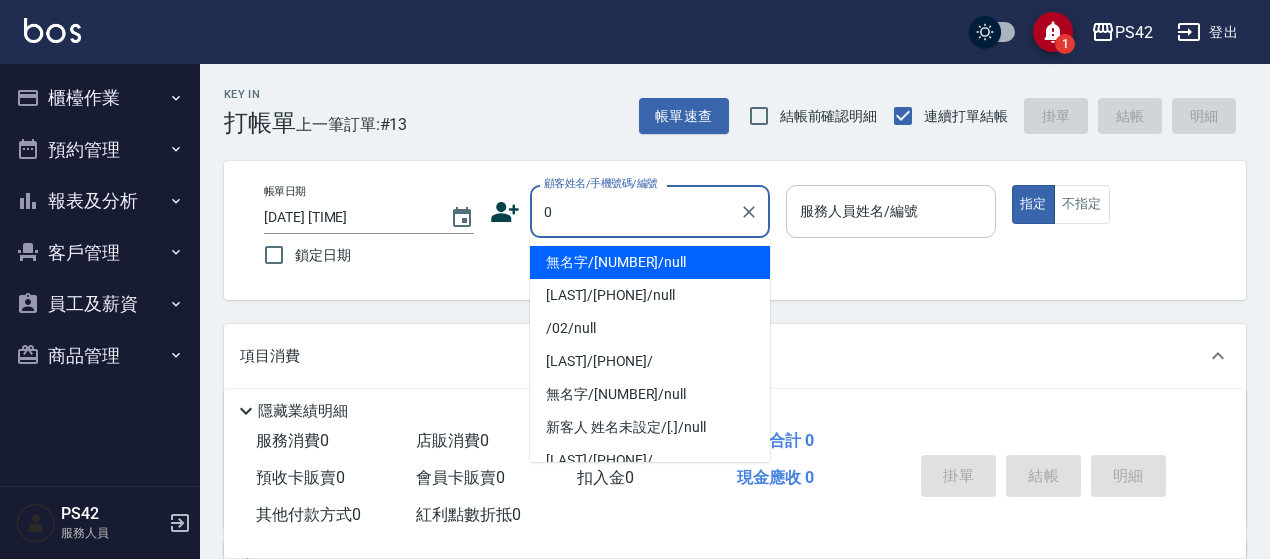 type on "無名字/[NUMBER]/null" 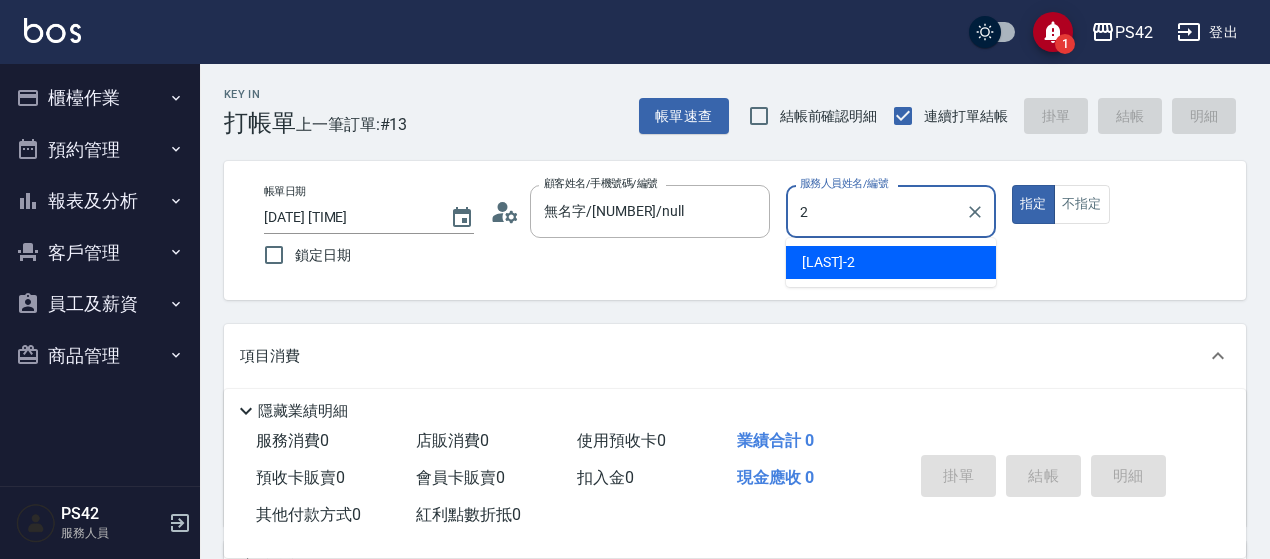 type on "[LAST]-2" 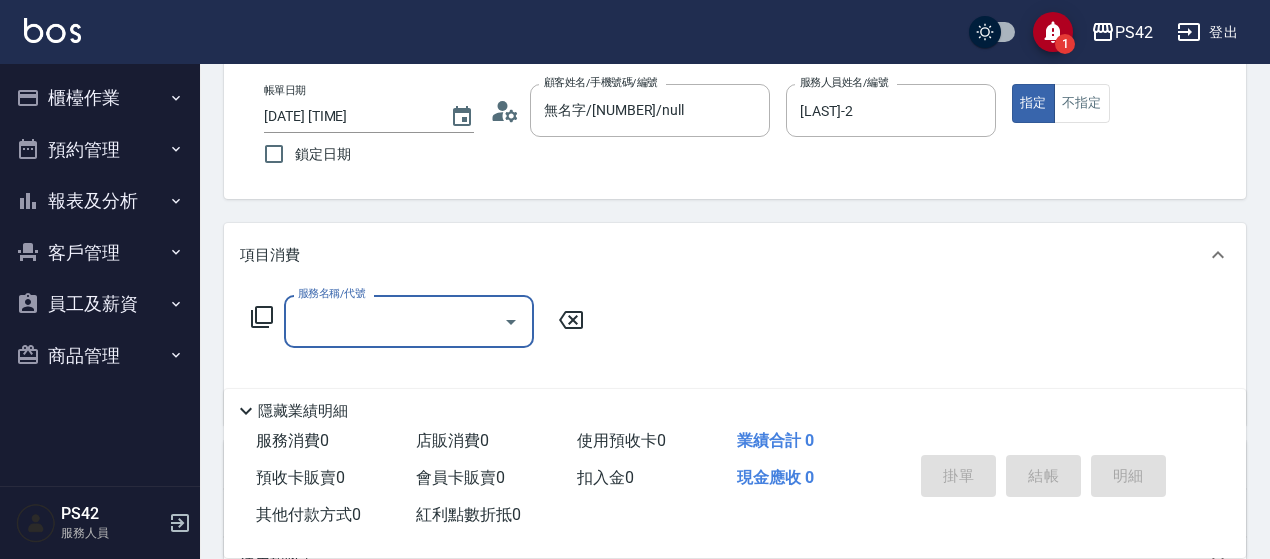 scroll, scrollTop: 200, scrollLeft: 0, axis: vertical 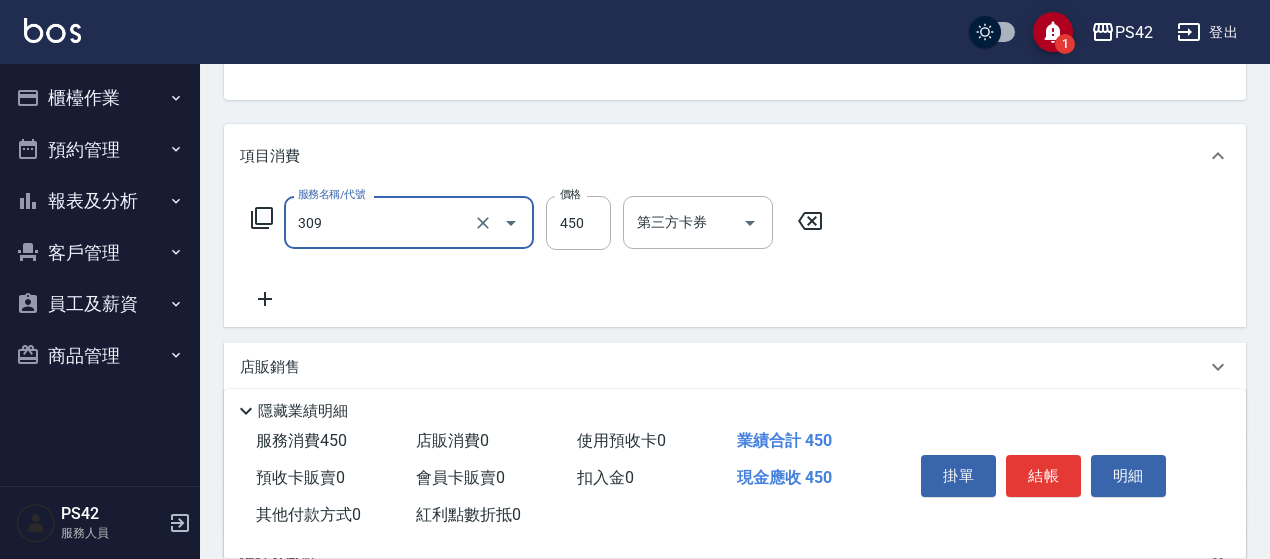 type on "洗+剪(309)" 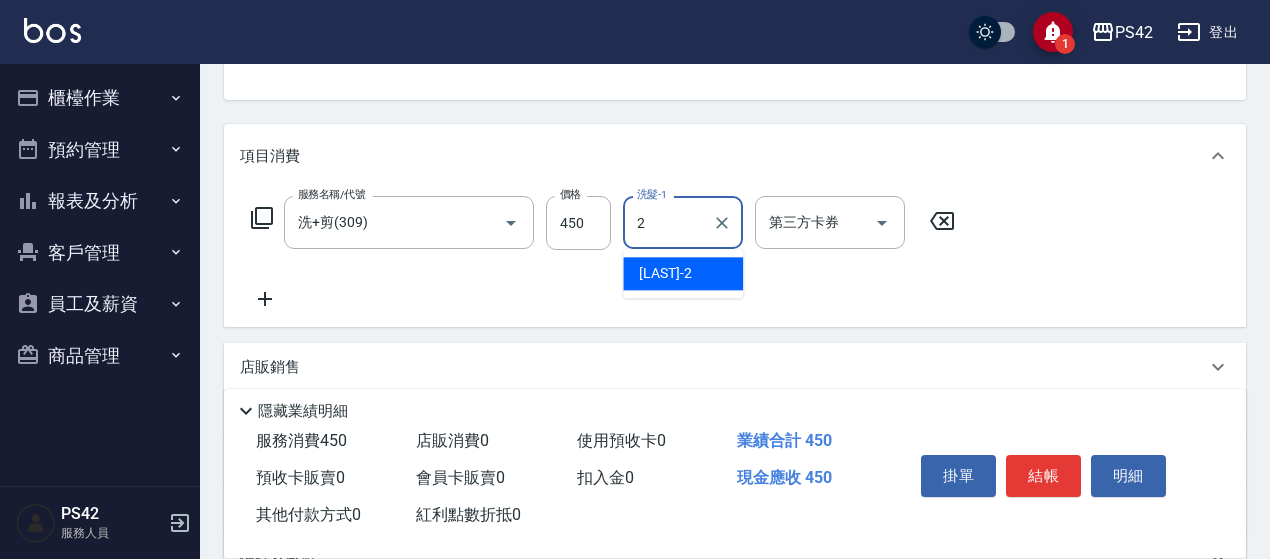 type on "[LAST]-2" 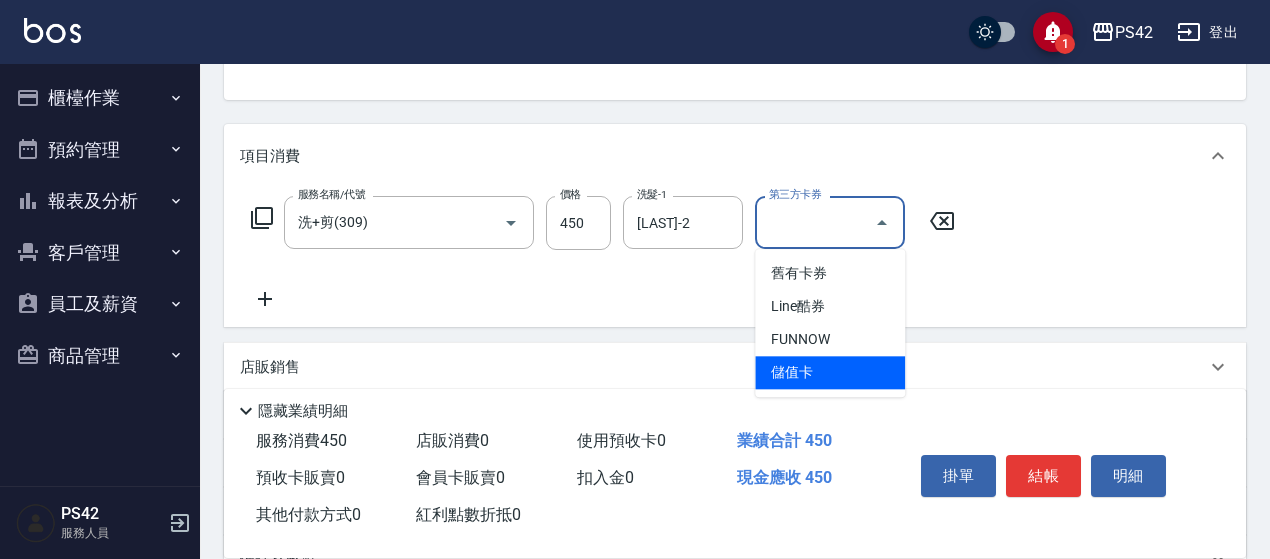 type on "儲值卡" 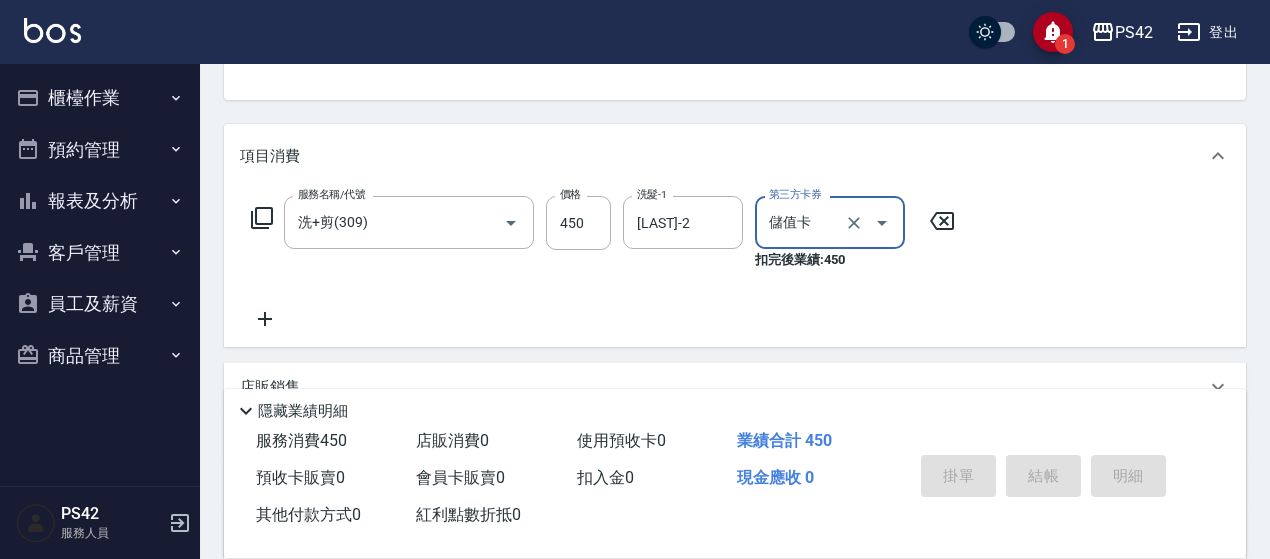 type 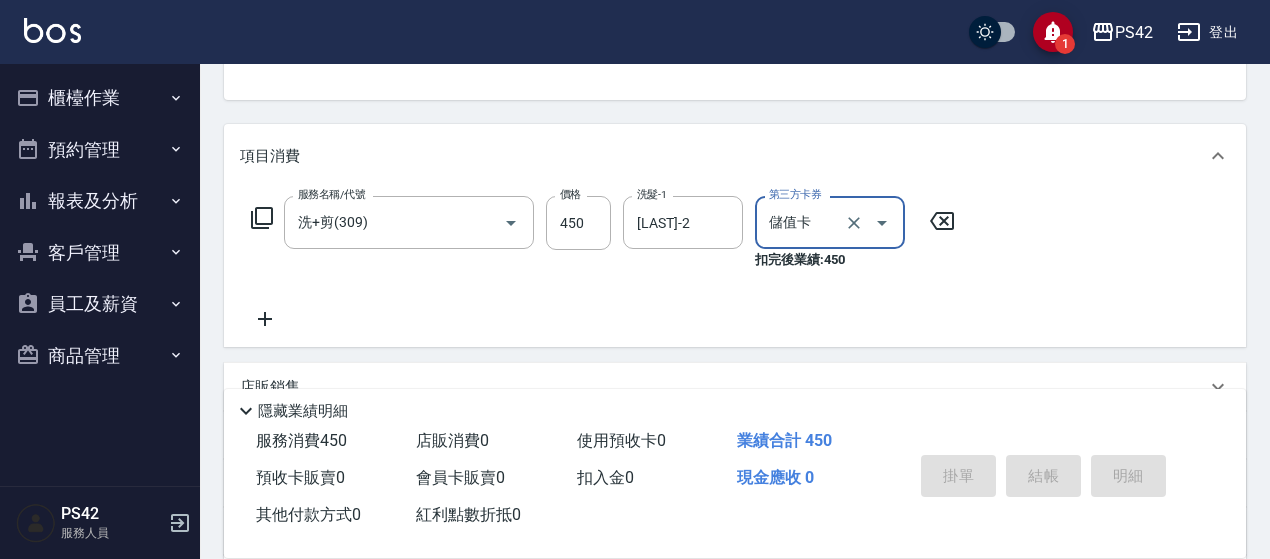 type 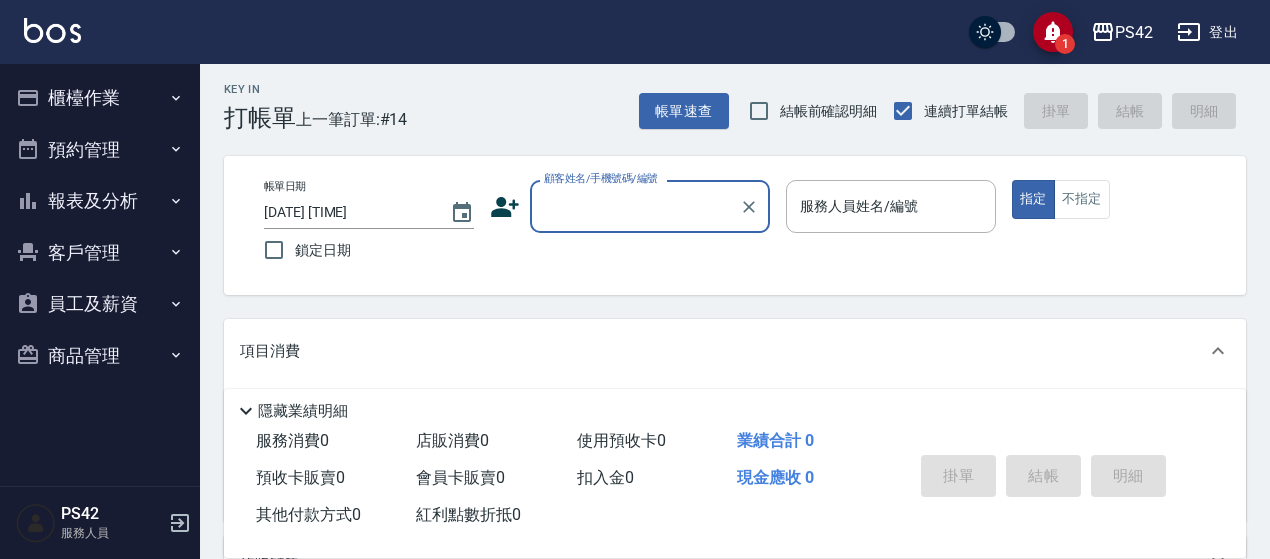 scroll, scrollTop: 0, scrollLeft: 0, axis: both 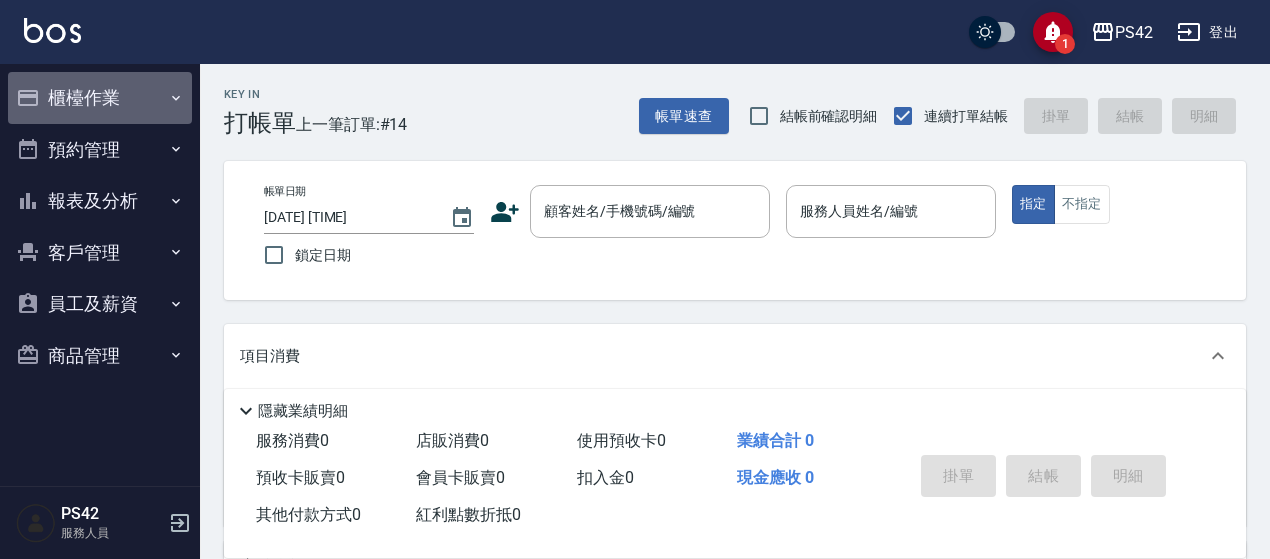 click on "櫃檯作業" at bounding box center (100, 98) 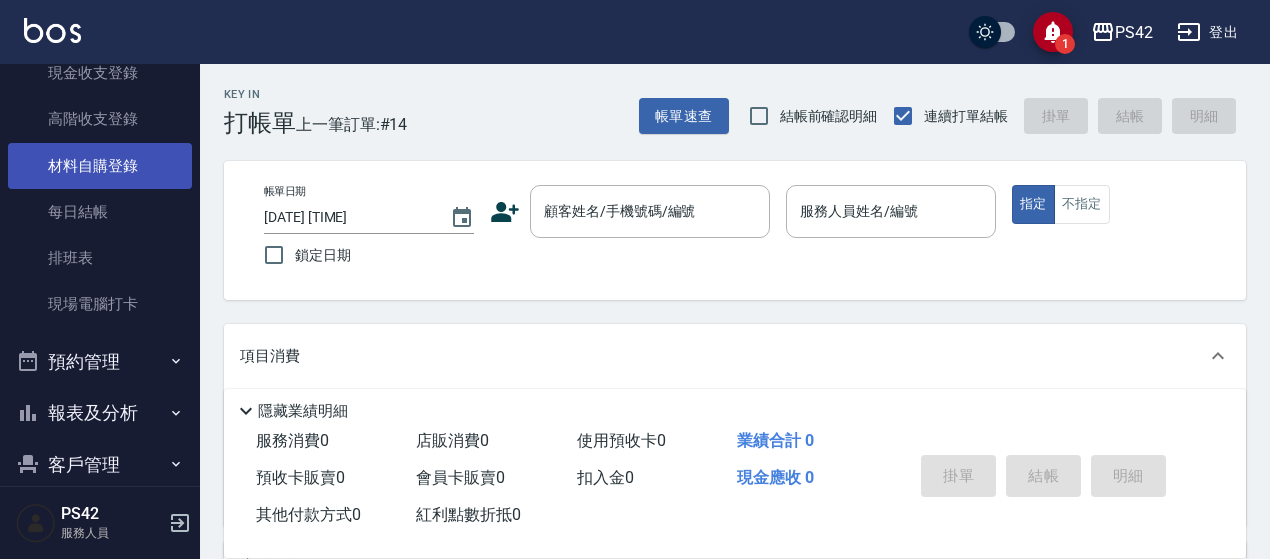 scroll, scrollTop: 200, scrollLeft: 0, axis: vertical 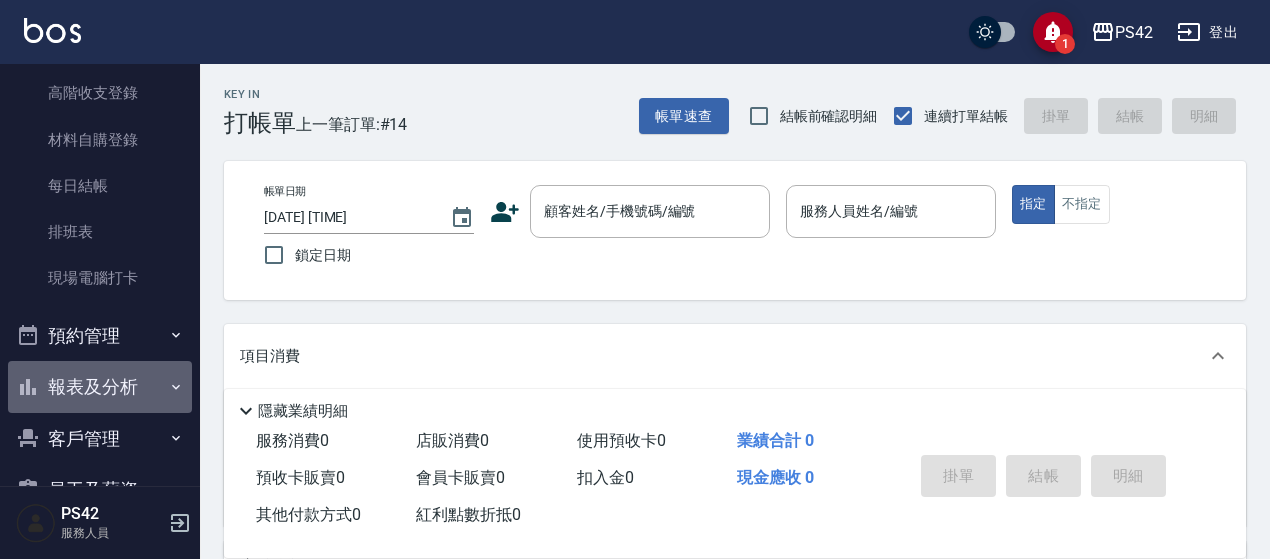 click on "報表及分析" at bounding box center [100, 387] 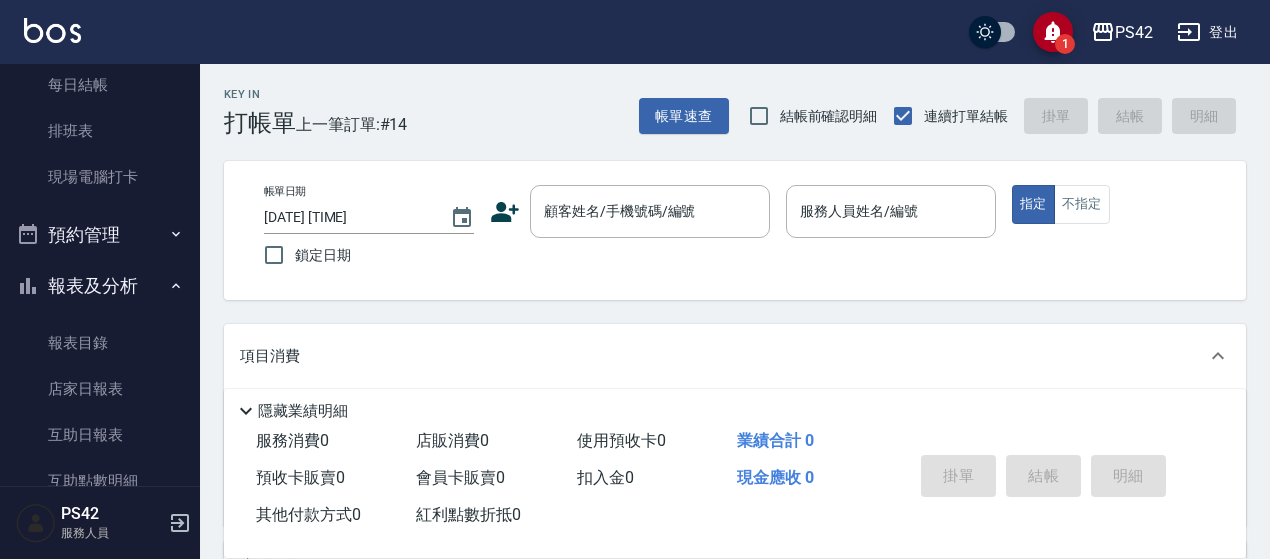 scroll, scrollTop: 400, scrollLeft: 0, axis: vertical 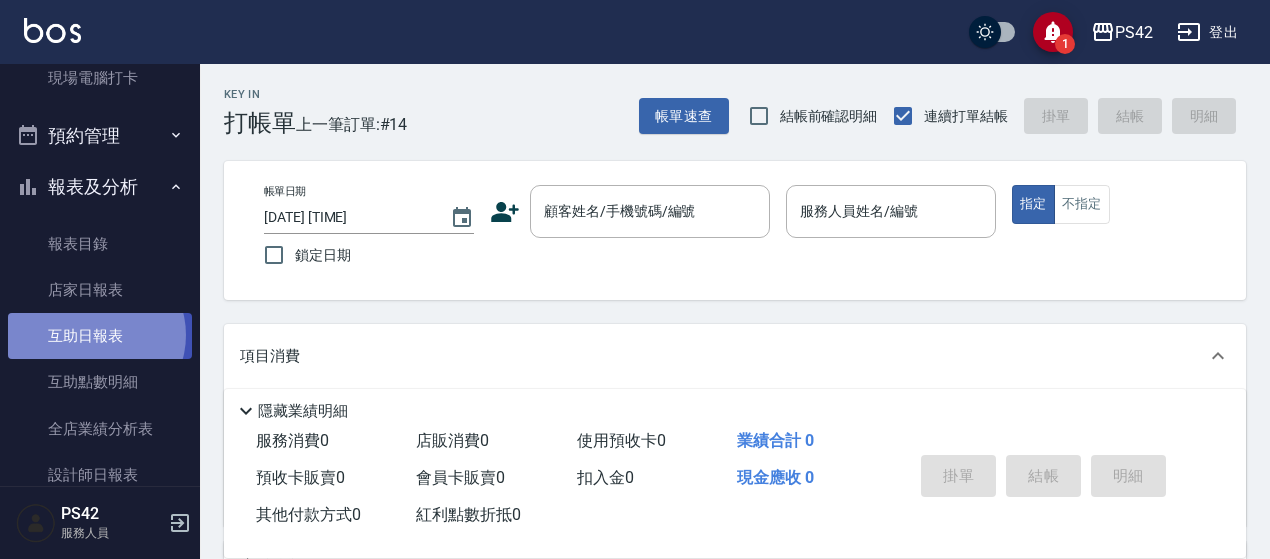 click on "互助日報表" at bounding box center (100, 336) 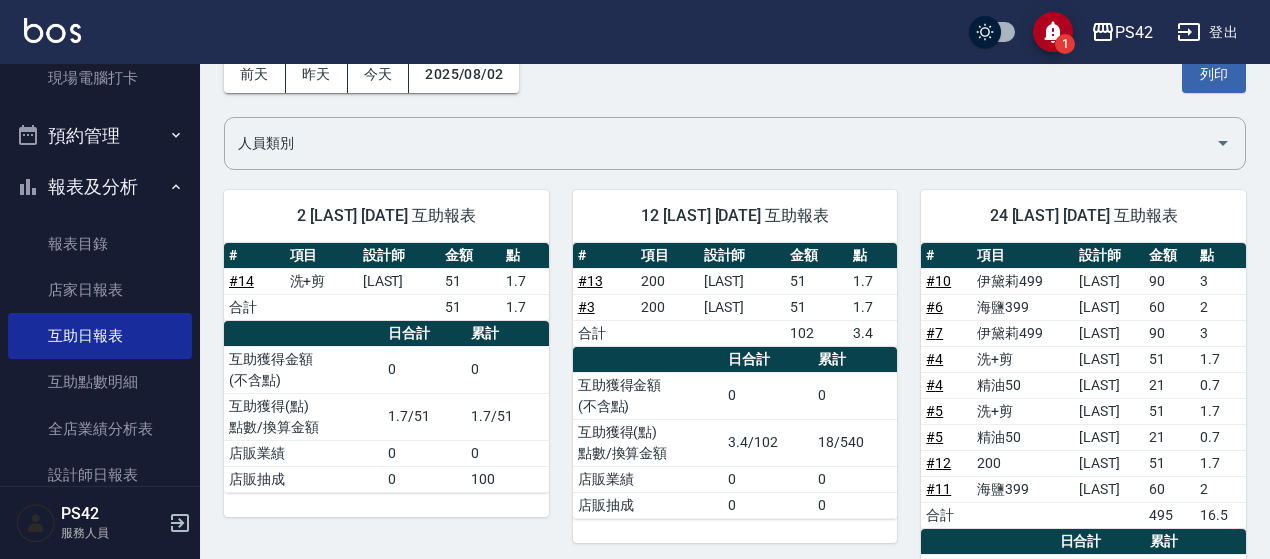 scroll, scrollTop: 100, scrollLeft: 0, axis: vertical 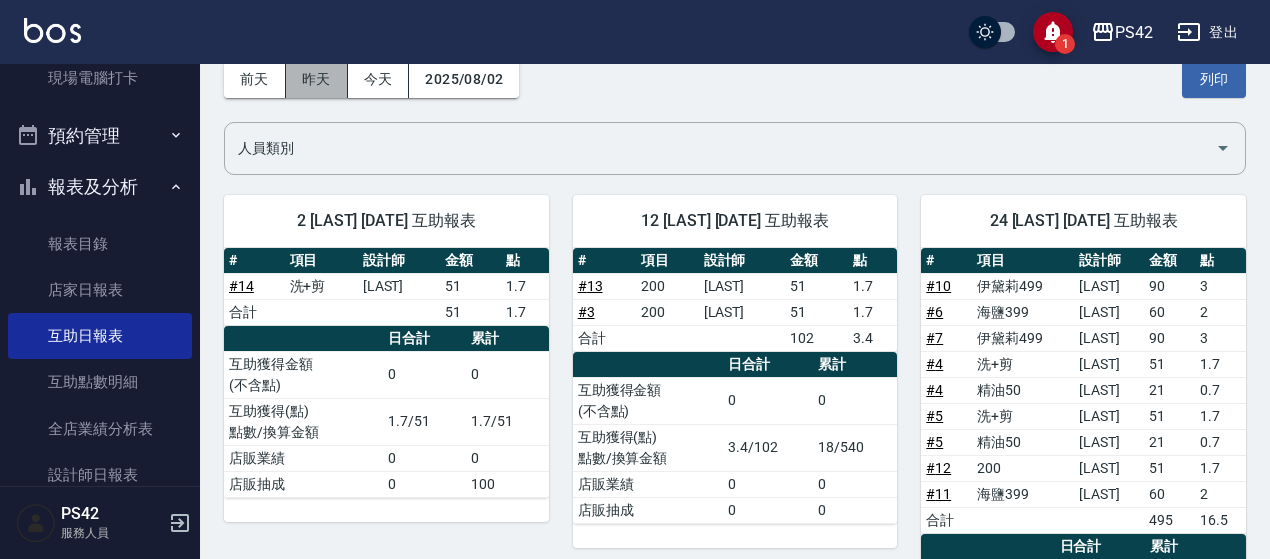click on "昨天" at bounding box center (317, 79) 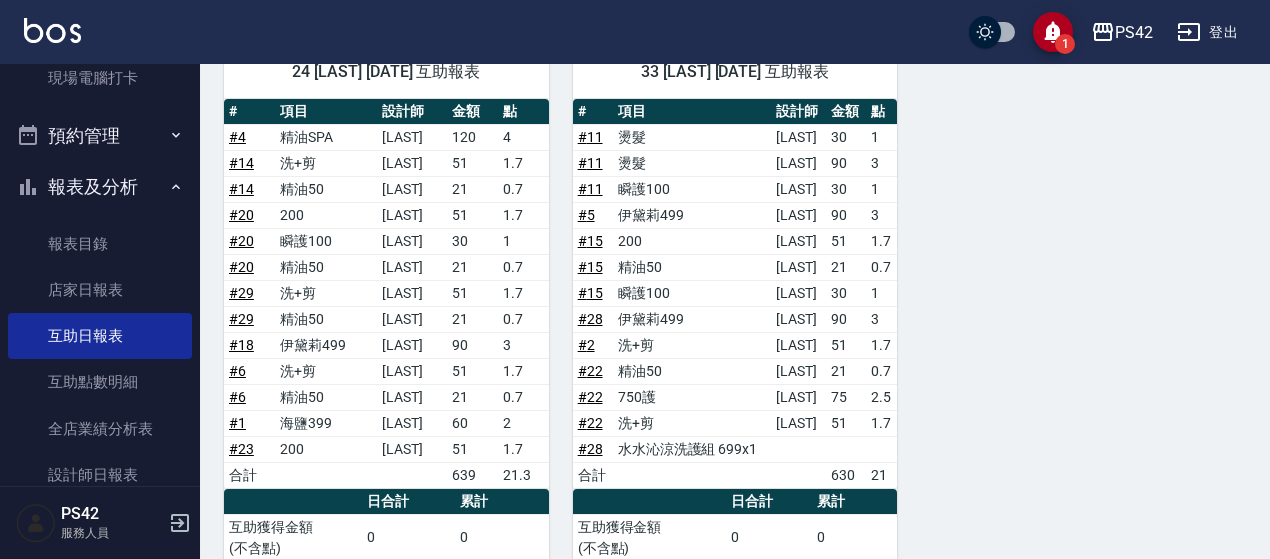 scroll, scrollTop: 1300, scrollLeft: 0, axis: vertical 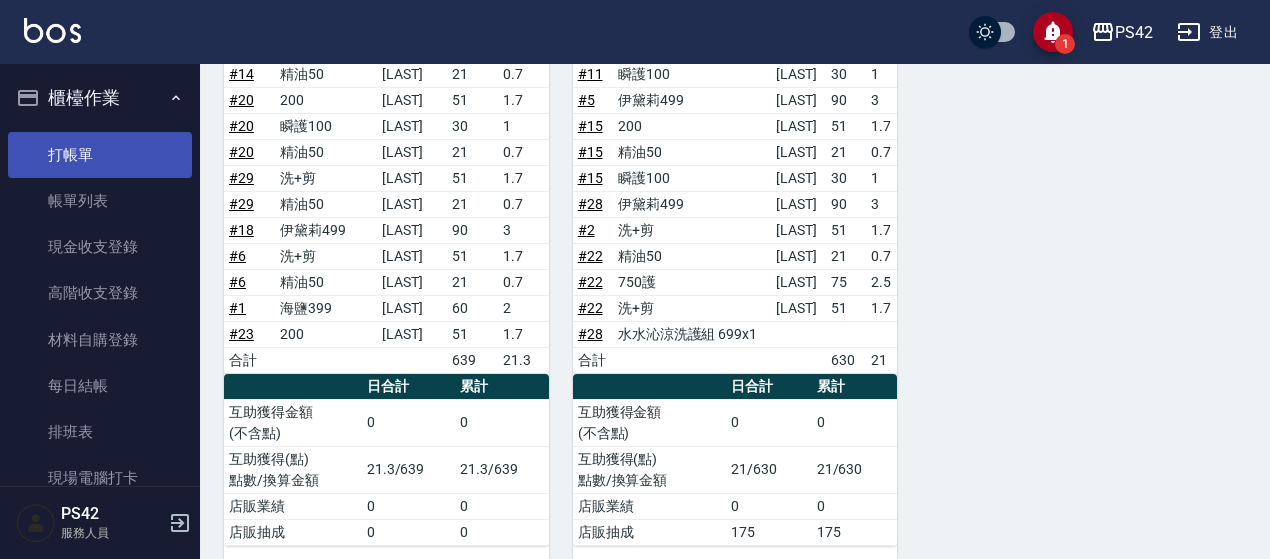 click on "打帳單" at bounding box center (100, 155) 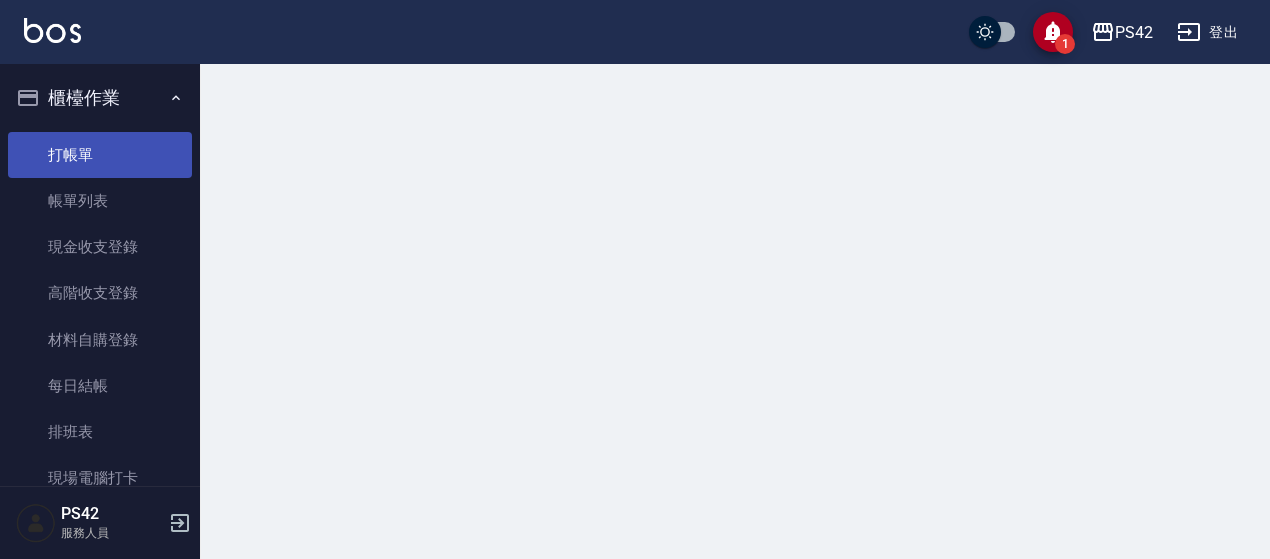 scroll, scrollTop: 0, scrollLeft: 0, axis: both 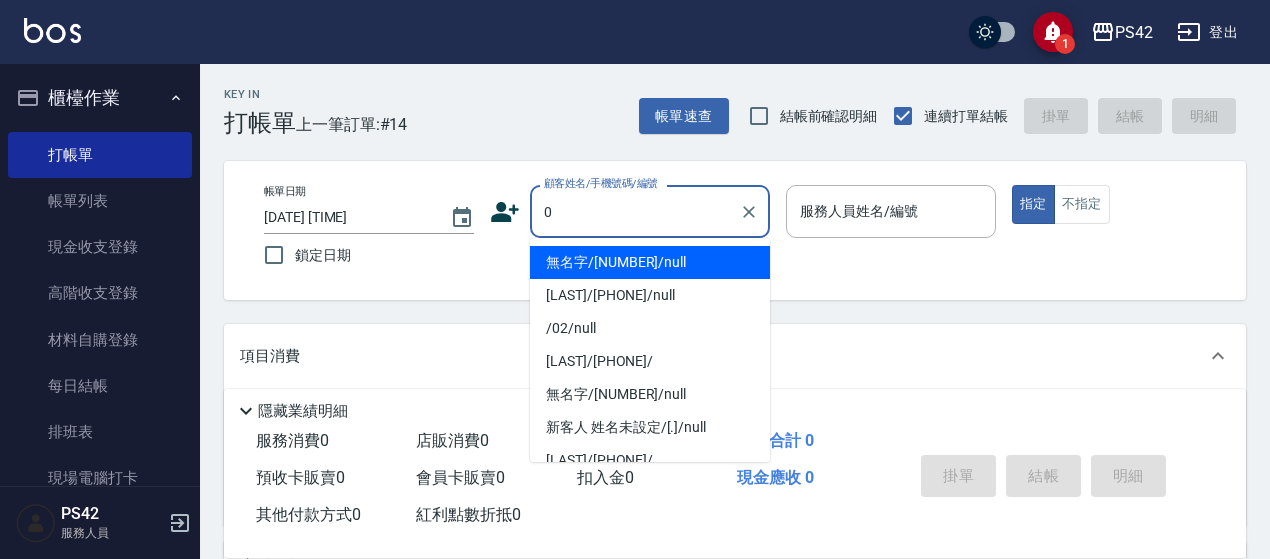type on "無名字/[NUMBER]/null" 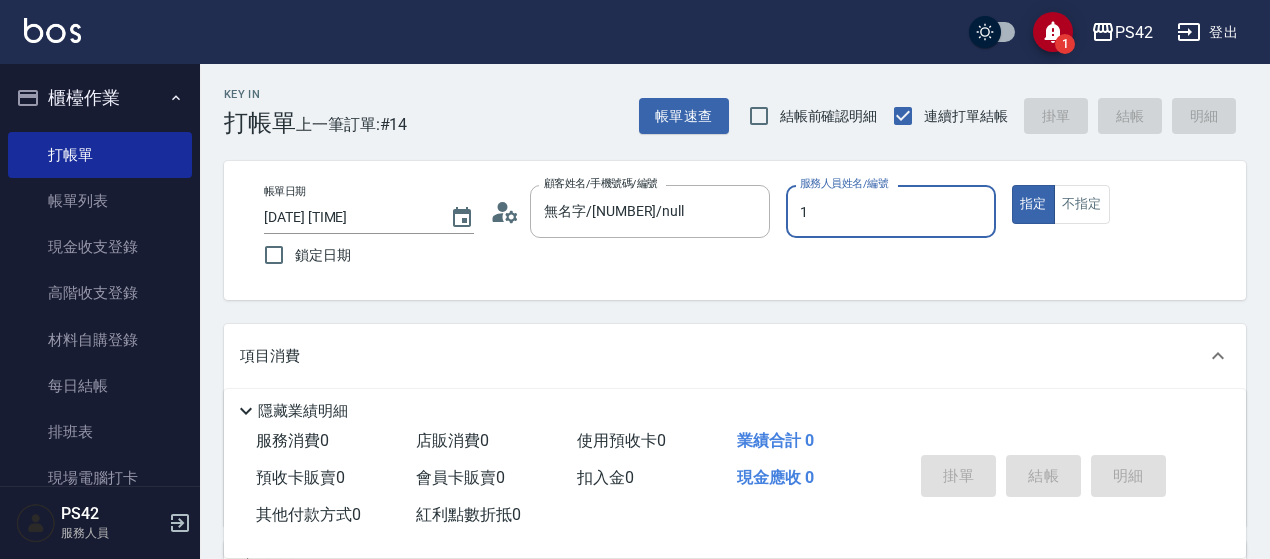 type on "[LAST]-1" 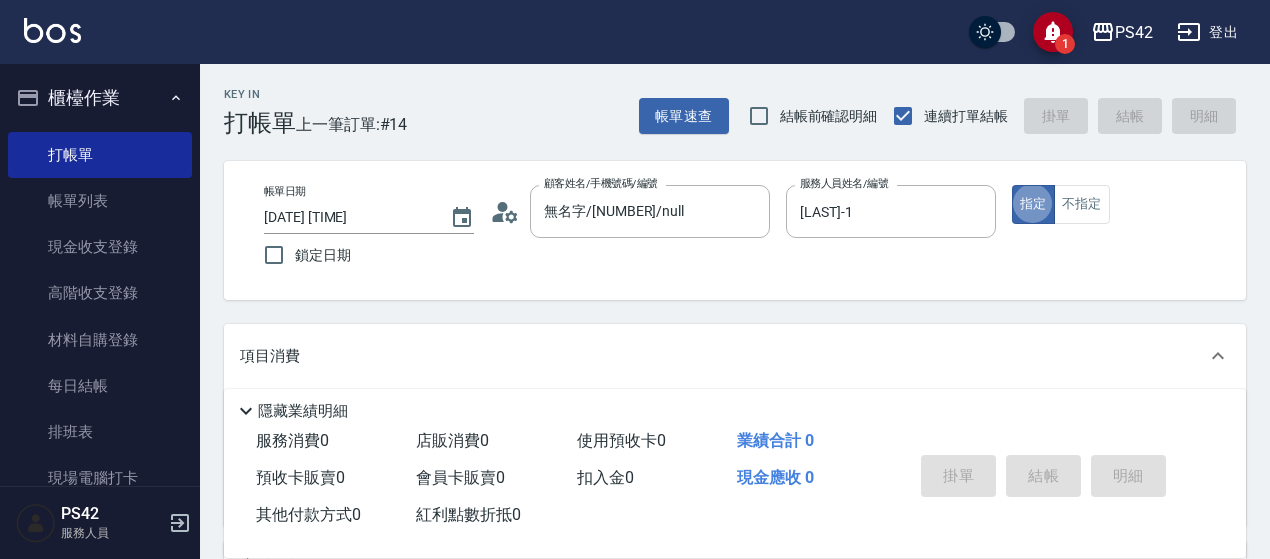 type on "true" 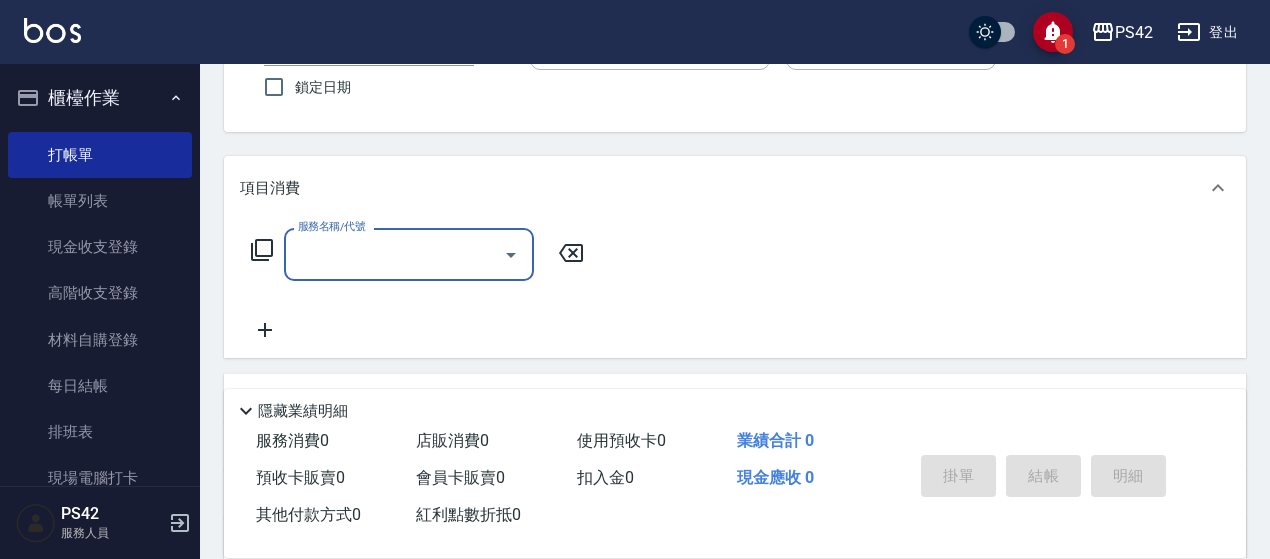 scroll, scrollTop: 200, scrollLeft: 0, axis: vertical 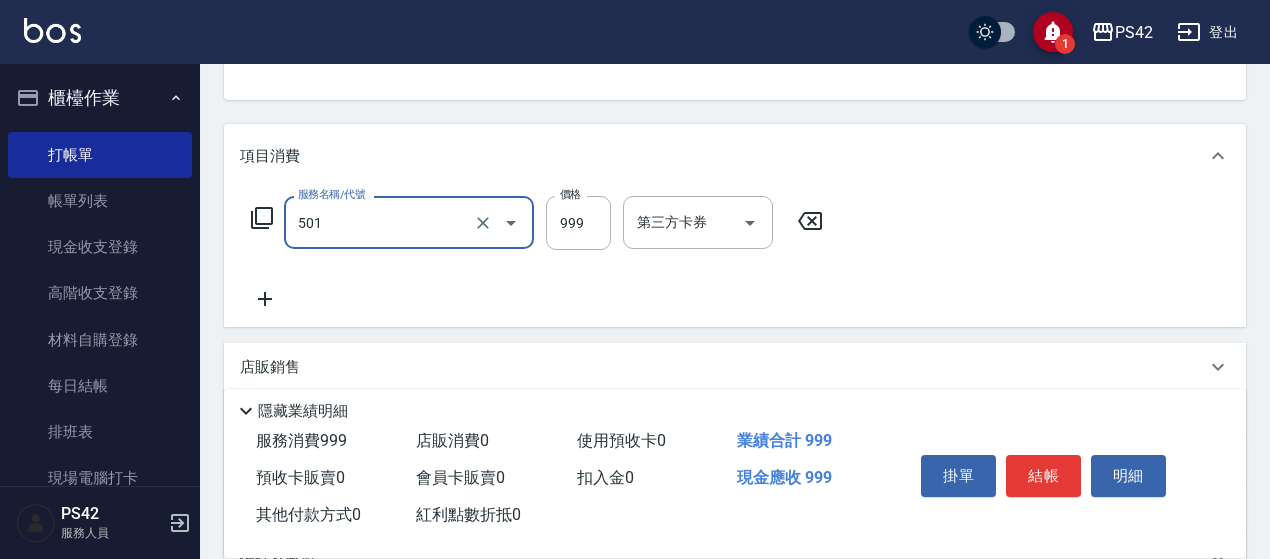type on "染髮(501)" 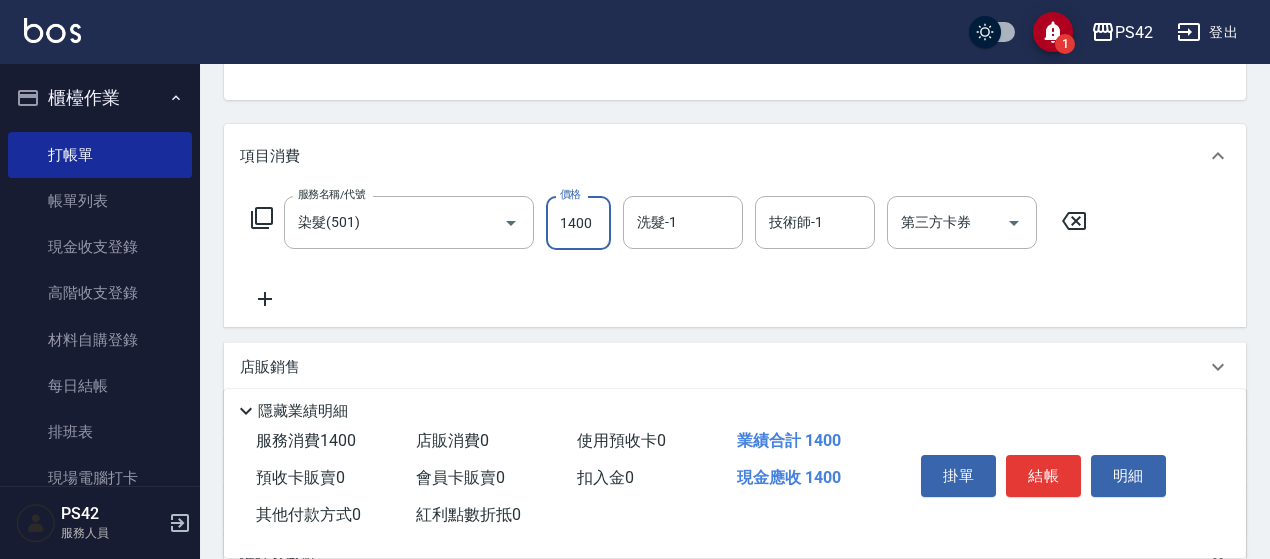 type on "1400" 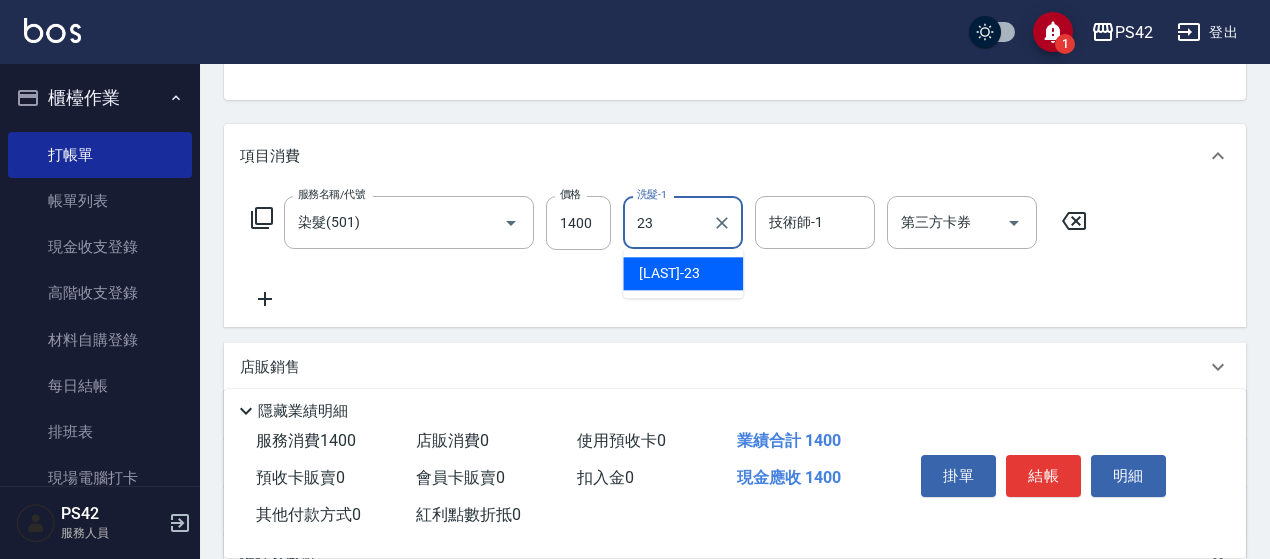 type on "[LAST]-23" 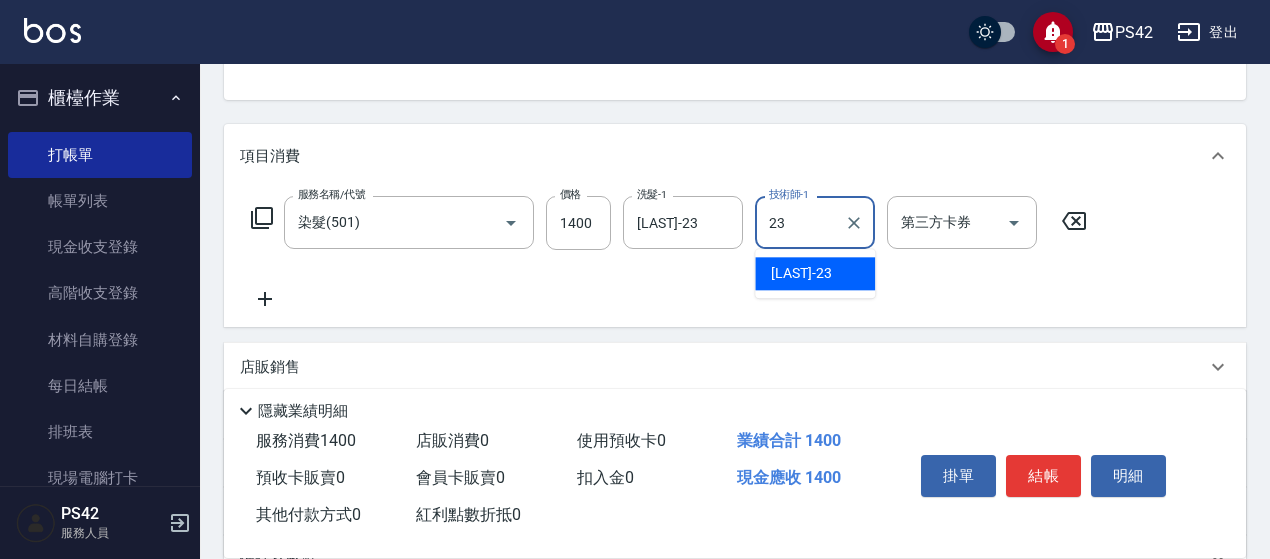 type on "[LAST]-23" 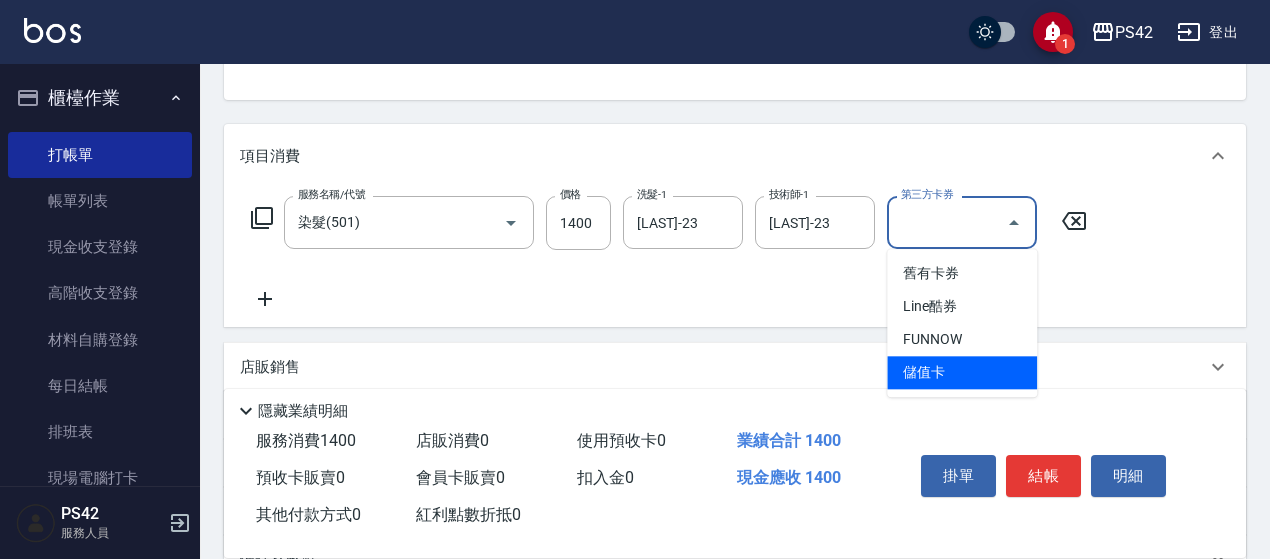type on "儲值卡" 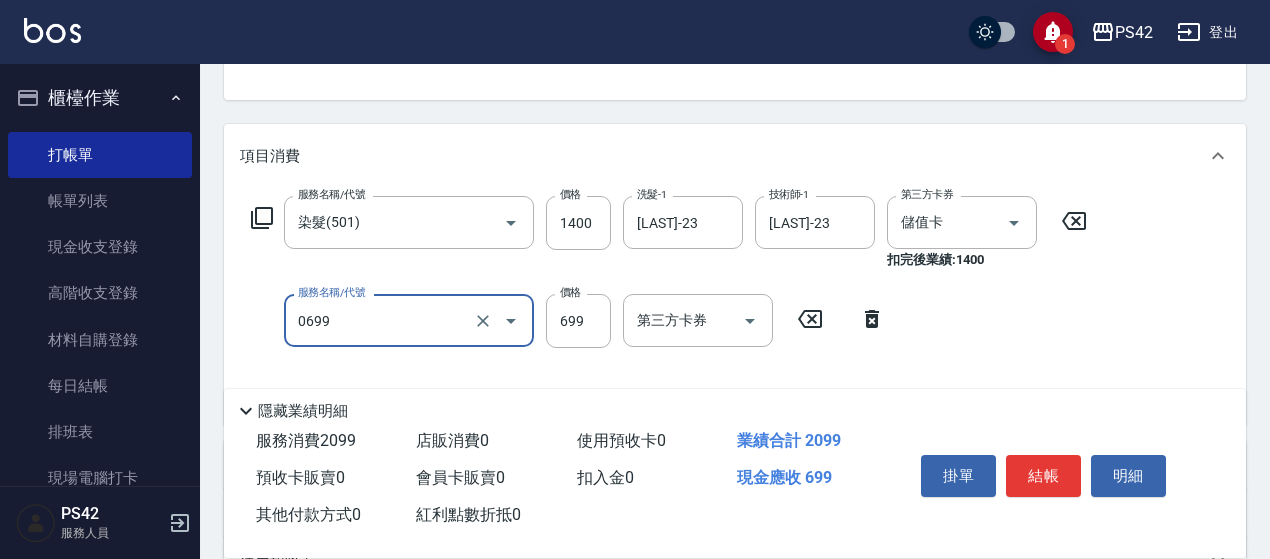 type on "精油SPA(0699)" 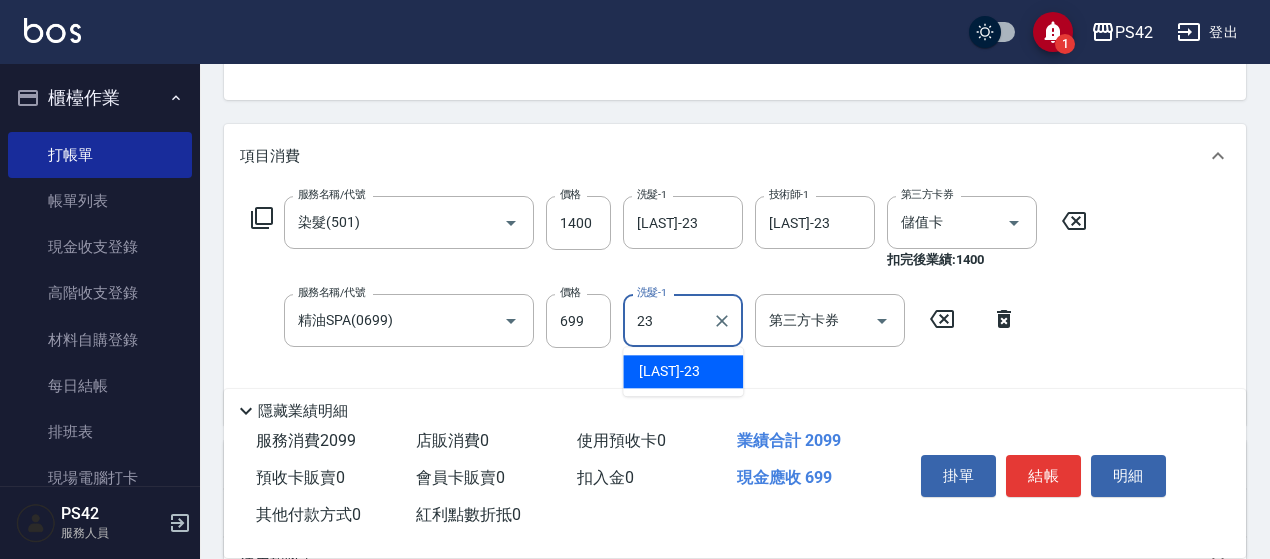 type on "[LAST]-23" 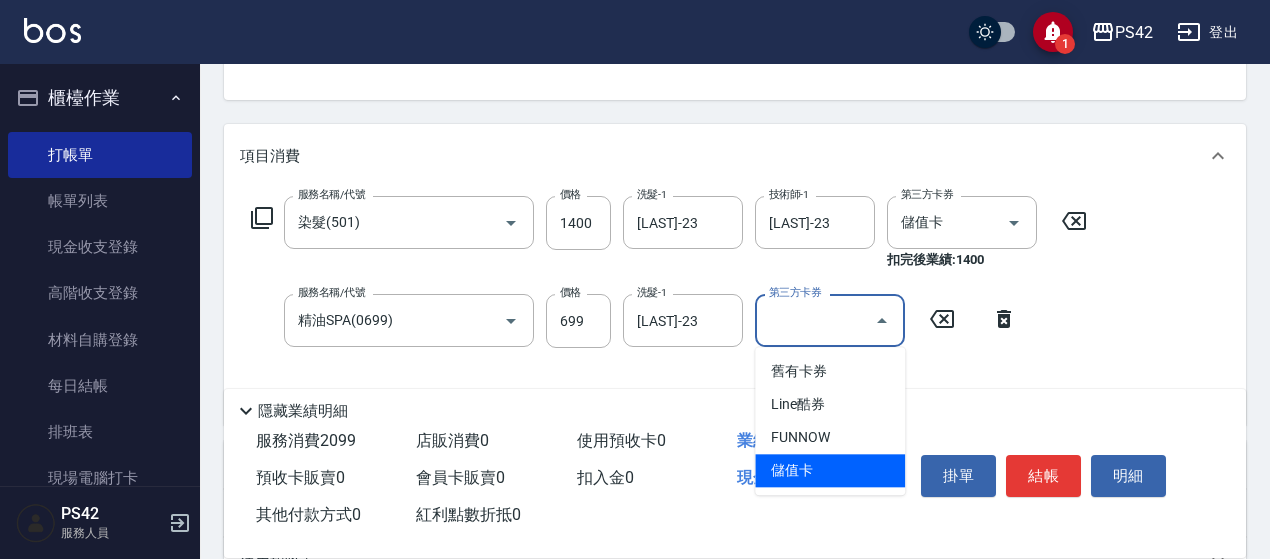 type on "儲值卡" 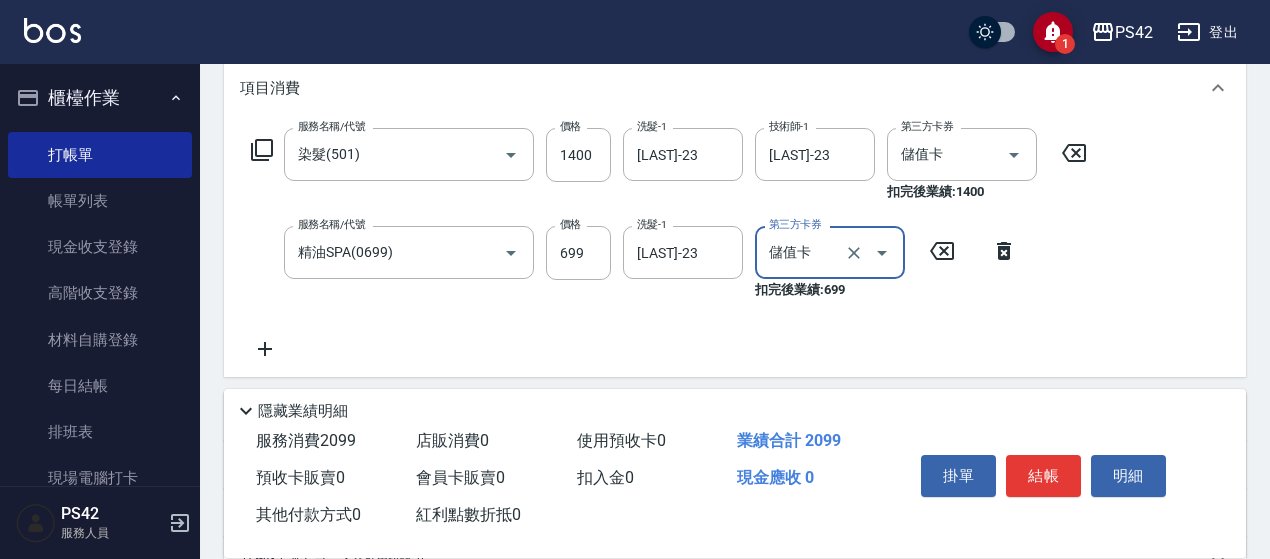 scroll, scrollTop: 300, scrollLeft: 0, axis: vertical 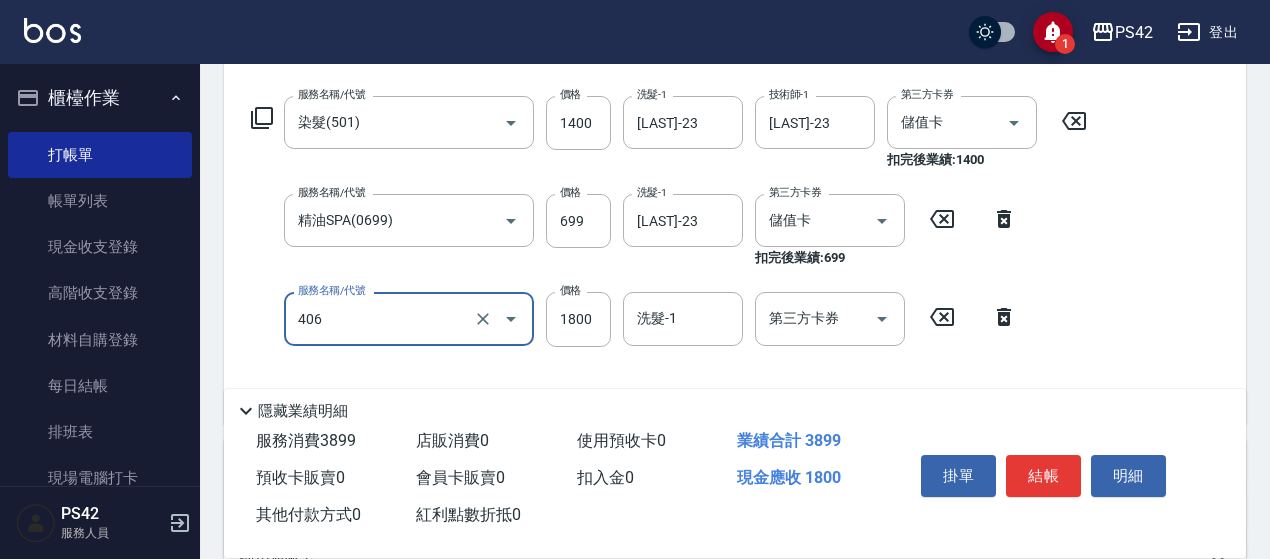type on "鏡面二劑(406)" 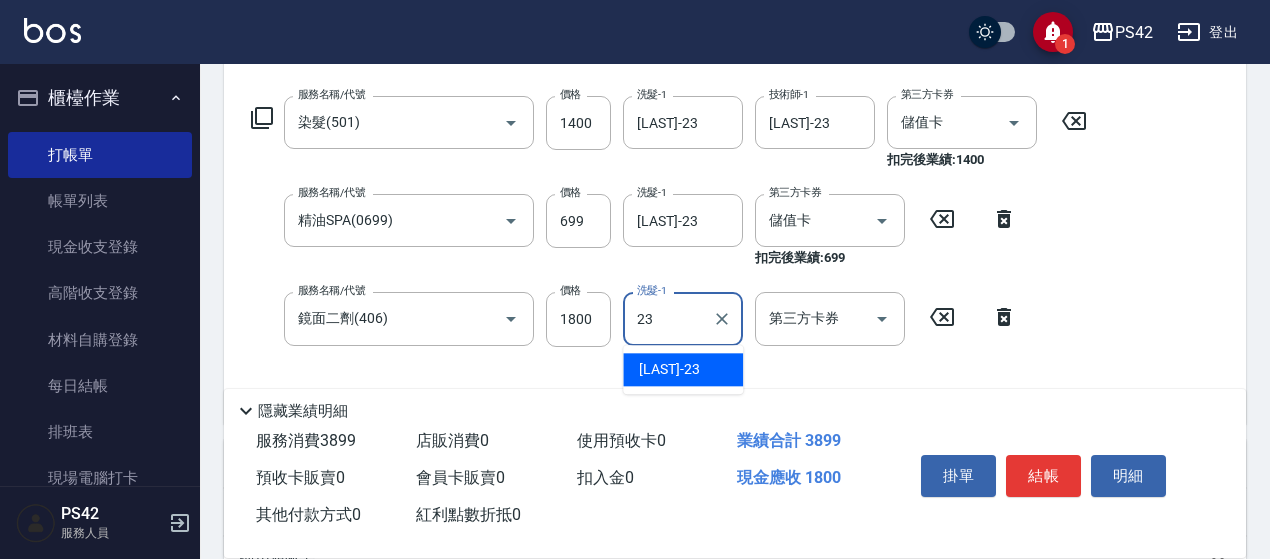 type on "[LAST]-23" 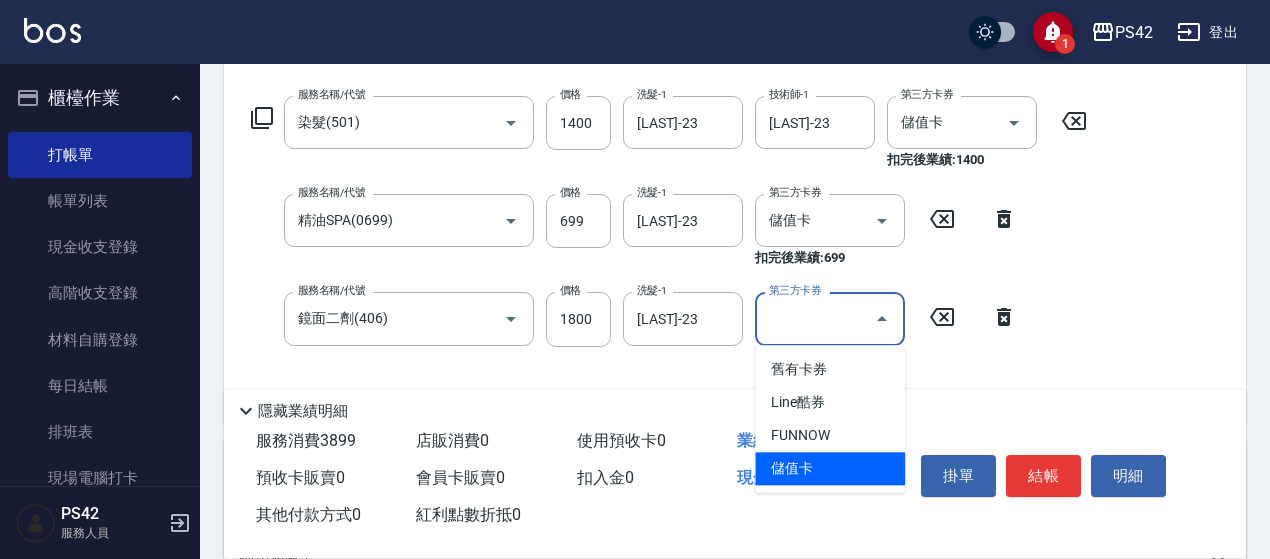 type on "儲值卡" 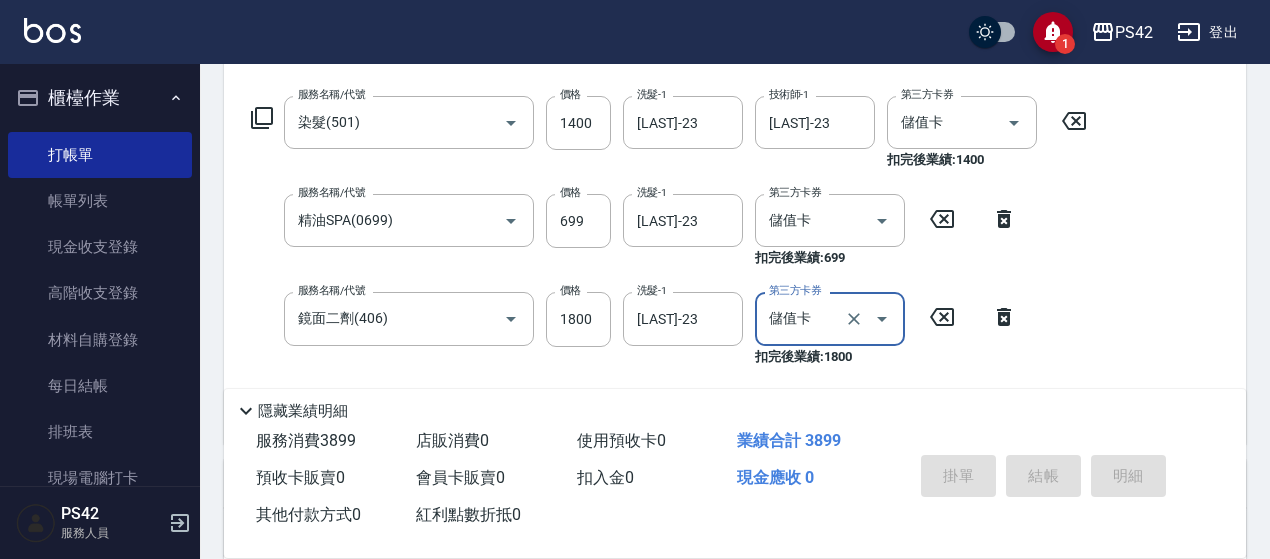 type on "[DATE] [TIME]" 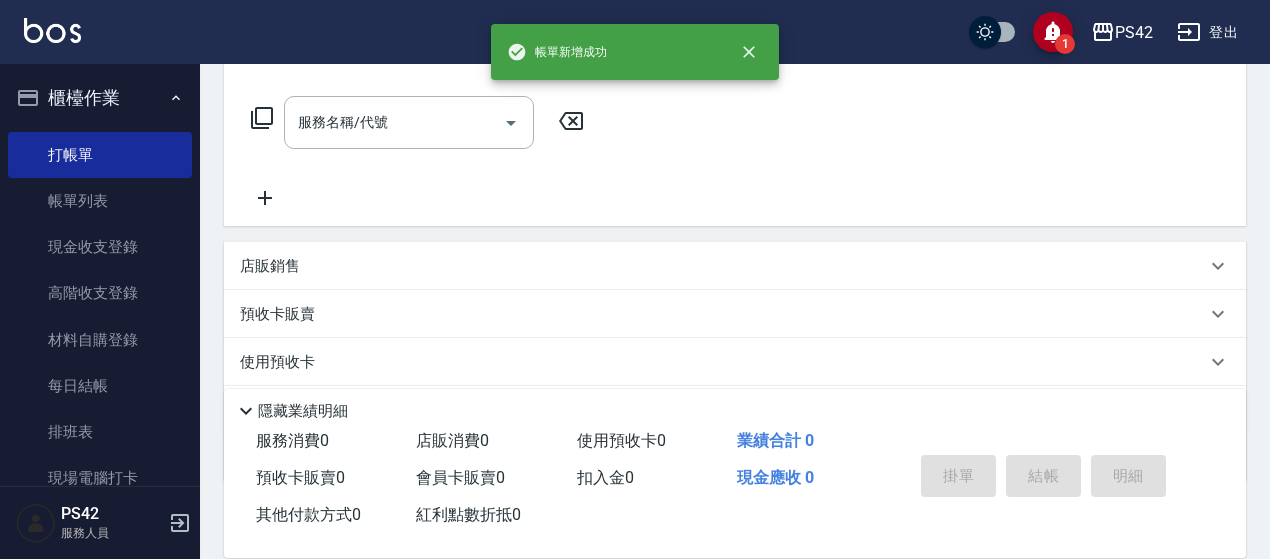 scroll, scrollTop: 0, scrollLeft: 0, axis: both 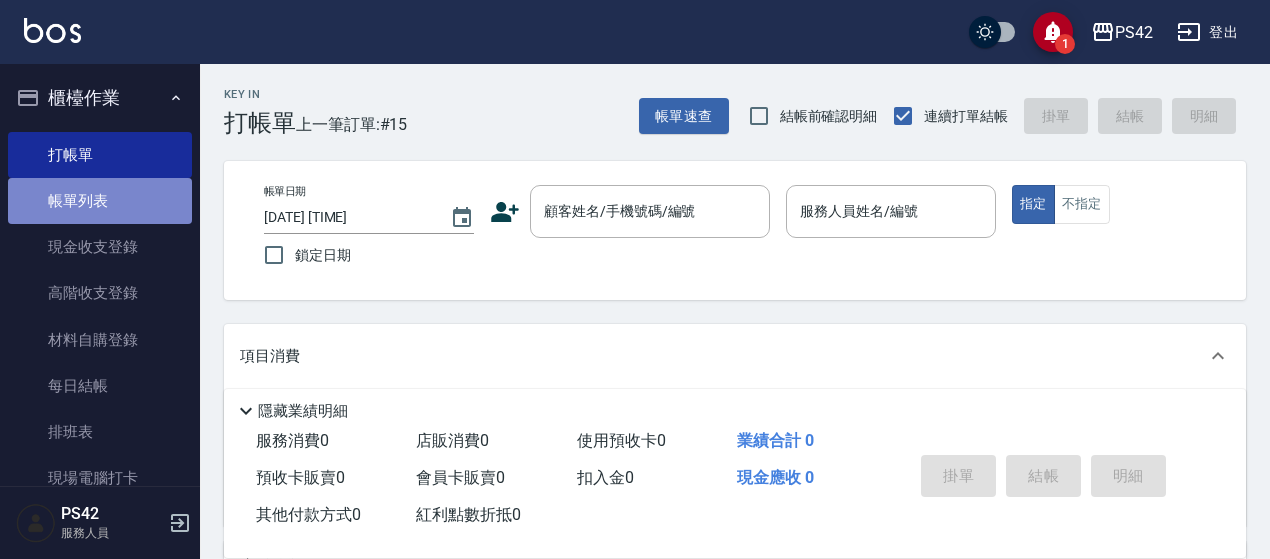 click on "帳單列表" at bounding box center [100, 201] 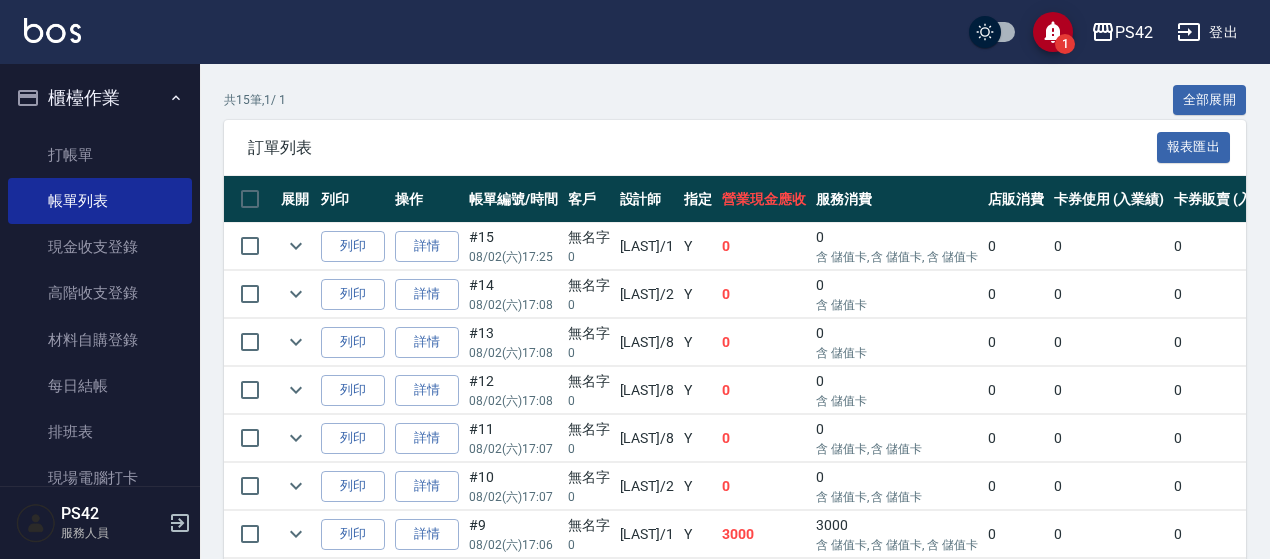 scroll, scrollTop: 400, scrollLeft: 0, axis: vertical 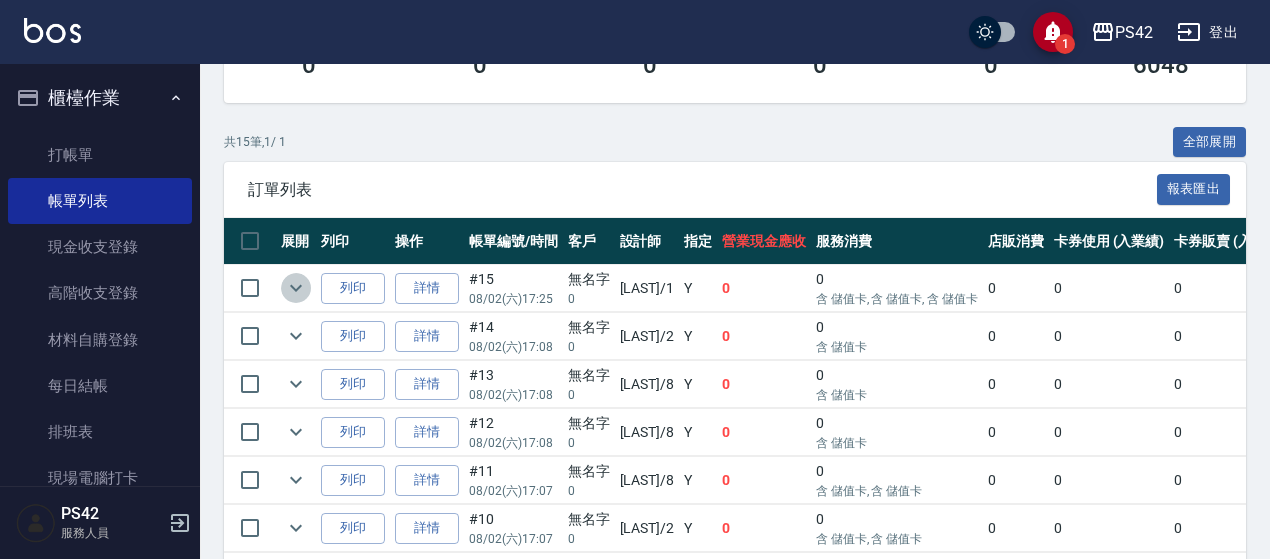 click 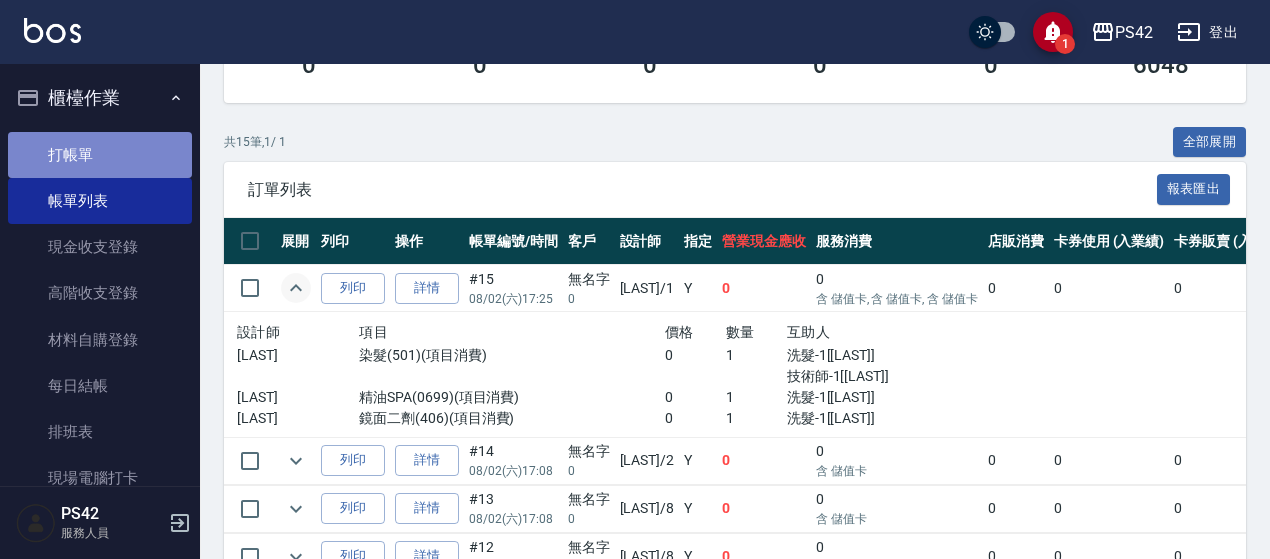 click on "打帳單" at bounding box center (100, 155) 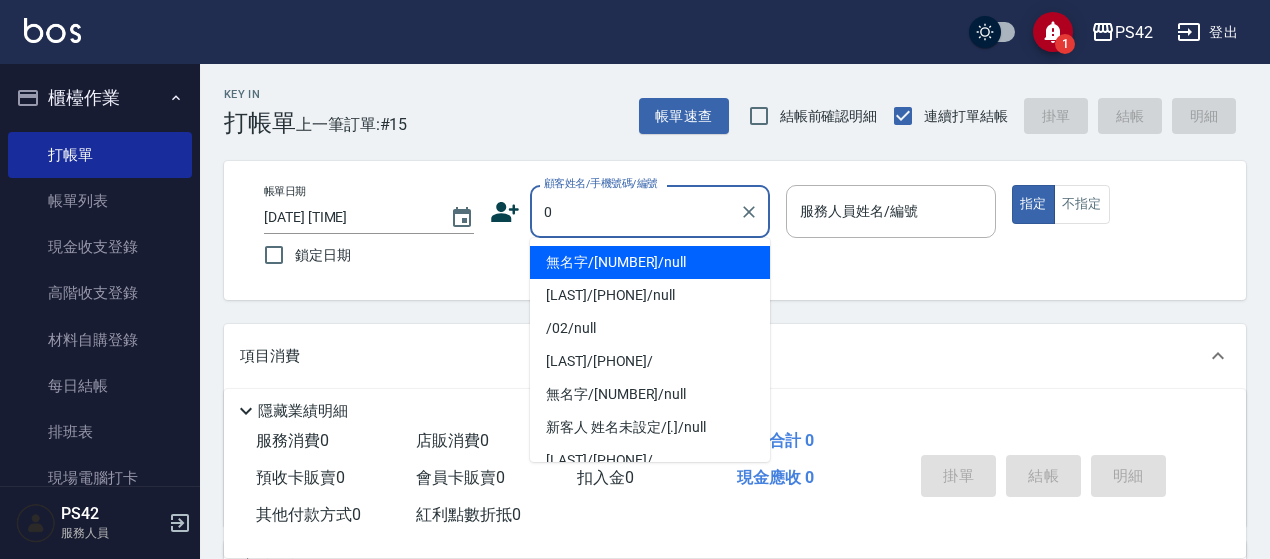 type on "無名字/[NUMBER]/null" 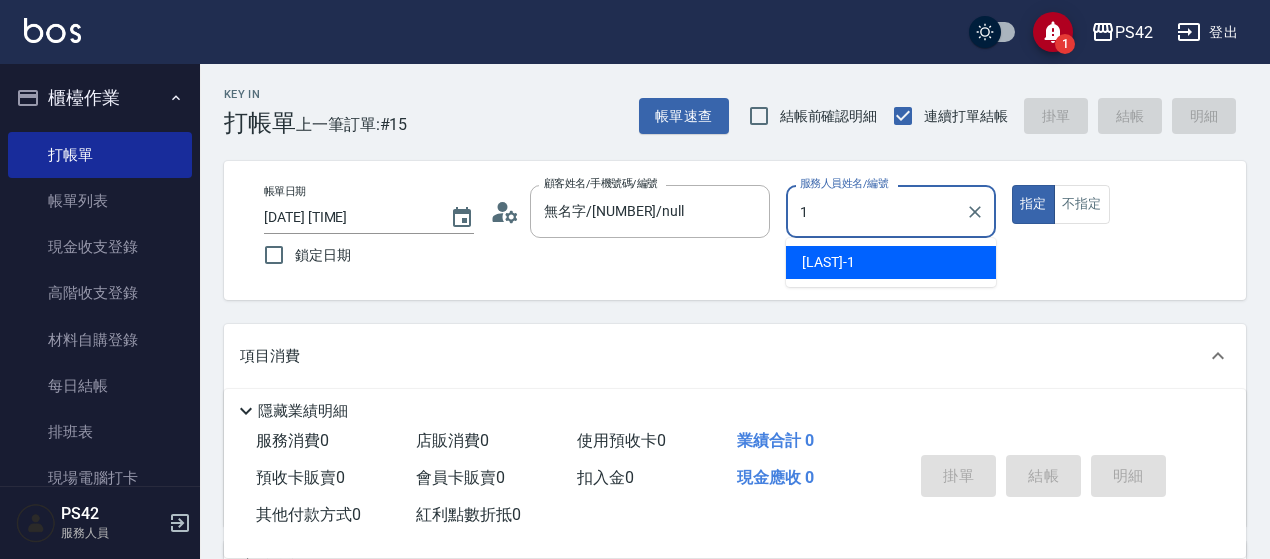 type on "1" 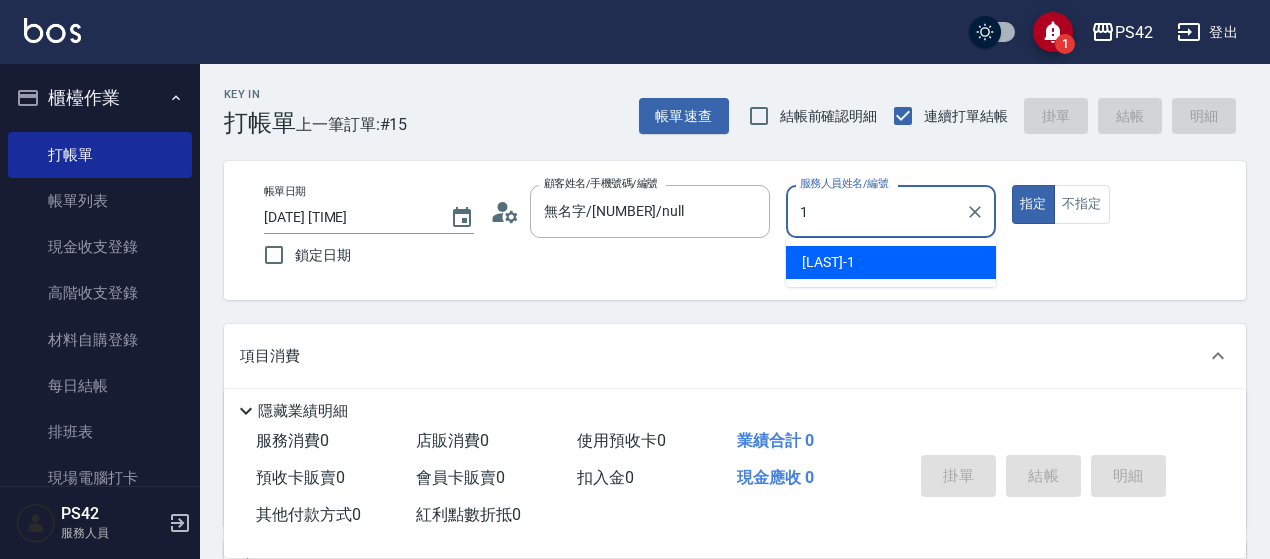 type on "true" 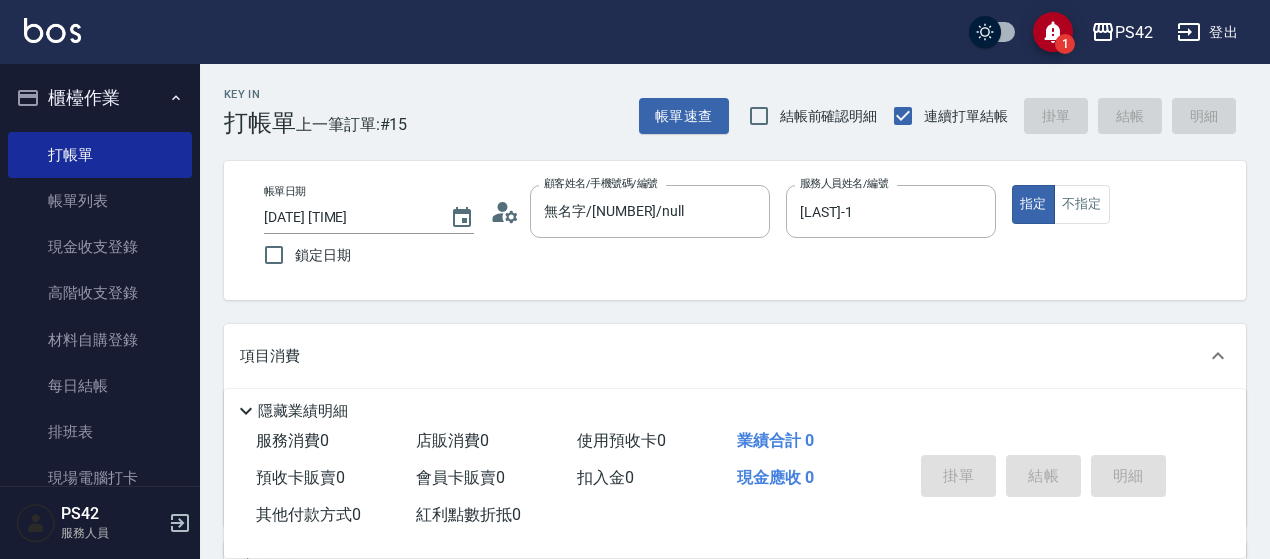 scroll, scrollTop: 100, scrollLeft: 0, axis: vertical 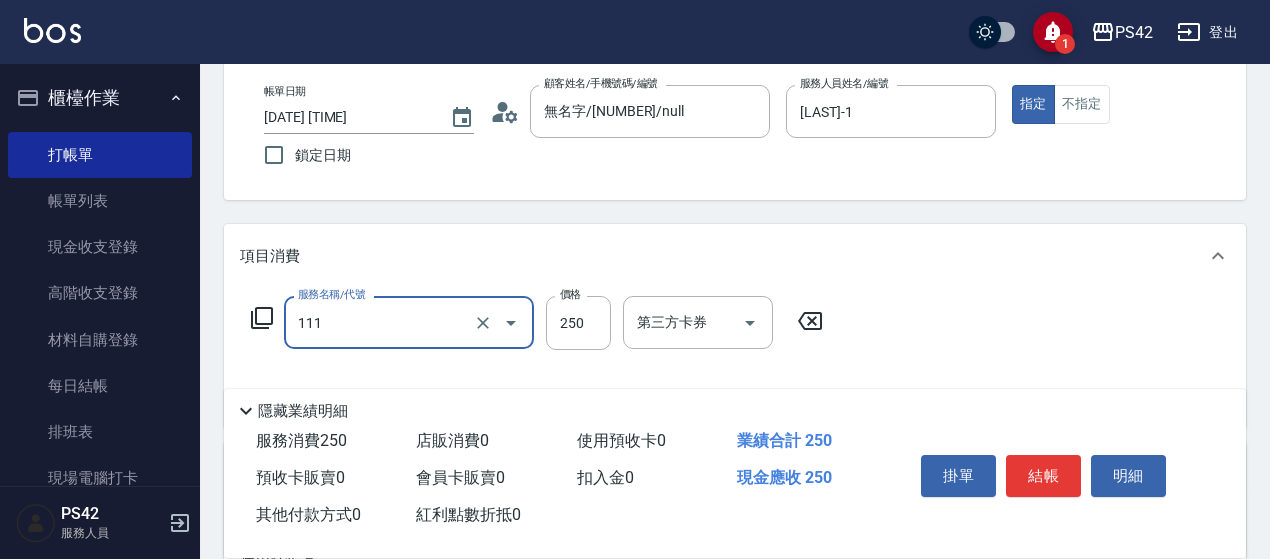 type on "200(111)" 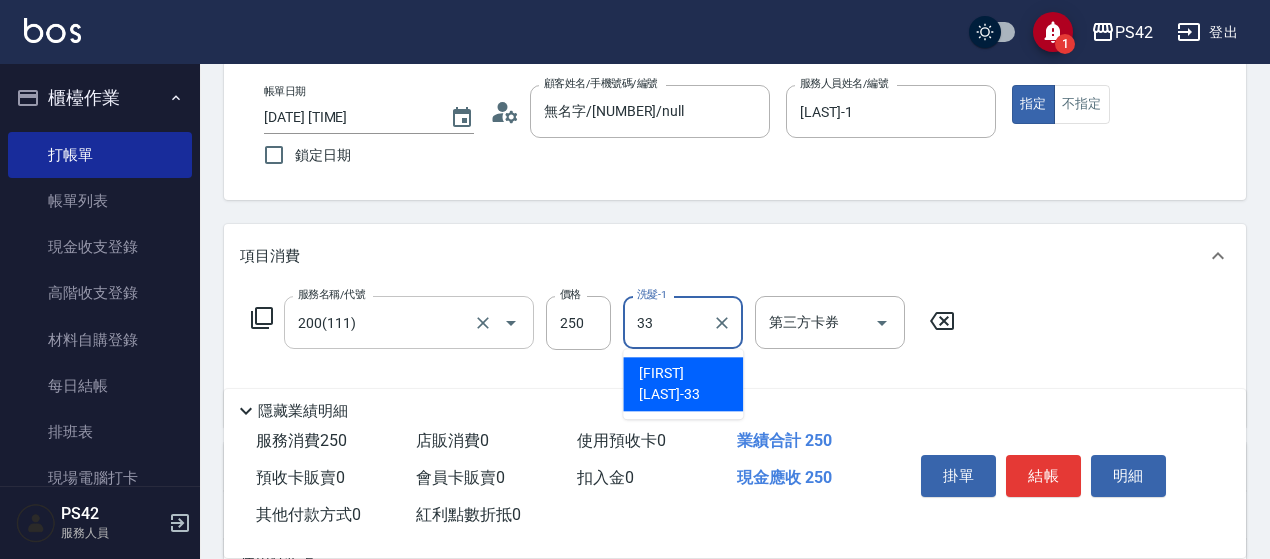 type on "[LAST]-33" 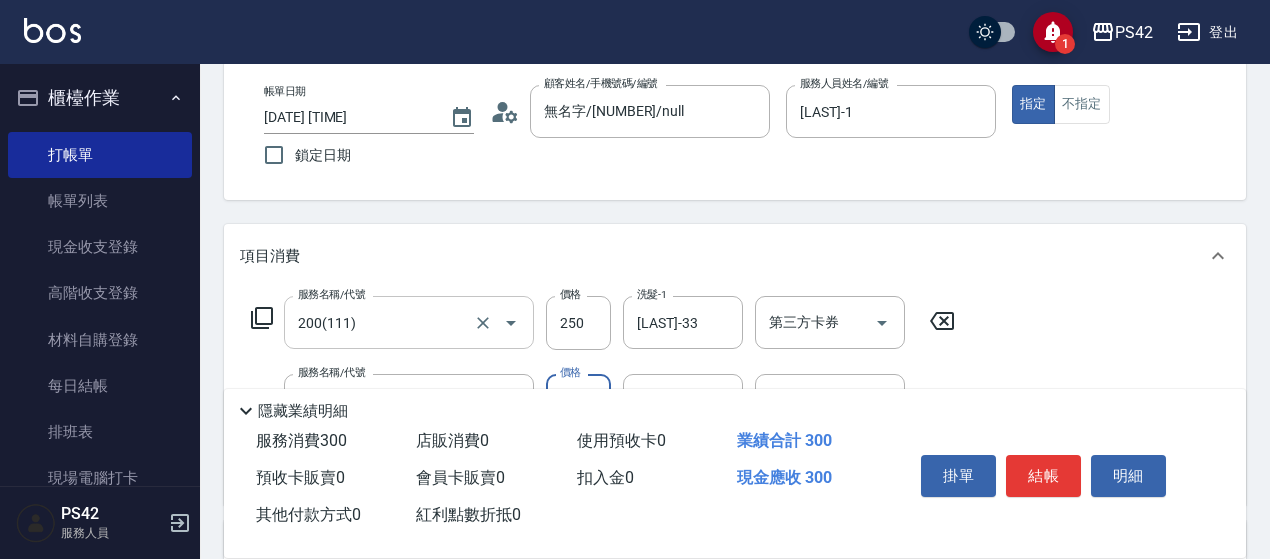 type on "精油50(112)" 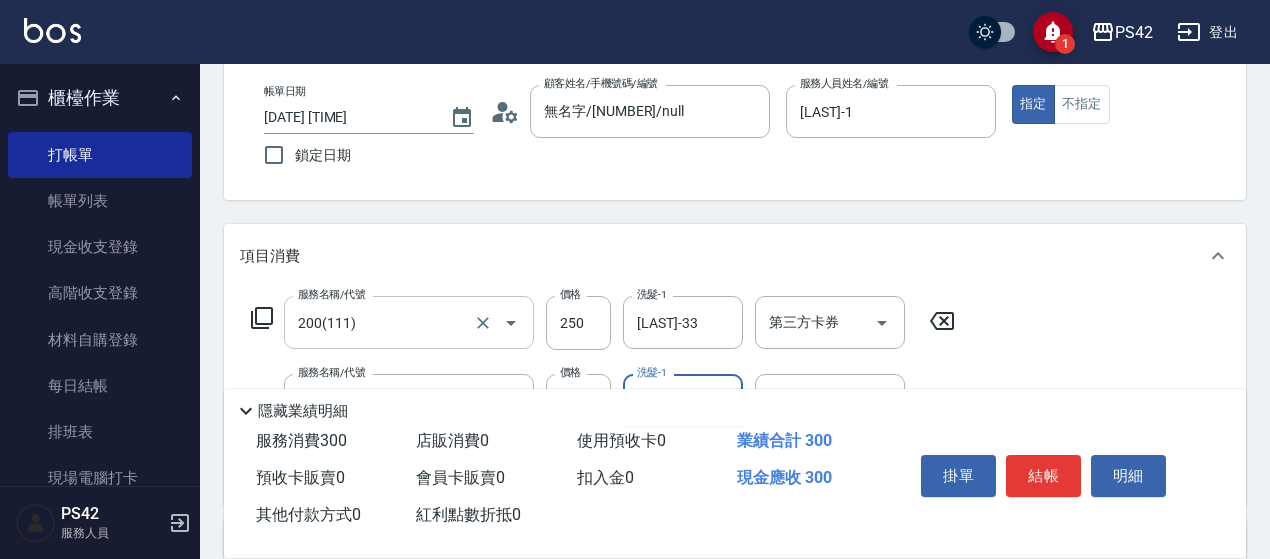 type on "[LAST]-33" 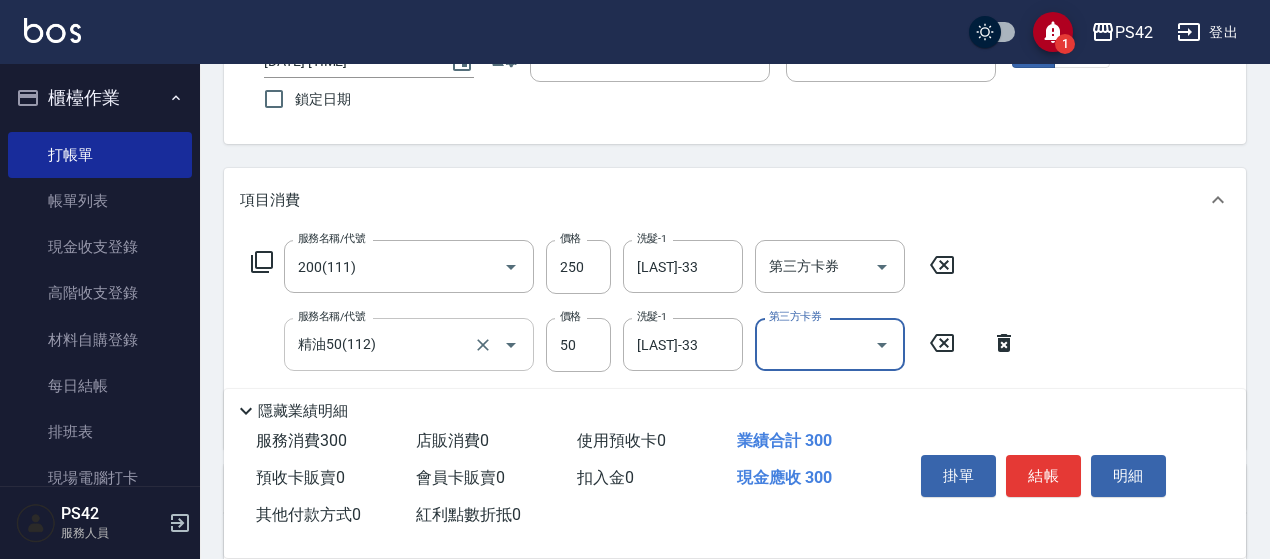 scroll, scrollTop: 200, scrollLeft: 0, axis: vertical 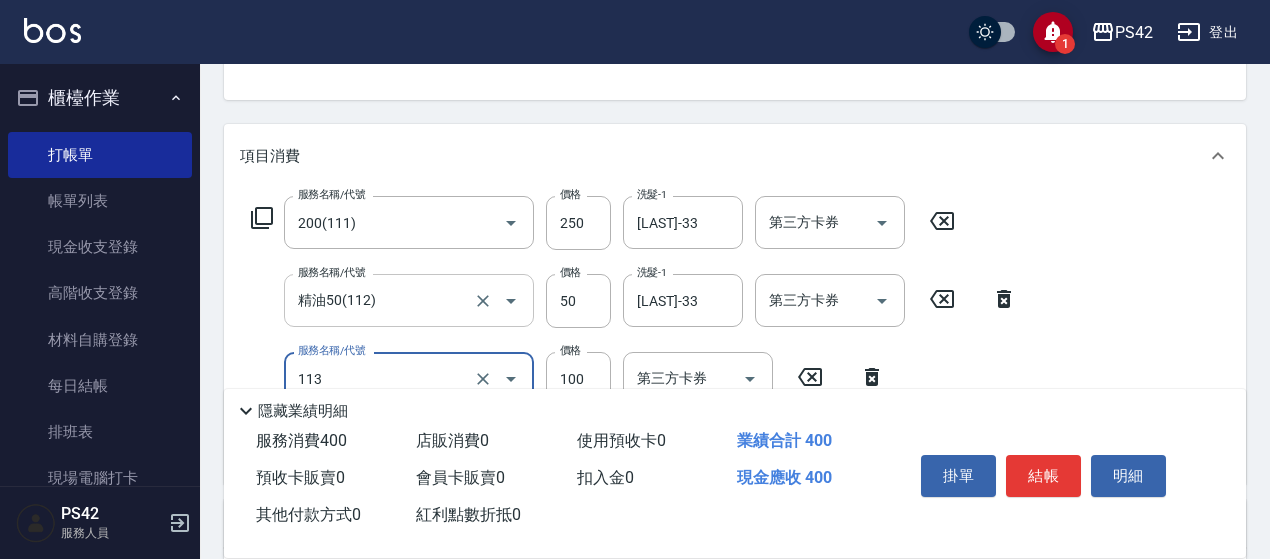 type on "瞬護100(113)" 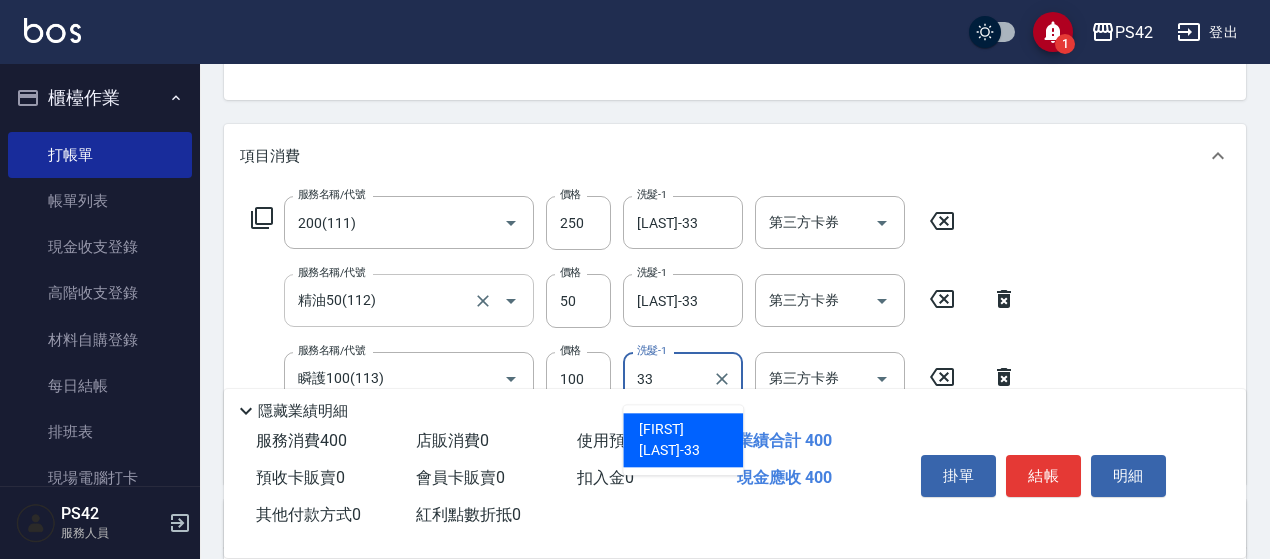 type on "[LAST]-33" 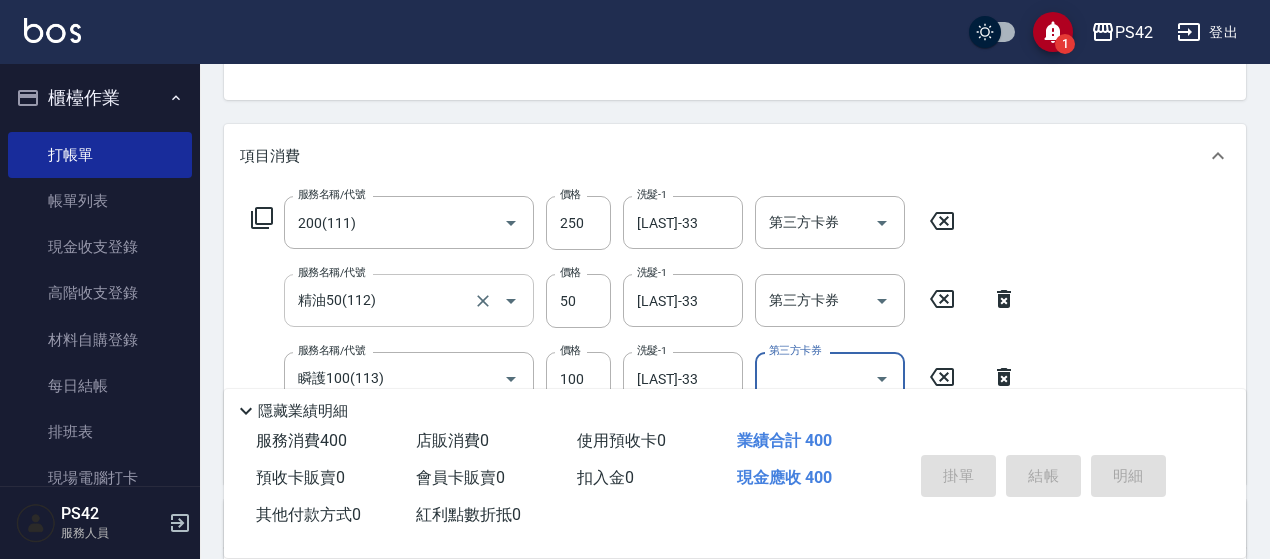 type 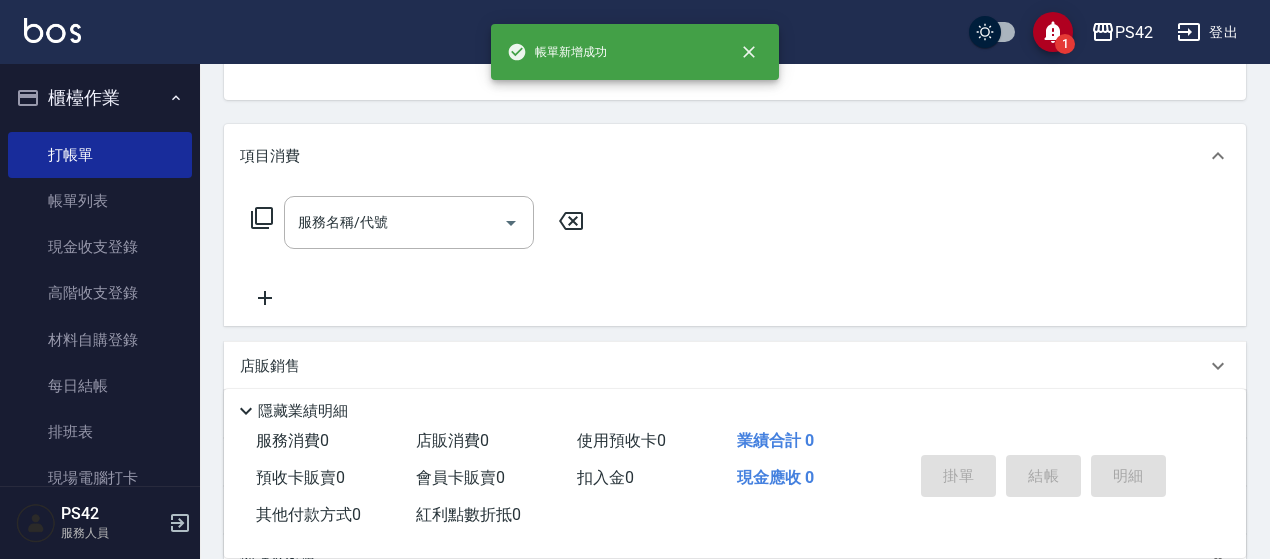 scroll, scrollTop: 194, scrollLeft: 0, axis: vertical 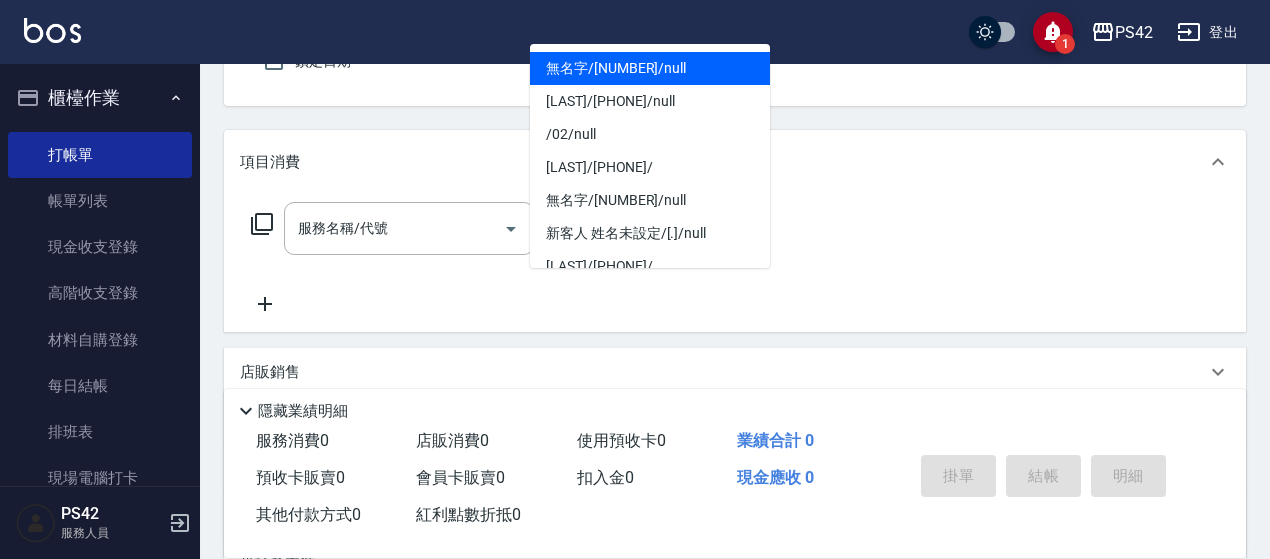 type on "無名字/[NUMBER]/null" 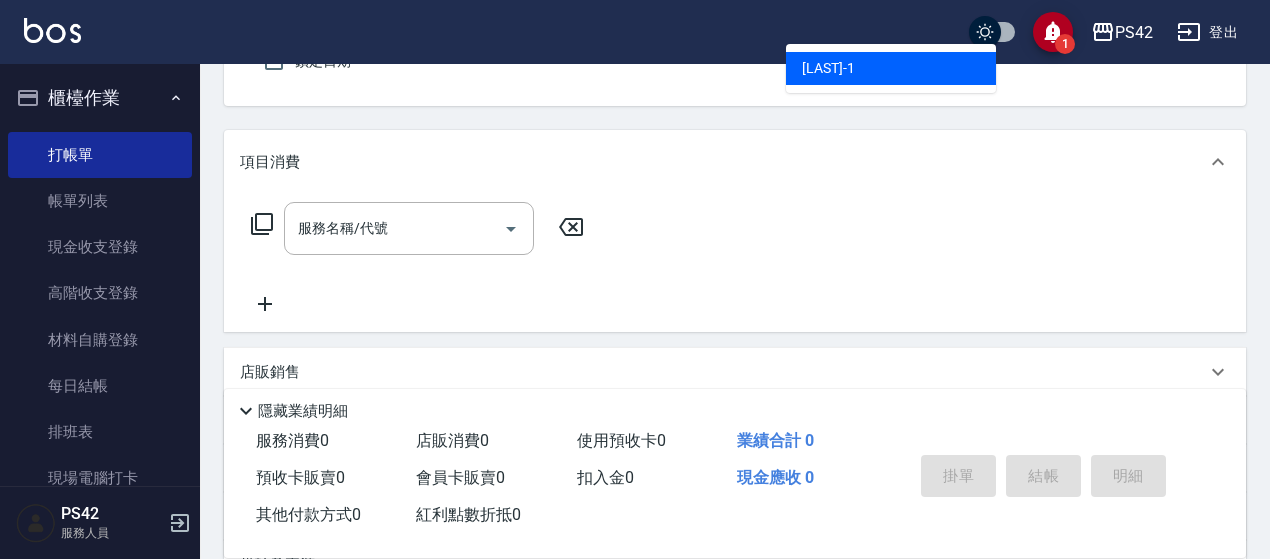 type on "[LAST]-1" 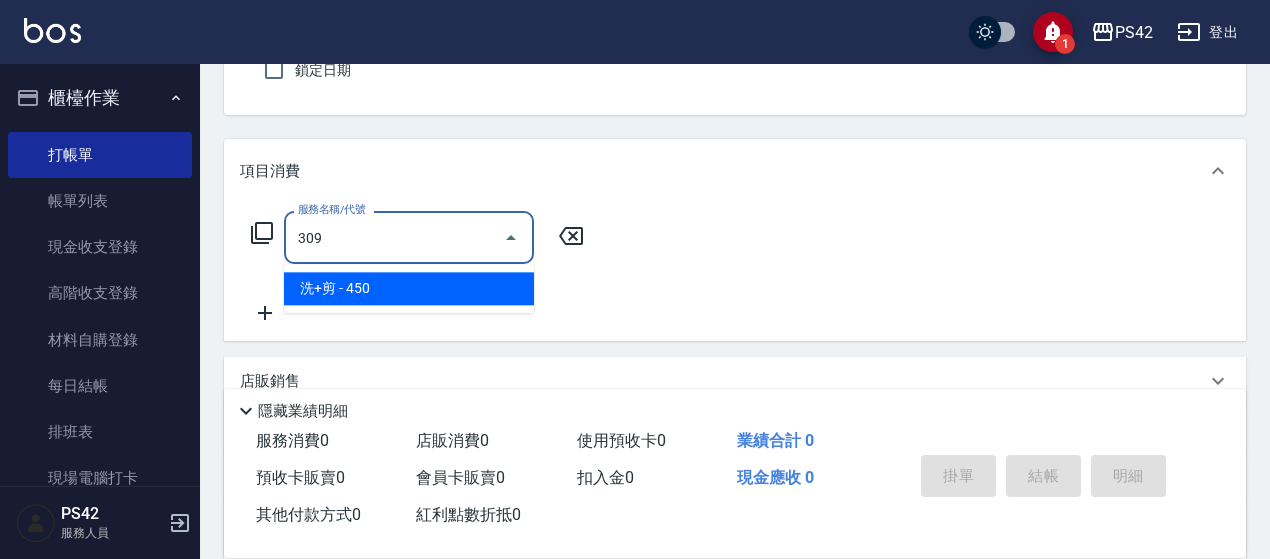 type on "洗+剪(309)" 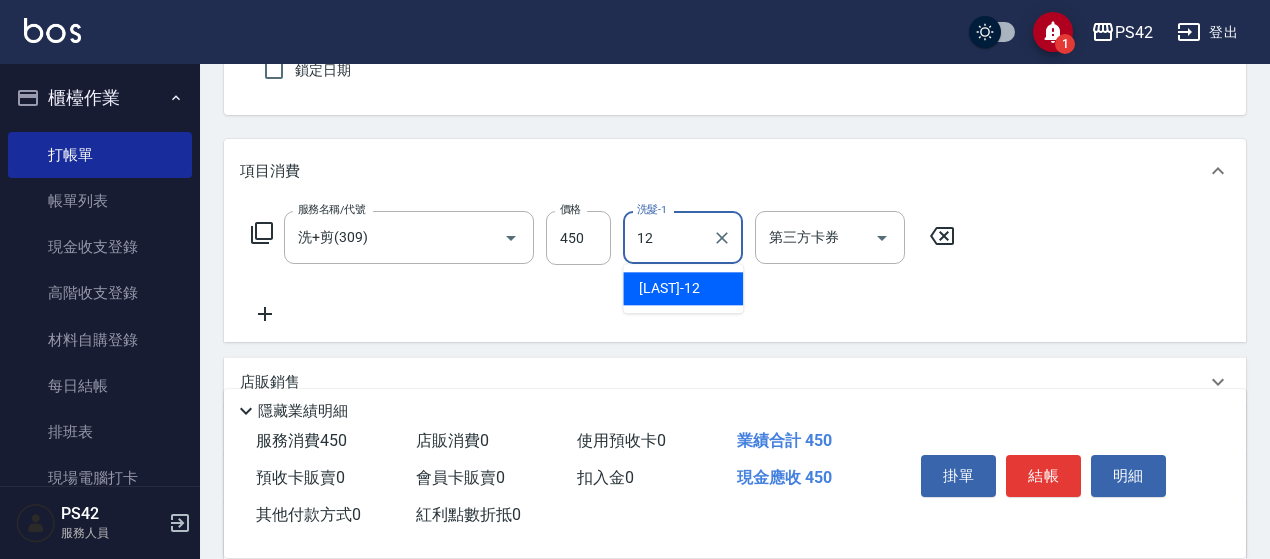 type on "[LAST]-12" 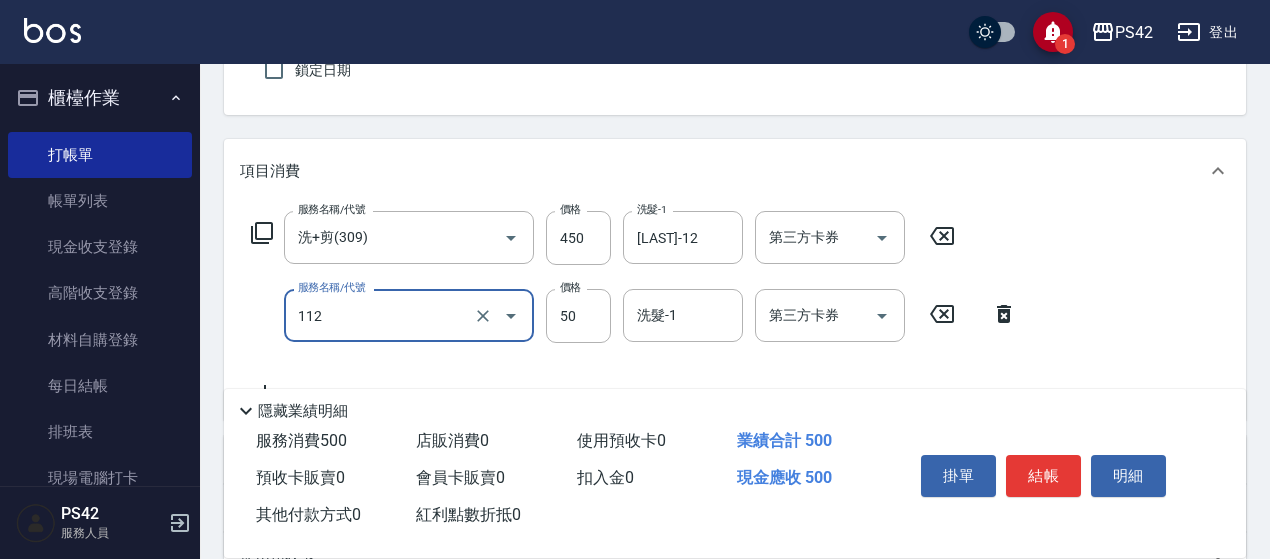 type on "精油50(112)" 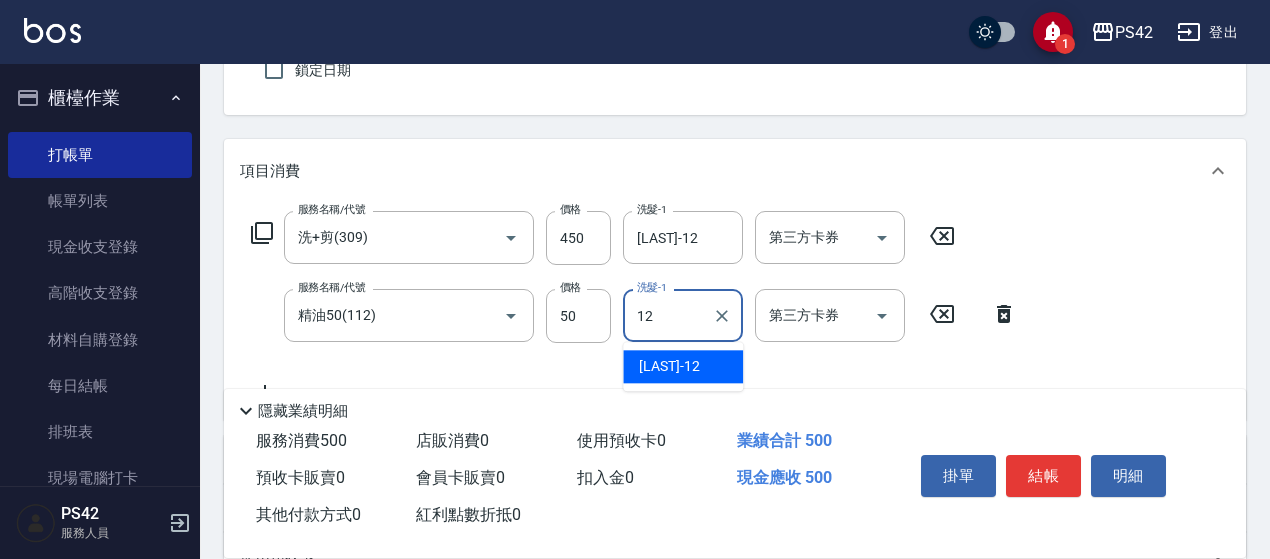 type on "[LAST]-12" 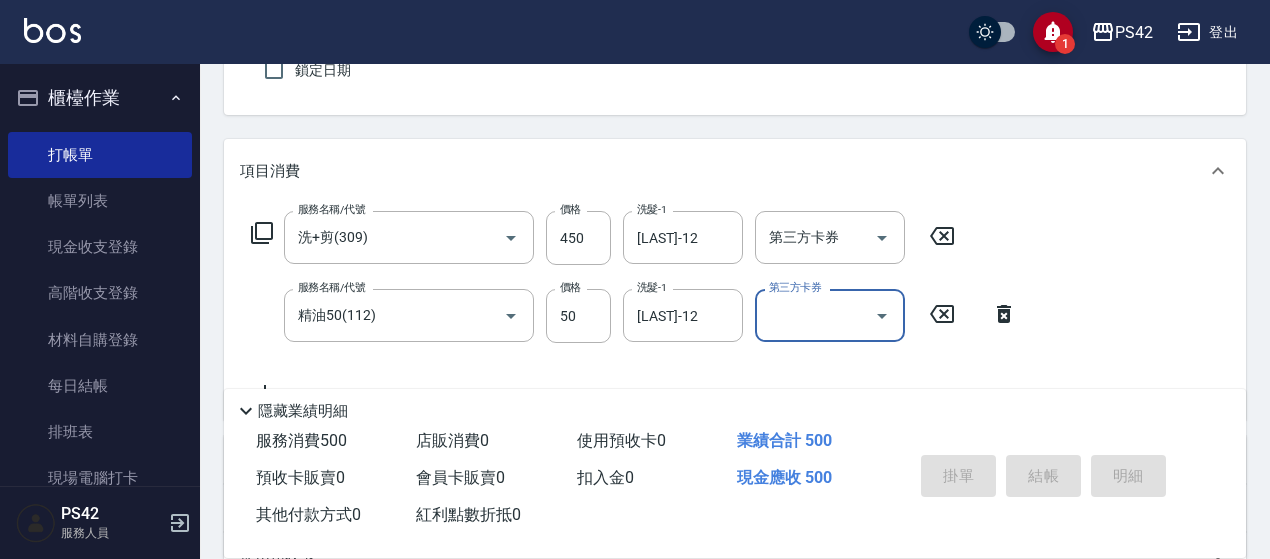 type 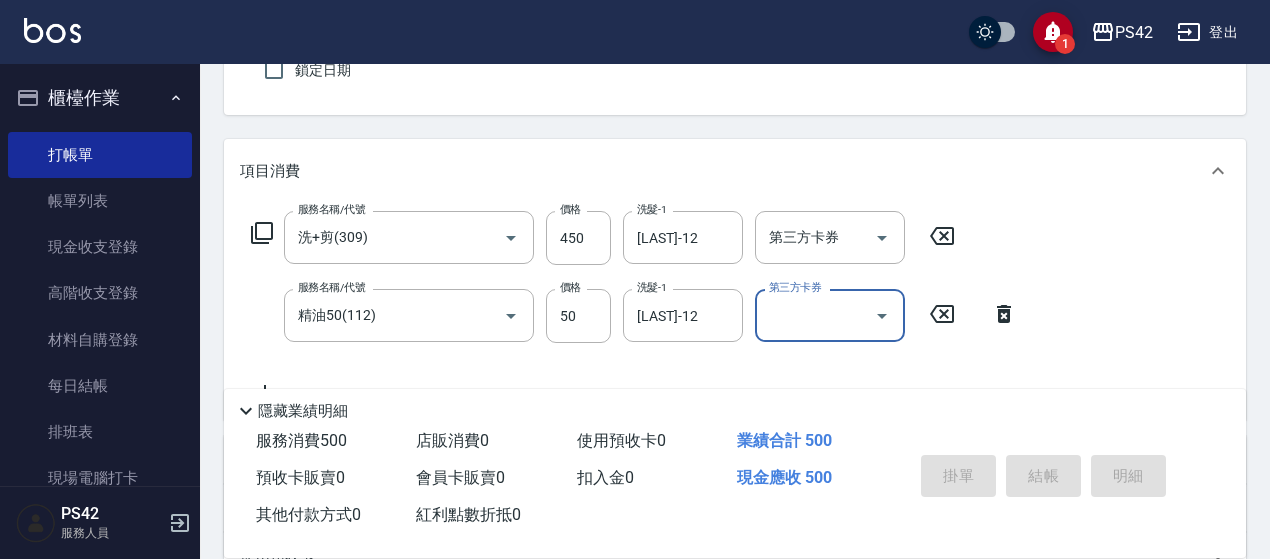 type 